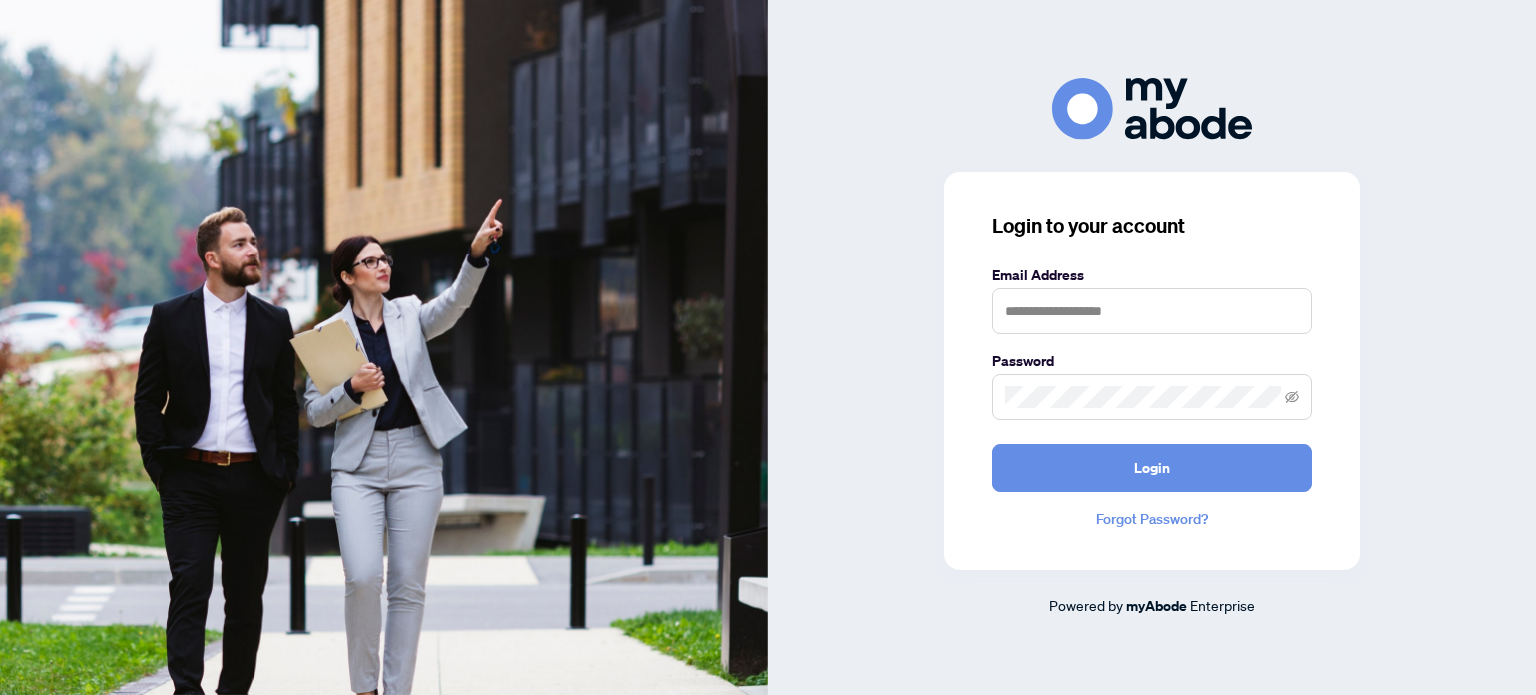 scroll, scrollTop: 0, scrollLeft: 0, axis: both 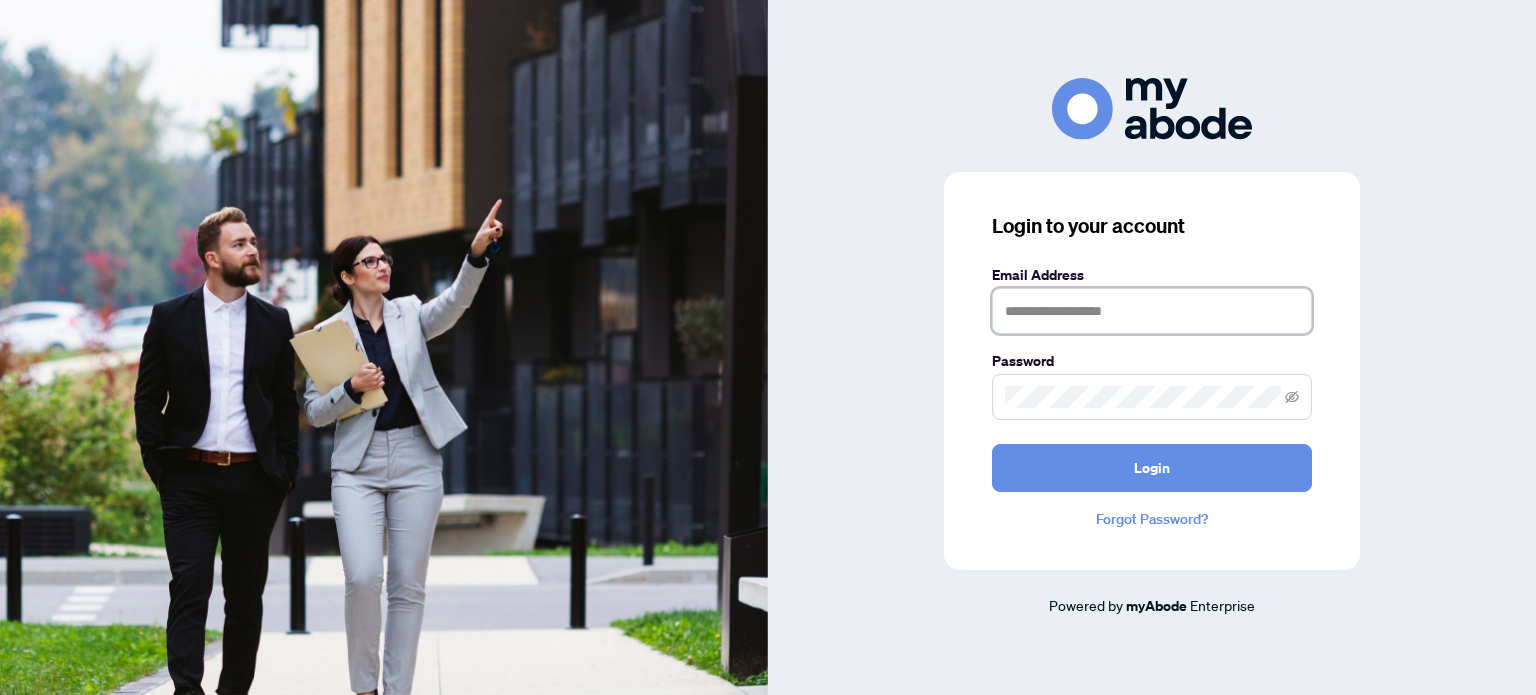 click at bounding box center [1152, 311] 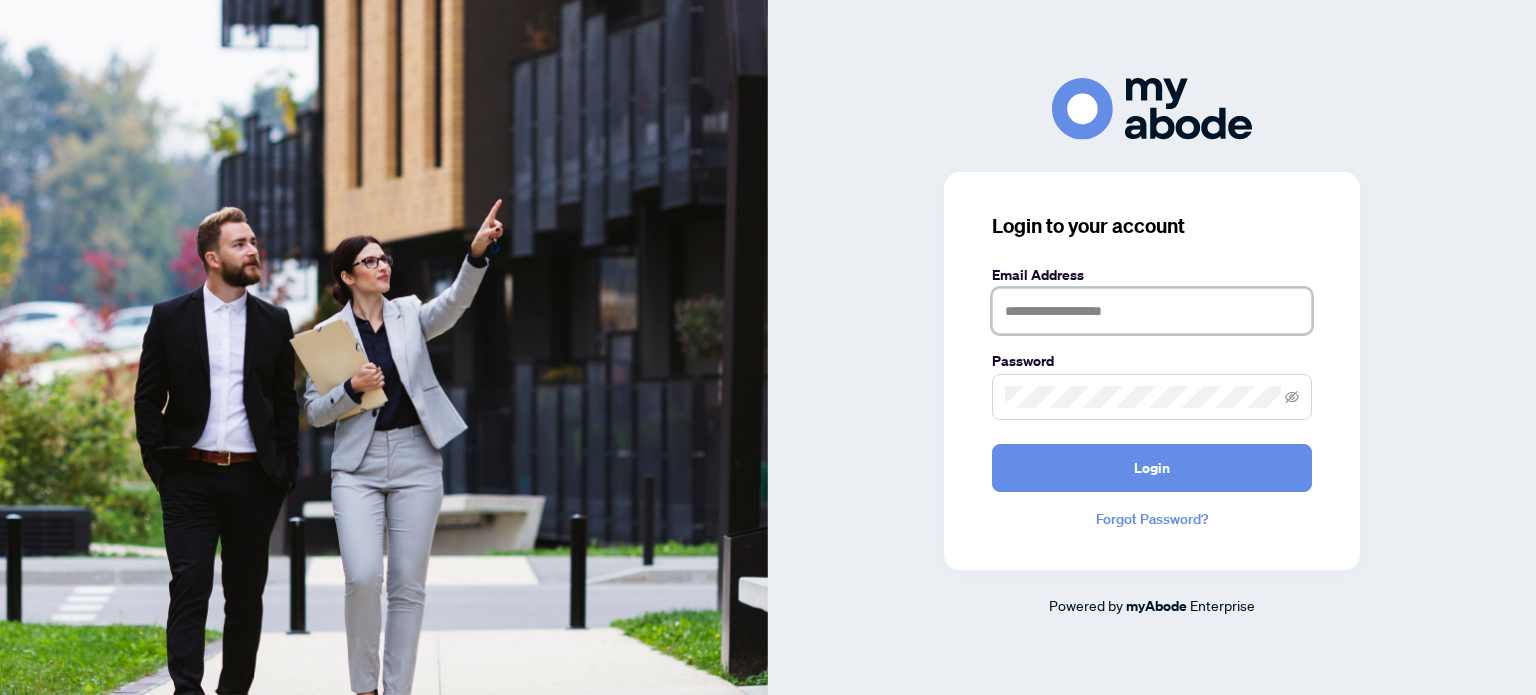 type on "**********" 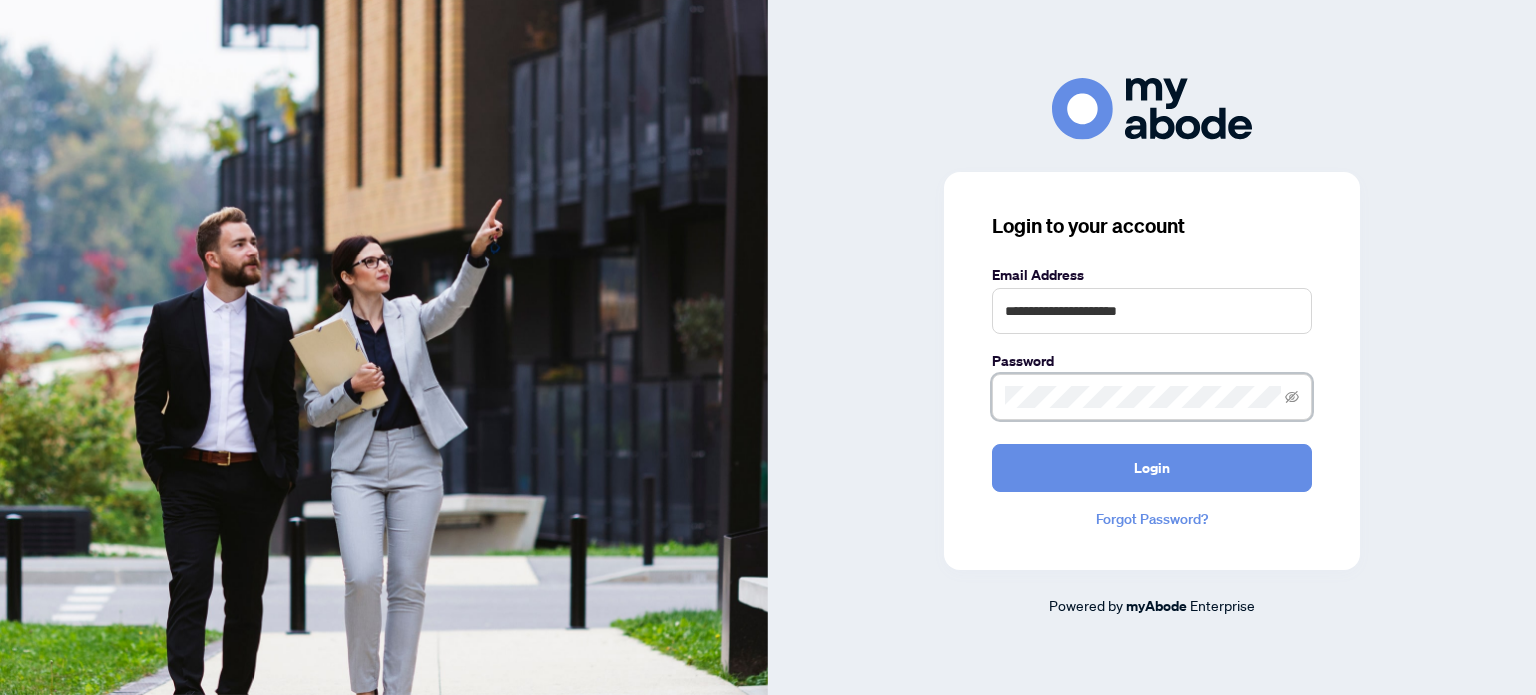 click on "Login" at bounding box center [1152, 468] 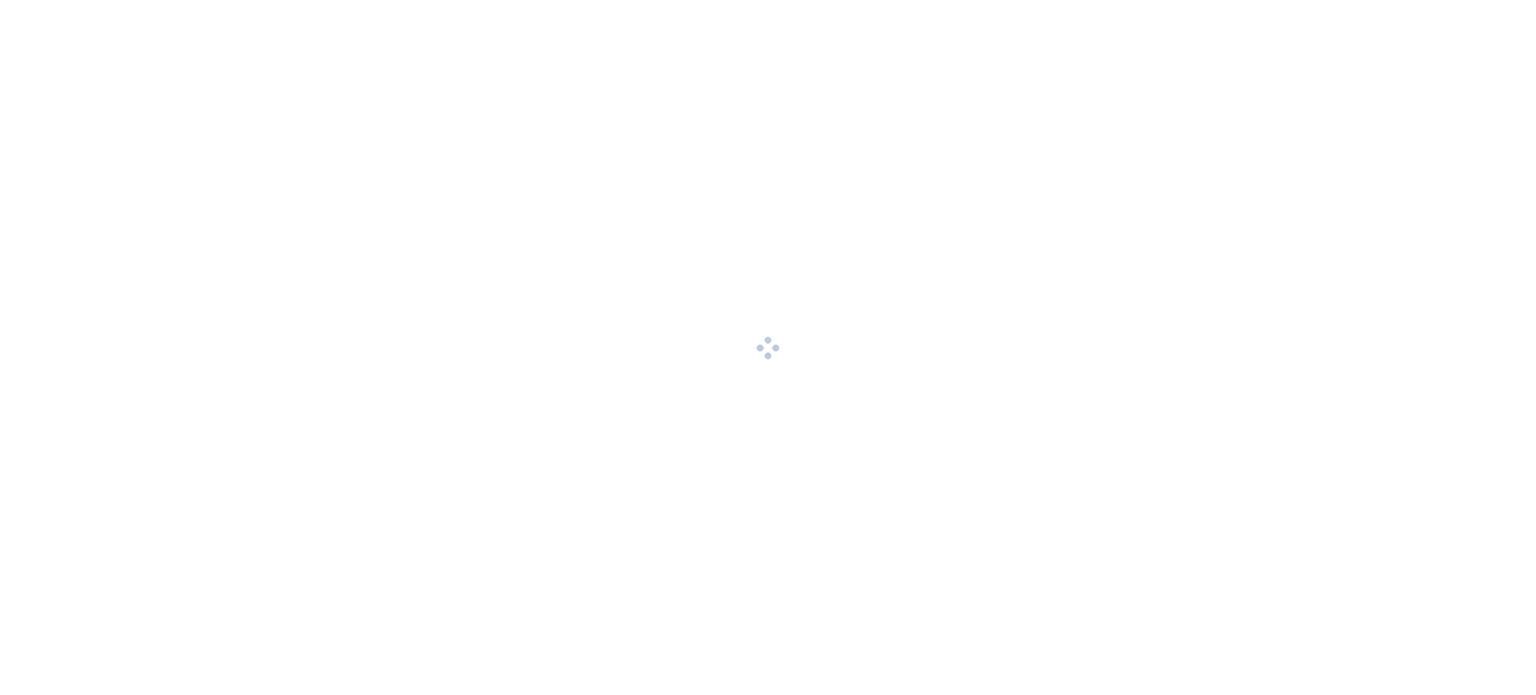 scroll, scrollTop: 0, scrollLeft: 0, axis: both 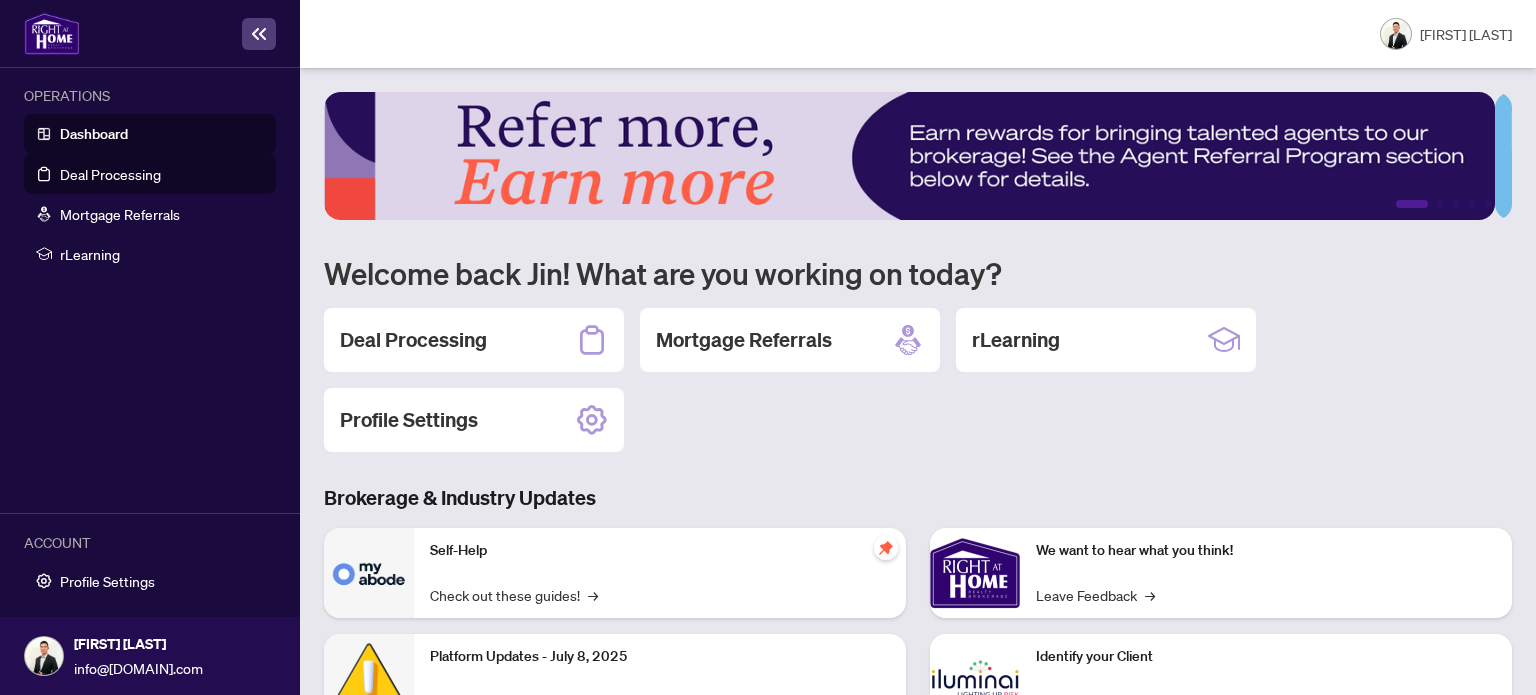 click on "Deal Processing" at bounding box center (110, 174) 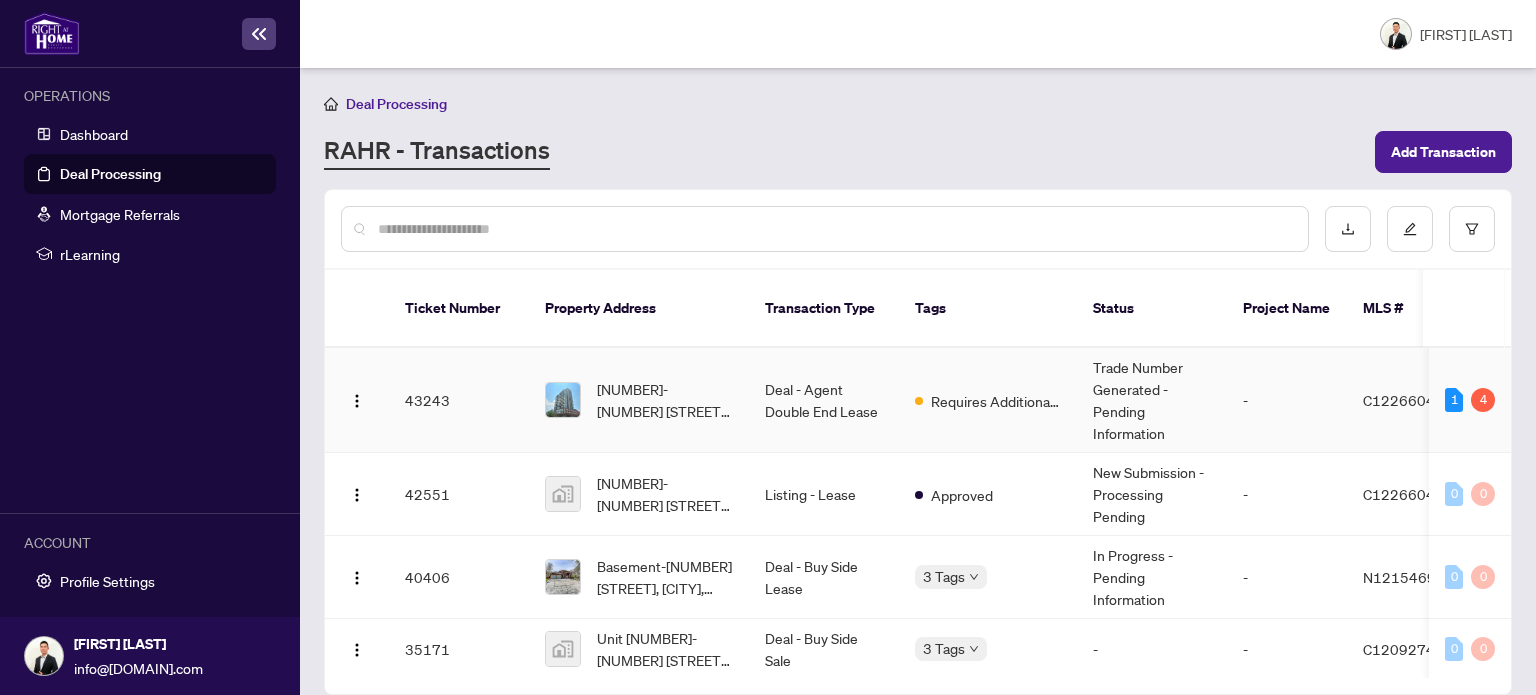 click on "Deal - Agent Double End Lease" at bounding box center [824, 400] 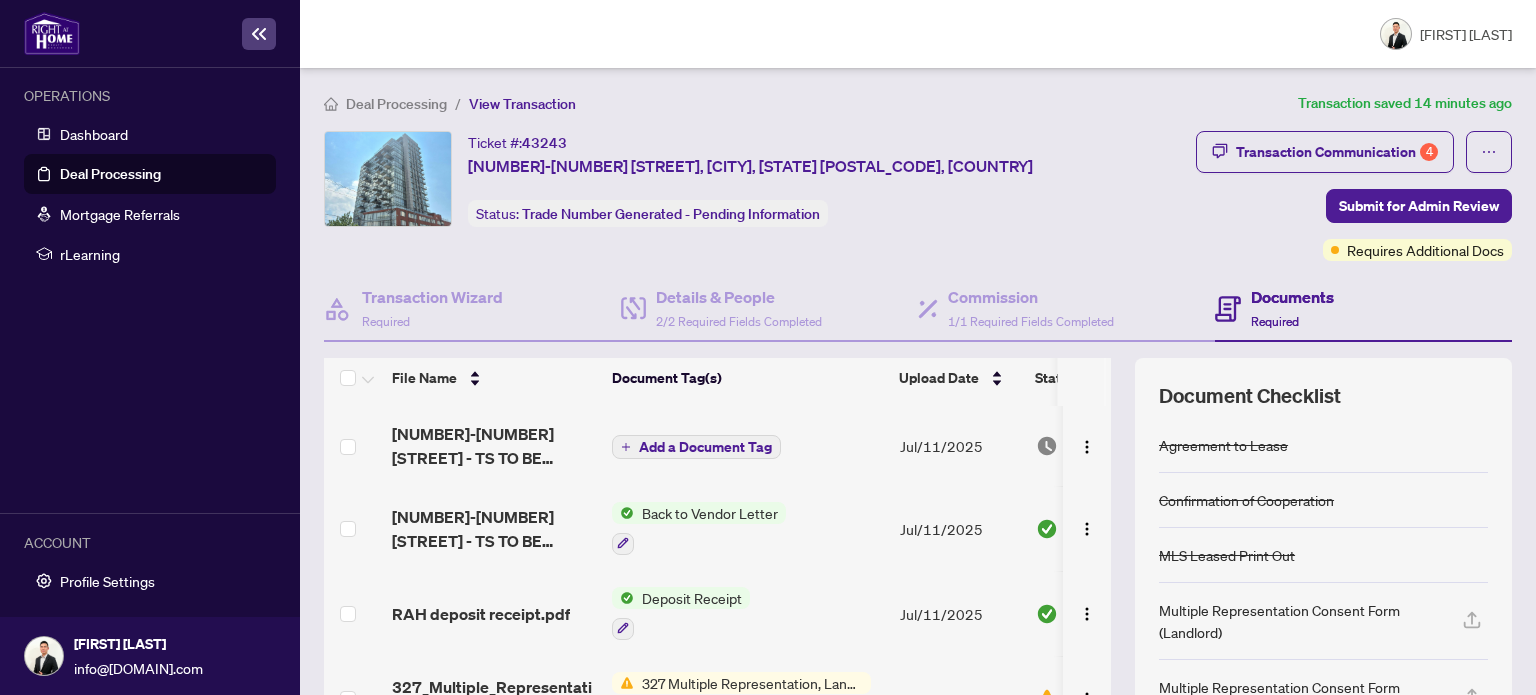 scroll, scrollTop: 6, scrollLeft: 0, axis: vertical 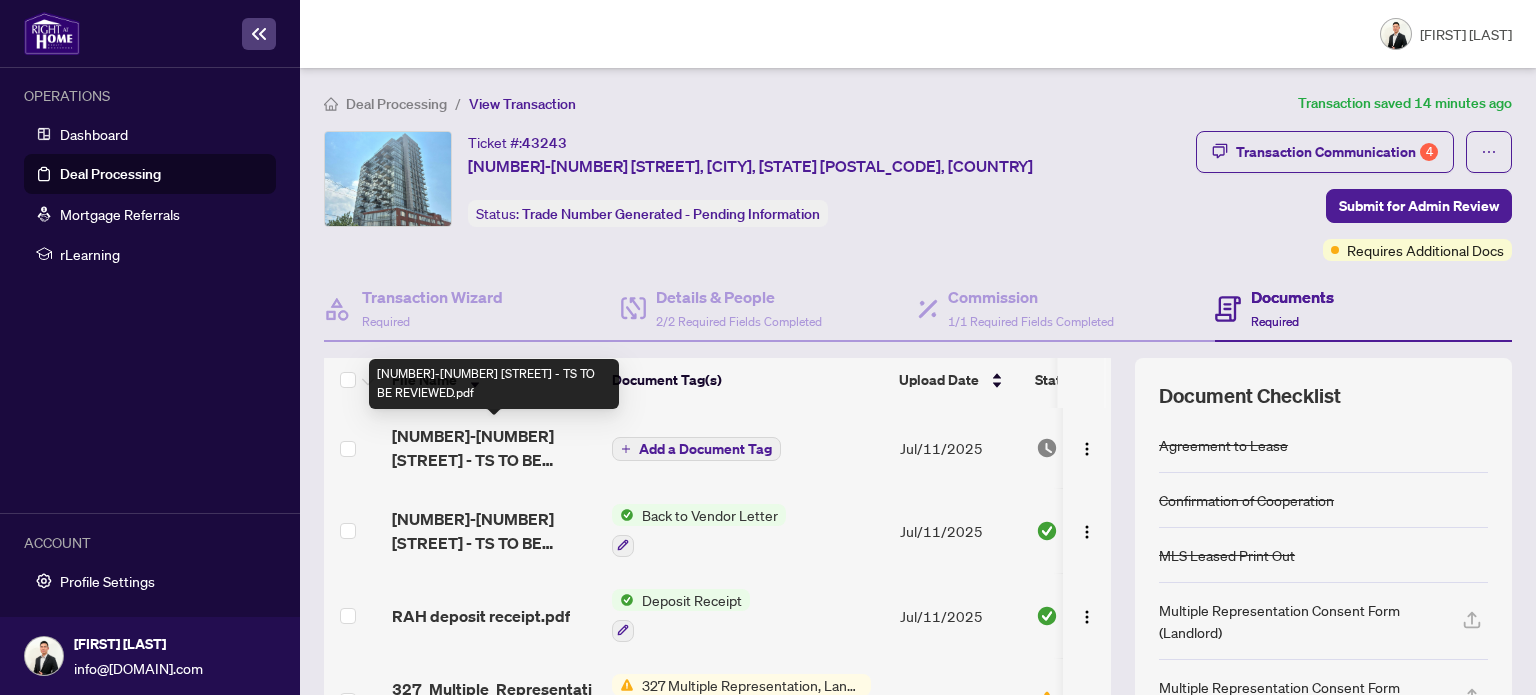 click on "[NUMBER]-[NUMBER] [STREET] - TS TO BE REVIEWED.pdf" at bounding box center [494, 448] 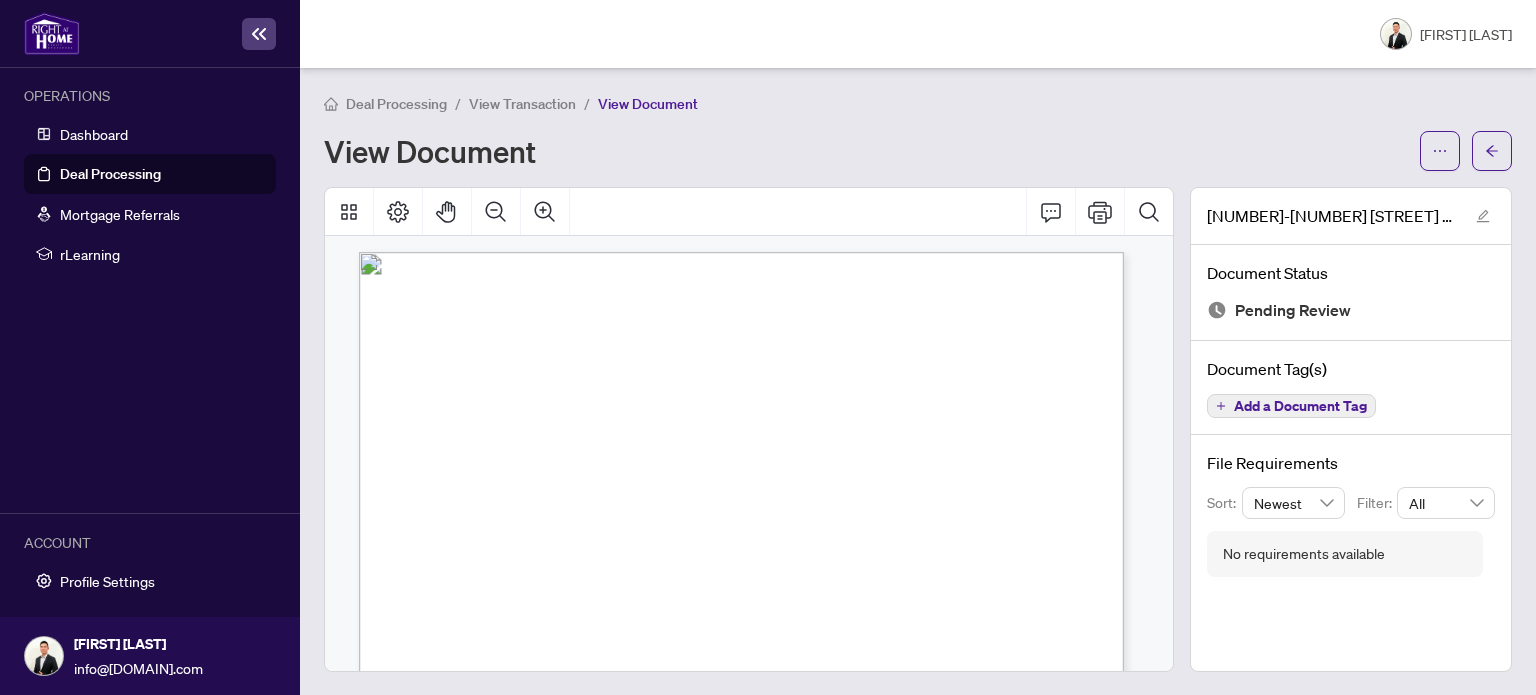 scroll, scrollTop: 0, scrollLeft: 0, axis: both 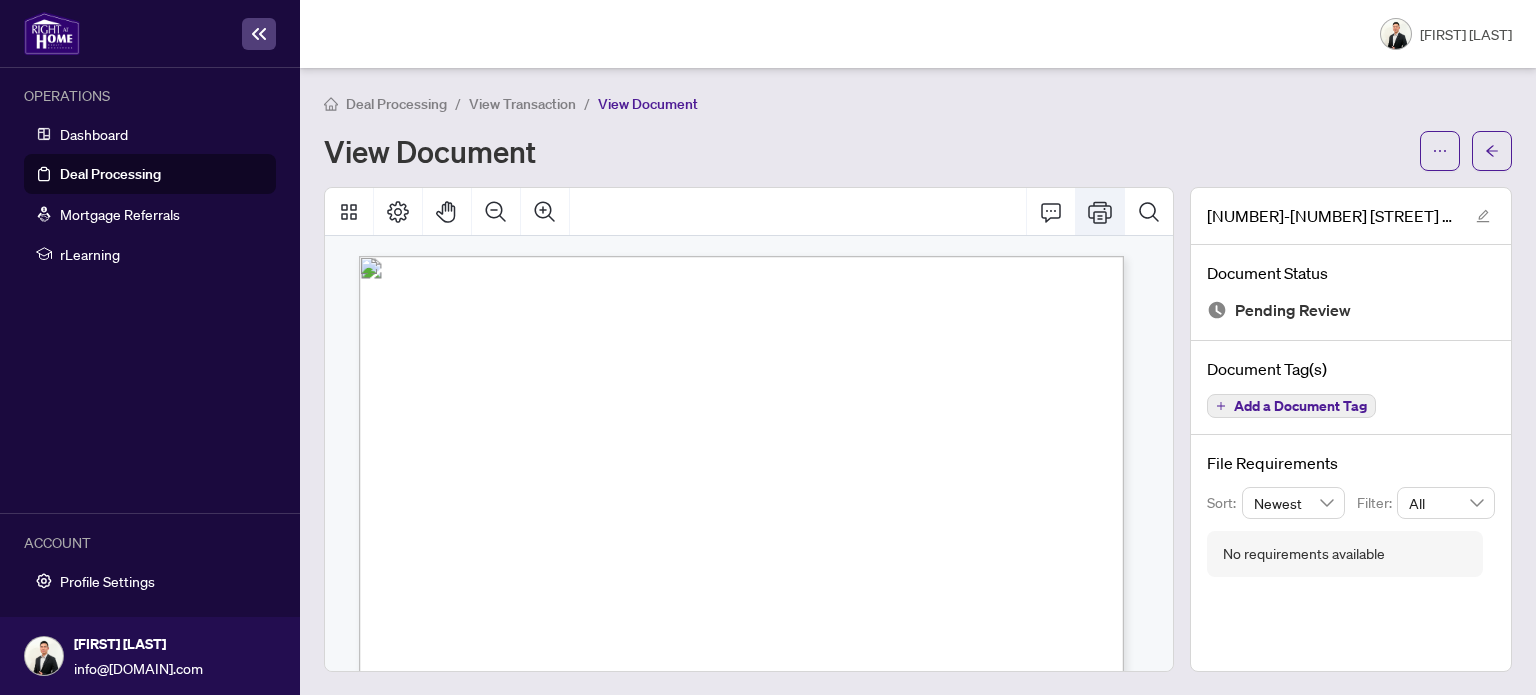 click 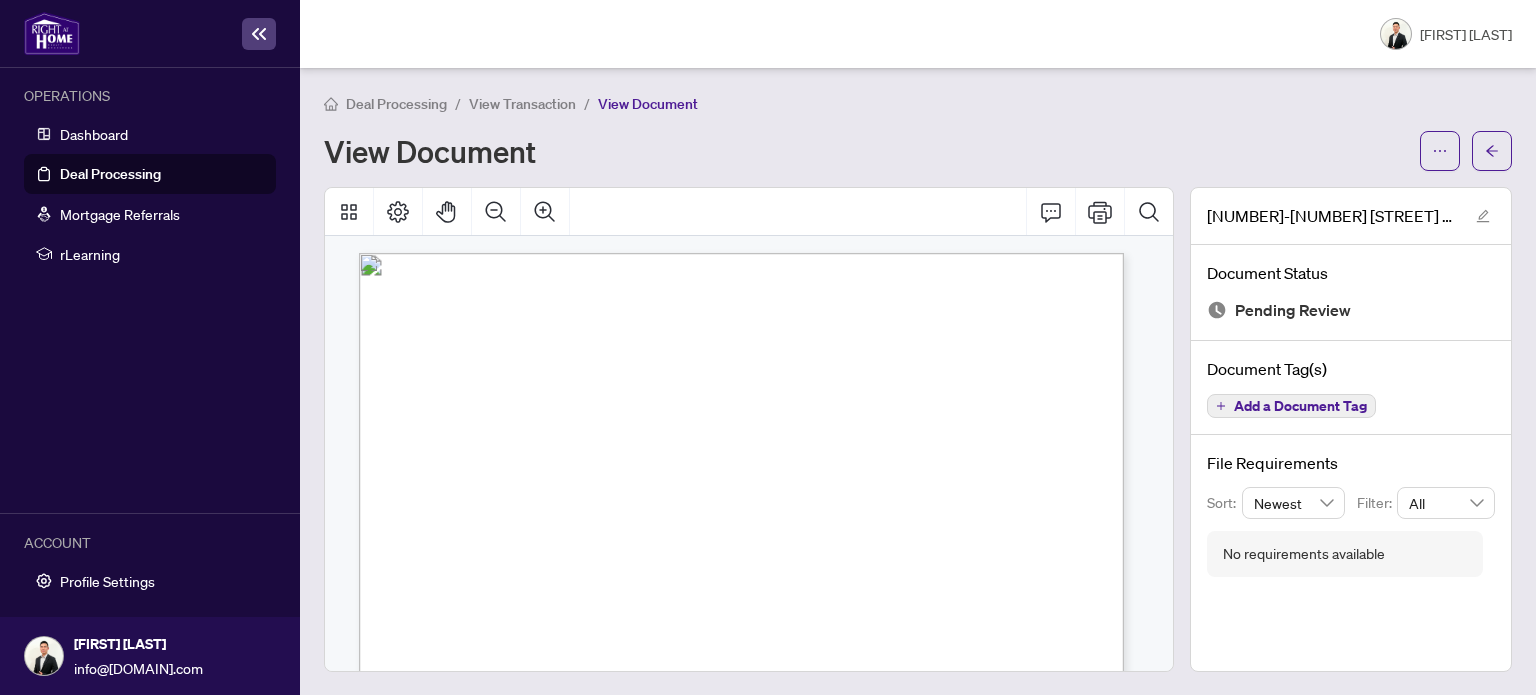 scroll, scrollTop: 0, scrollLeft: 0, axis: both 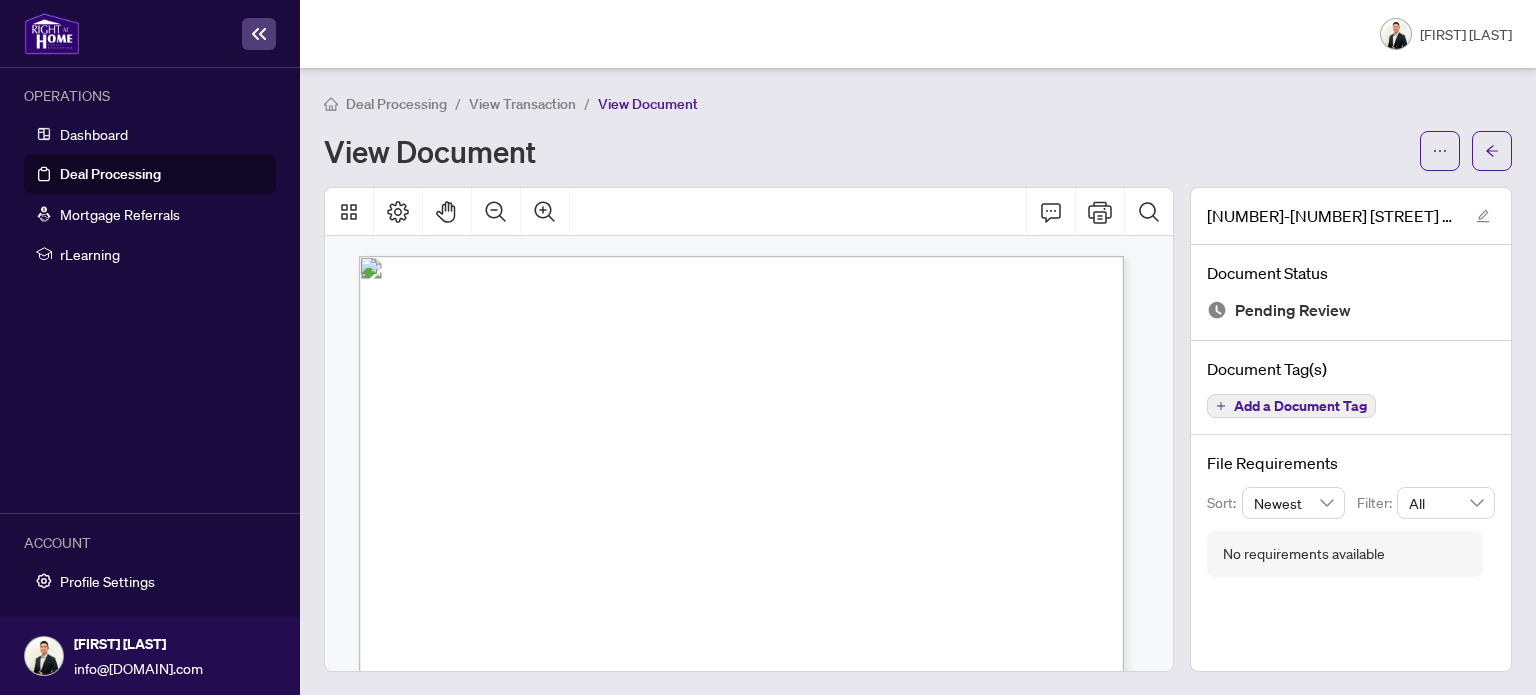 click on "Deal Processing" at bounding box center [110, 174] 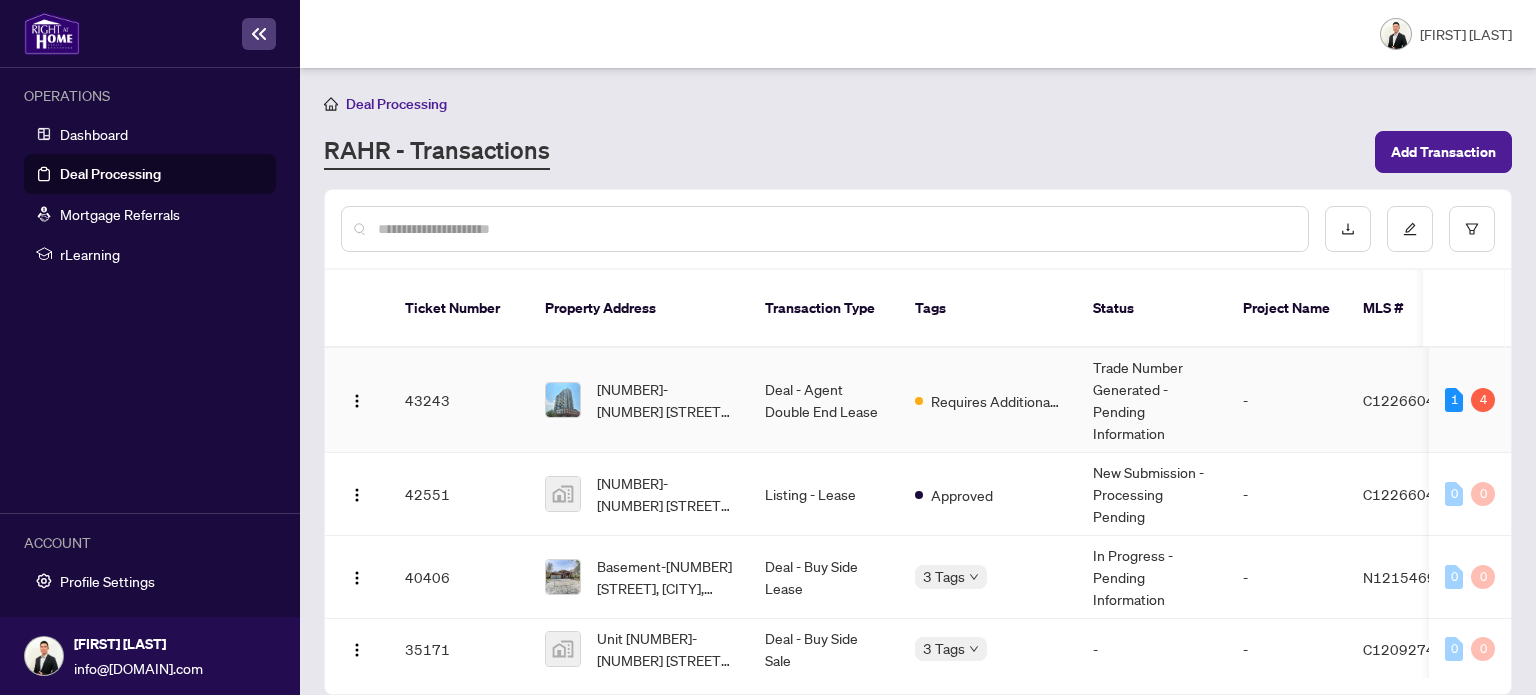 click on "Deal - Agent Double End Lease" at bounding box center [824, 400] 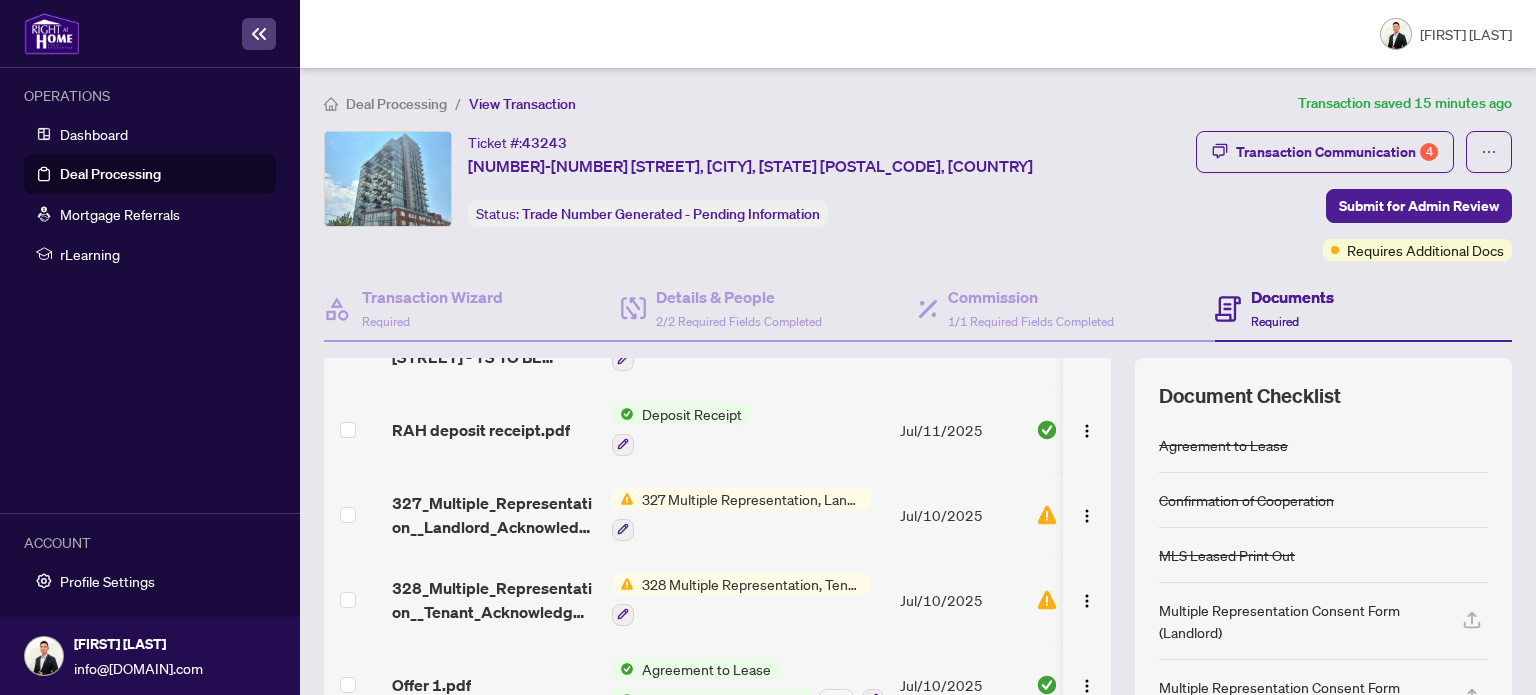 scroll, scrollTop: 194, scrollLeft: 0, axis: vertical 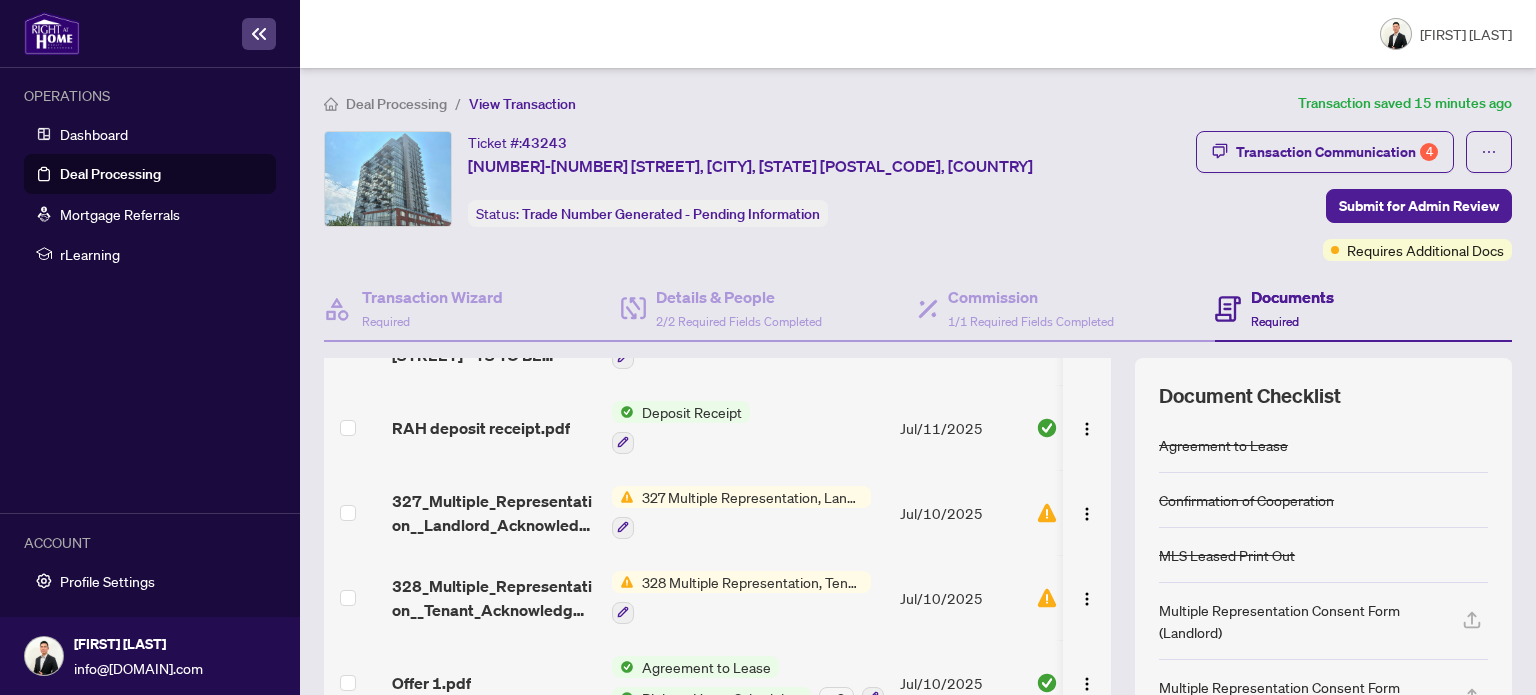 click on "327 Multiple Representation, Landlord - Acknowledgement & Consent Disclosure" at bounding box center [752, 497] 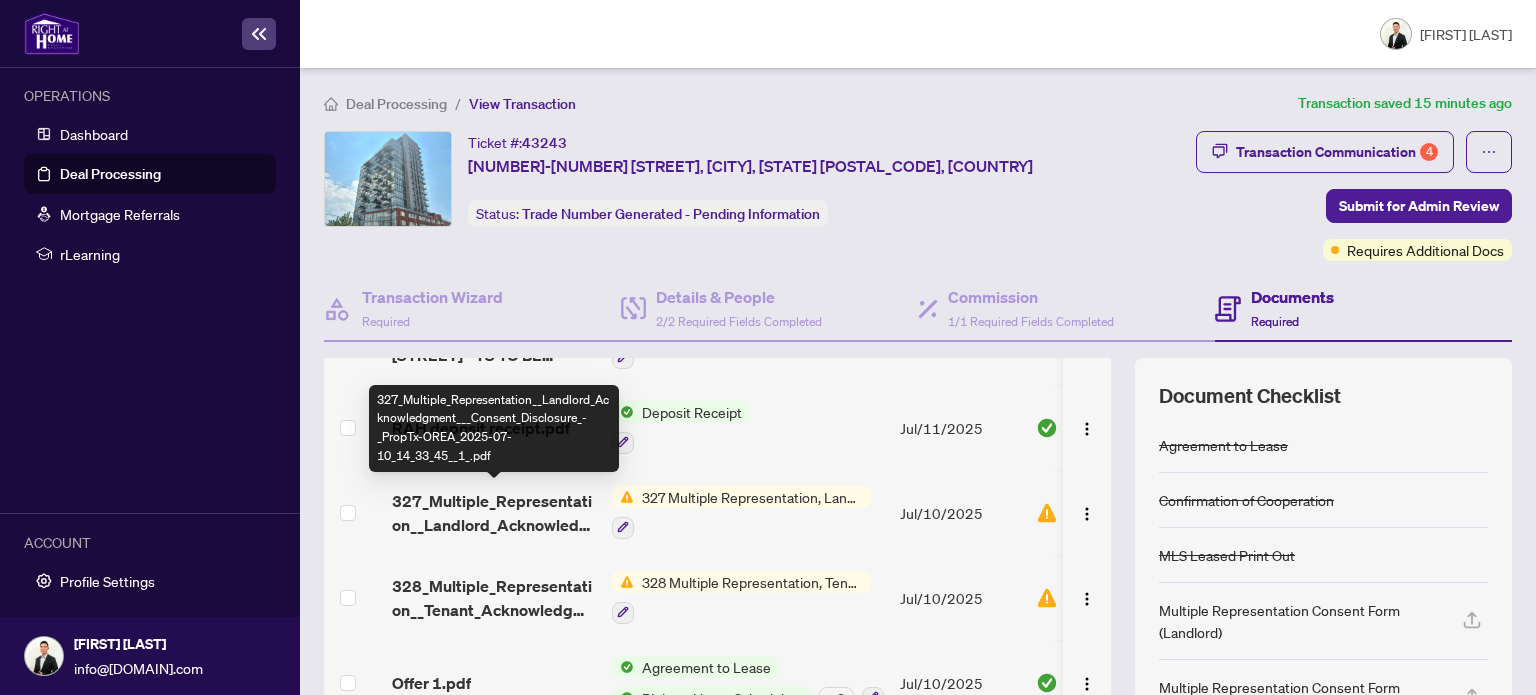 click on "327_Multiple_Representation__Landlord_Acknowledgment___Consent_Disclosure_-_PropTx-OREA_2025-07-10_14_33_45__1_.pdf" at bounding box center [494, 513] 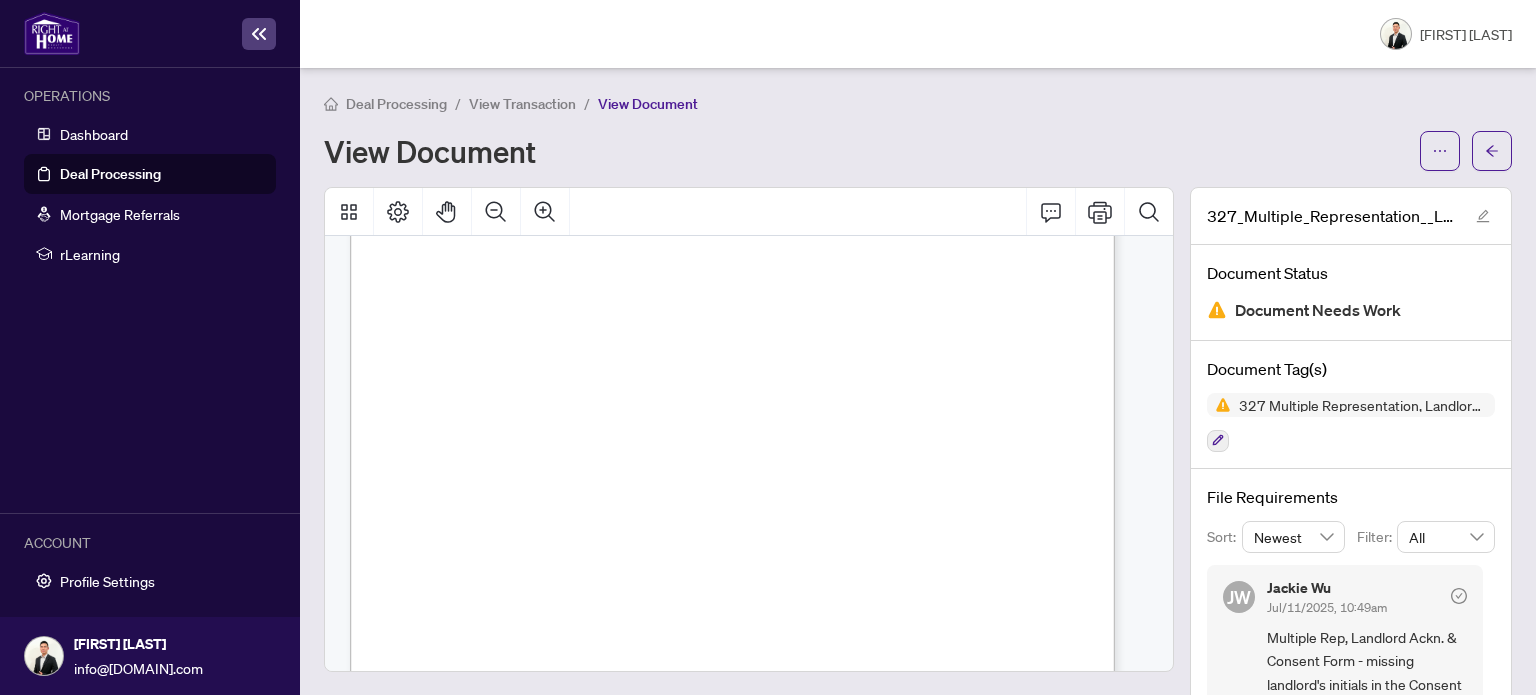 scroll, scrollTop: 180, scrollLeft: 0, axis: vertical 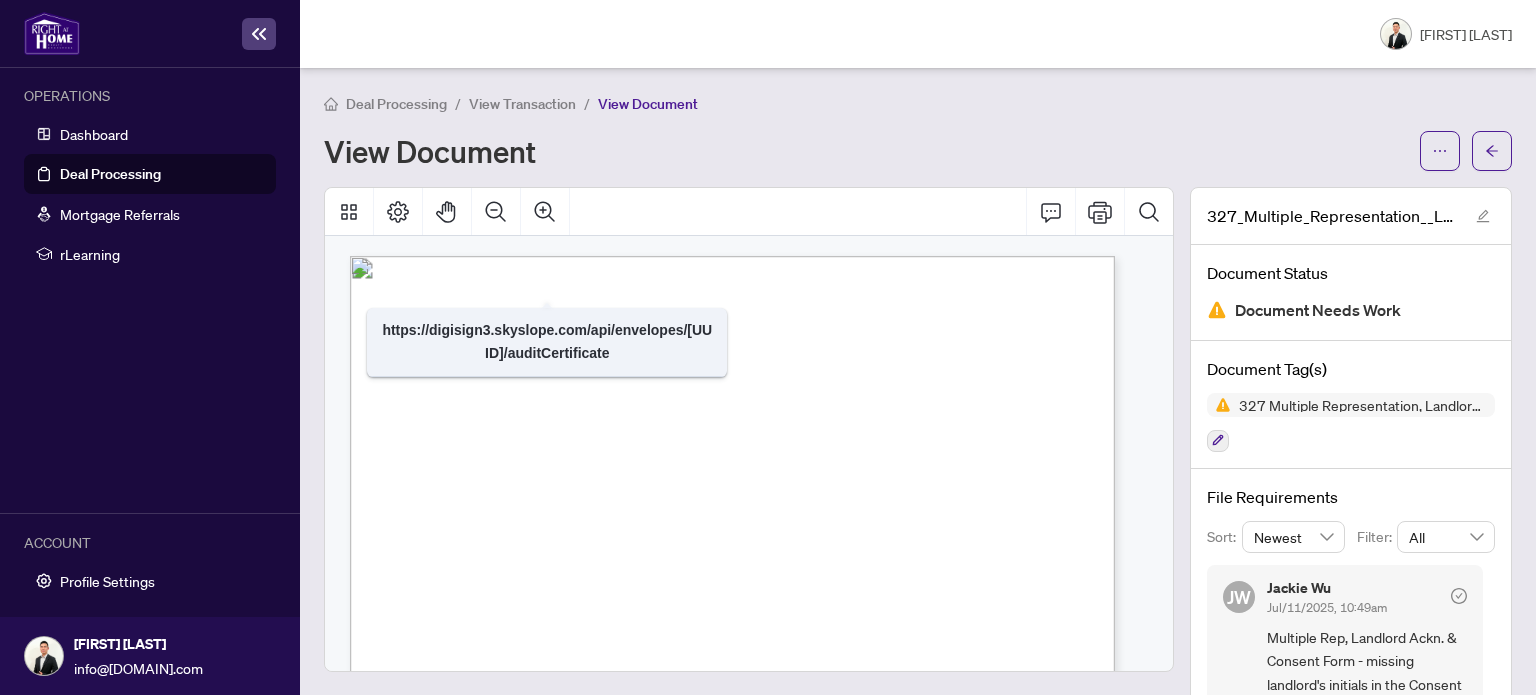click on "Deal Processing" at bounding box center (110, 174) 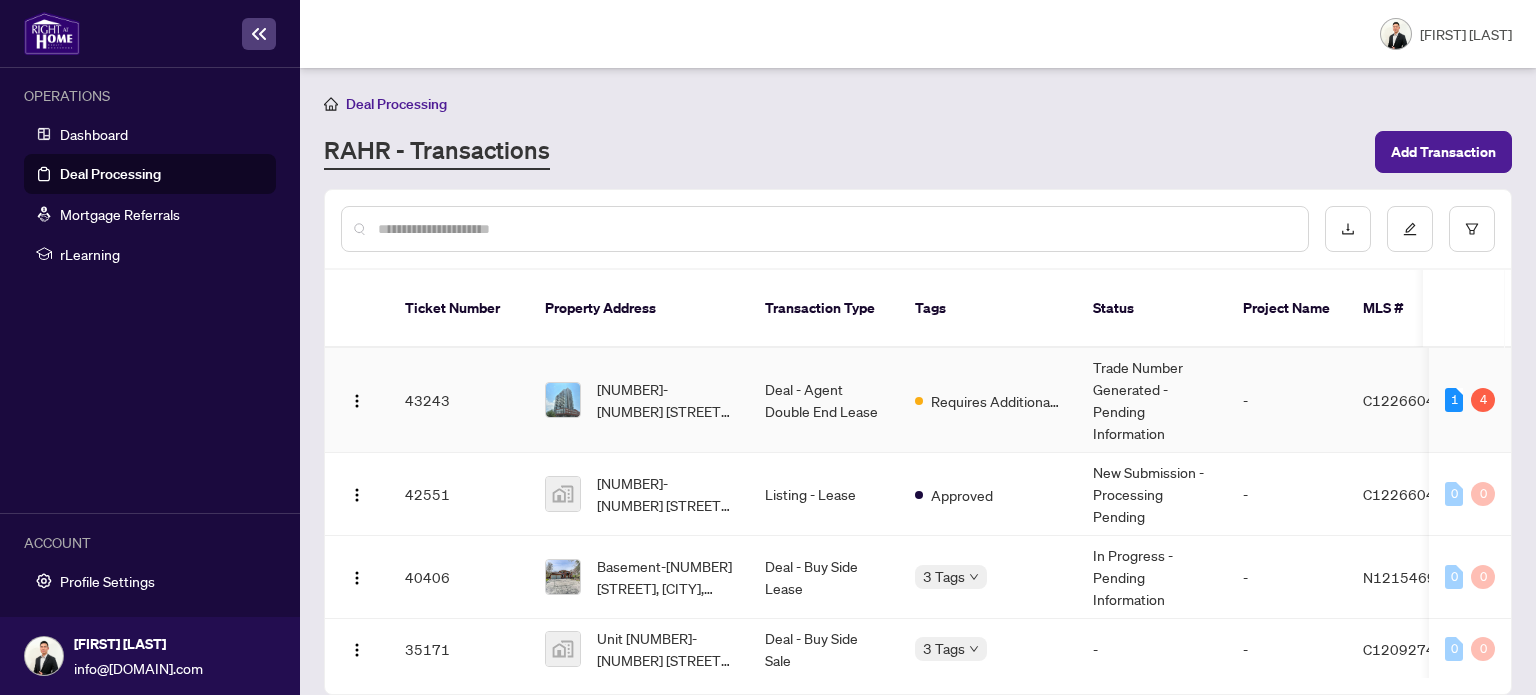 click on "Deal - Agent Double End Lease" at bounding box center [824, 400] 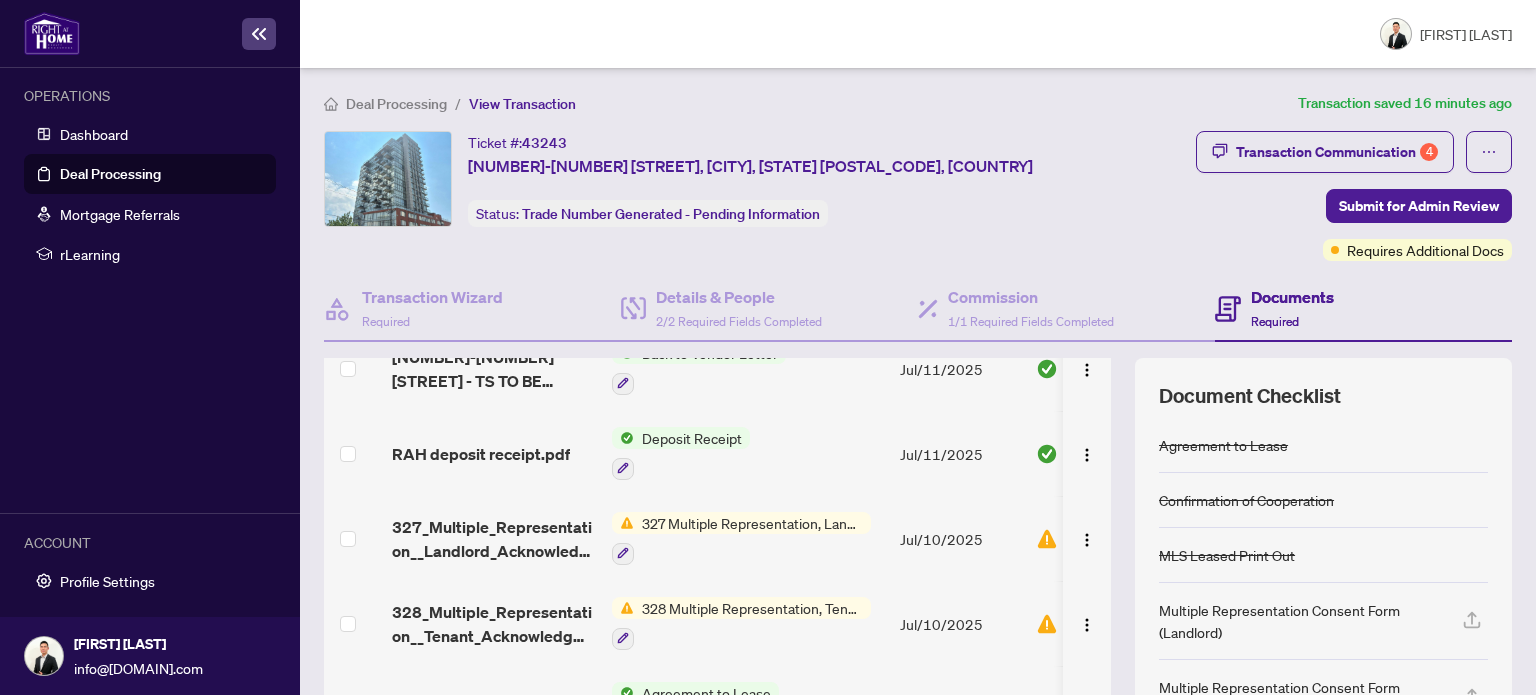 scroll, scrollTop: 190, scrollLeft: 0, axis: vertical 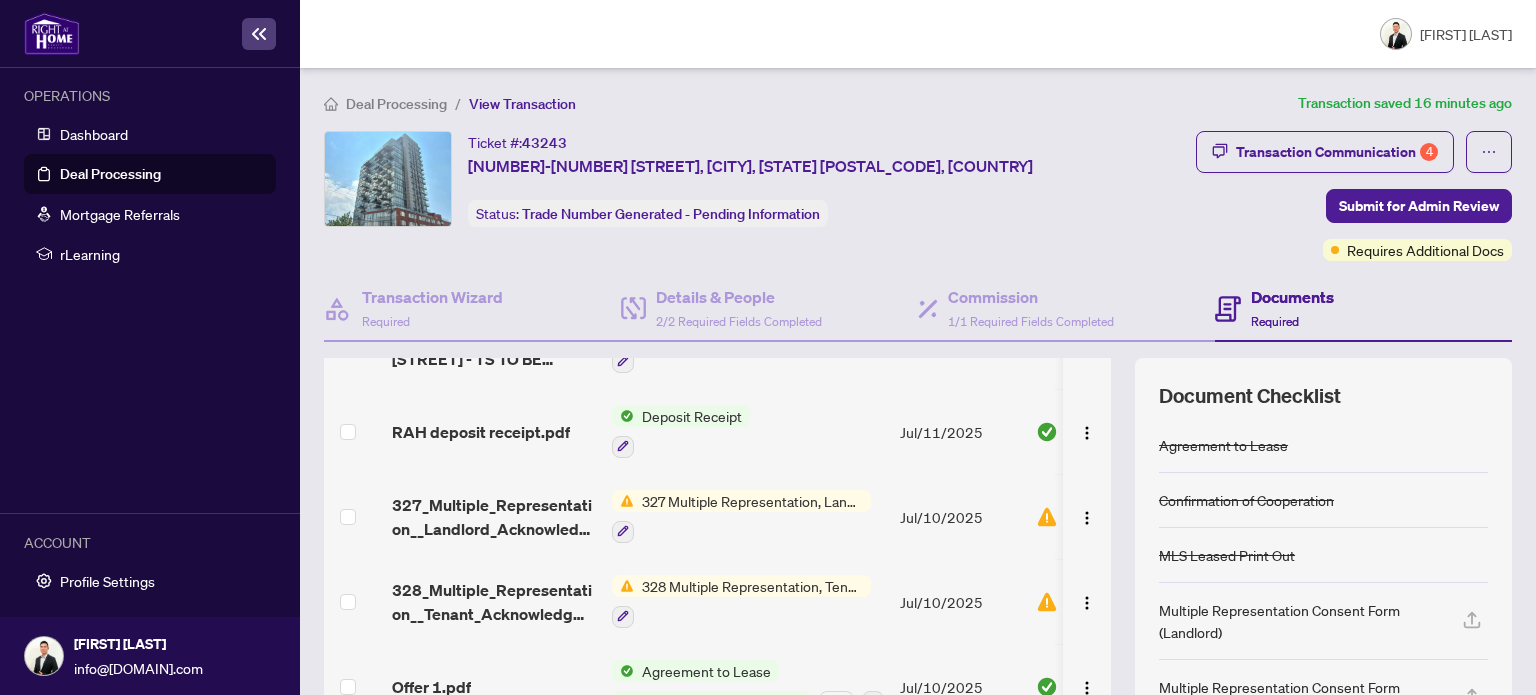 click on "328 Multiple Representation, Tenant - Acknowledgement & Consent Disclosure" at bounding box center (752, 586) 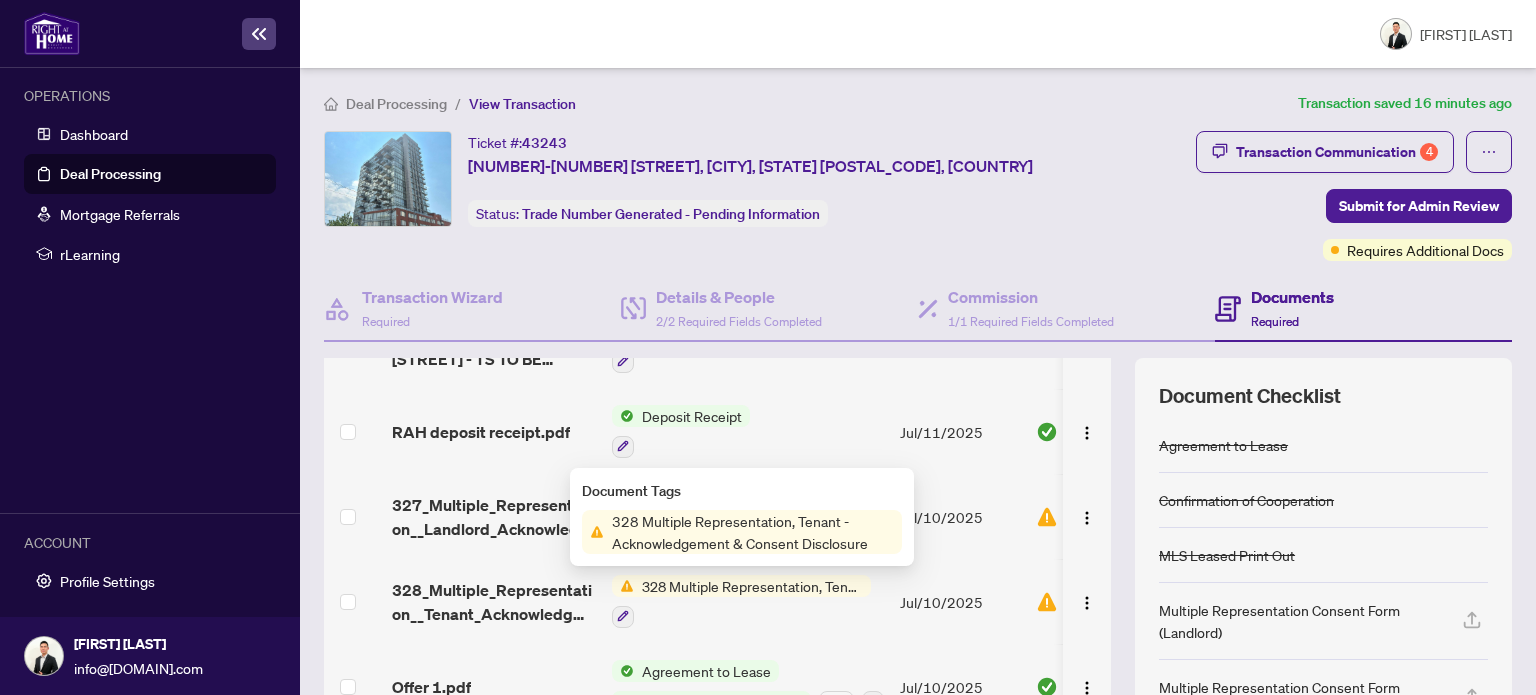 click on "328 Multiple Representation, Tenant - Acknowledgement & Consent Disclosure" at bounding box center (753, 532) 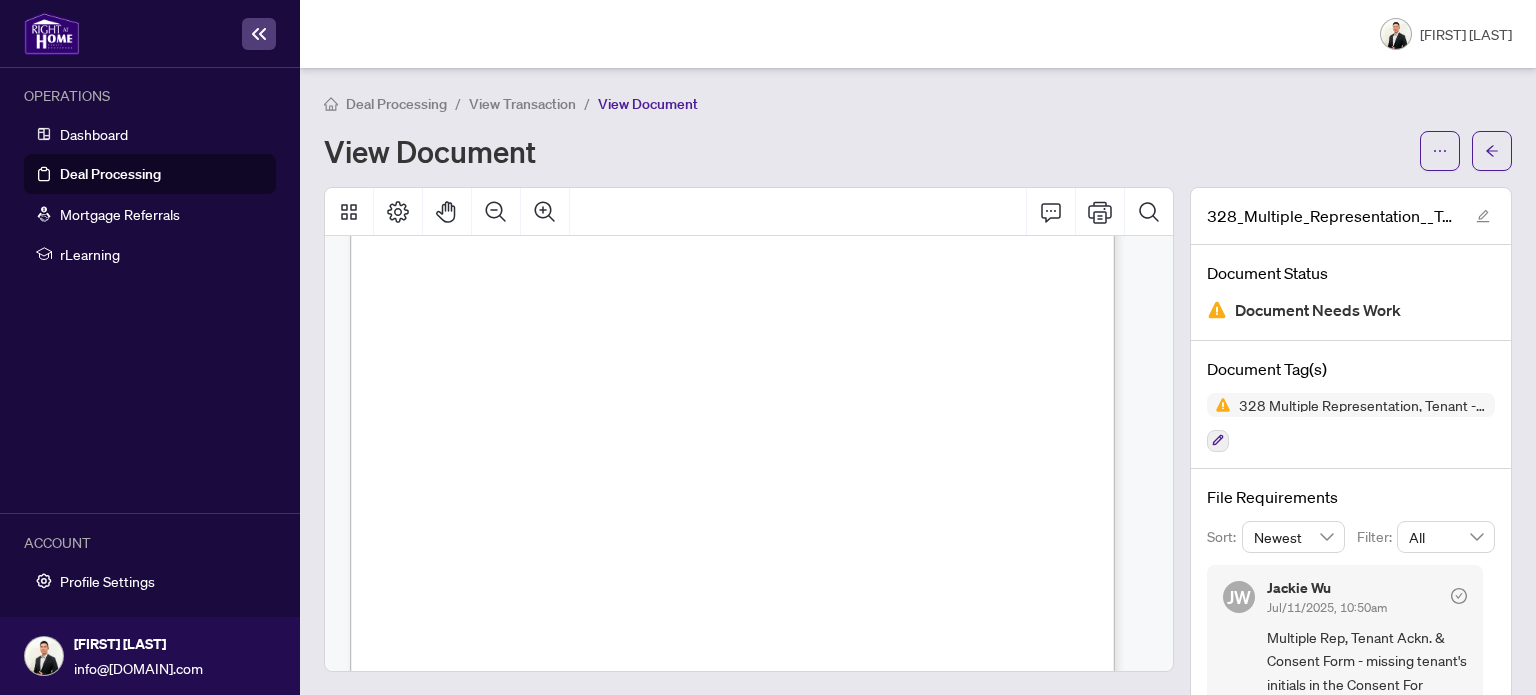 scroll, scrollTop: 594, scrollLeft: 0, axis: vertical 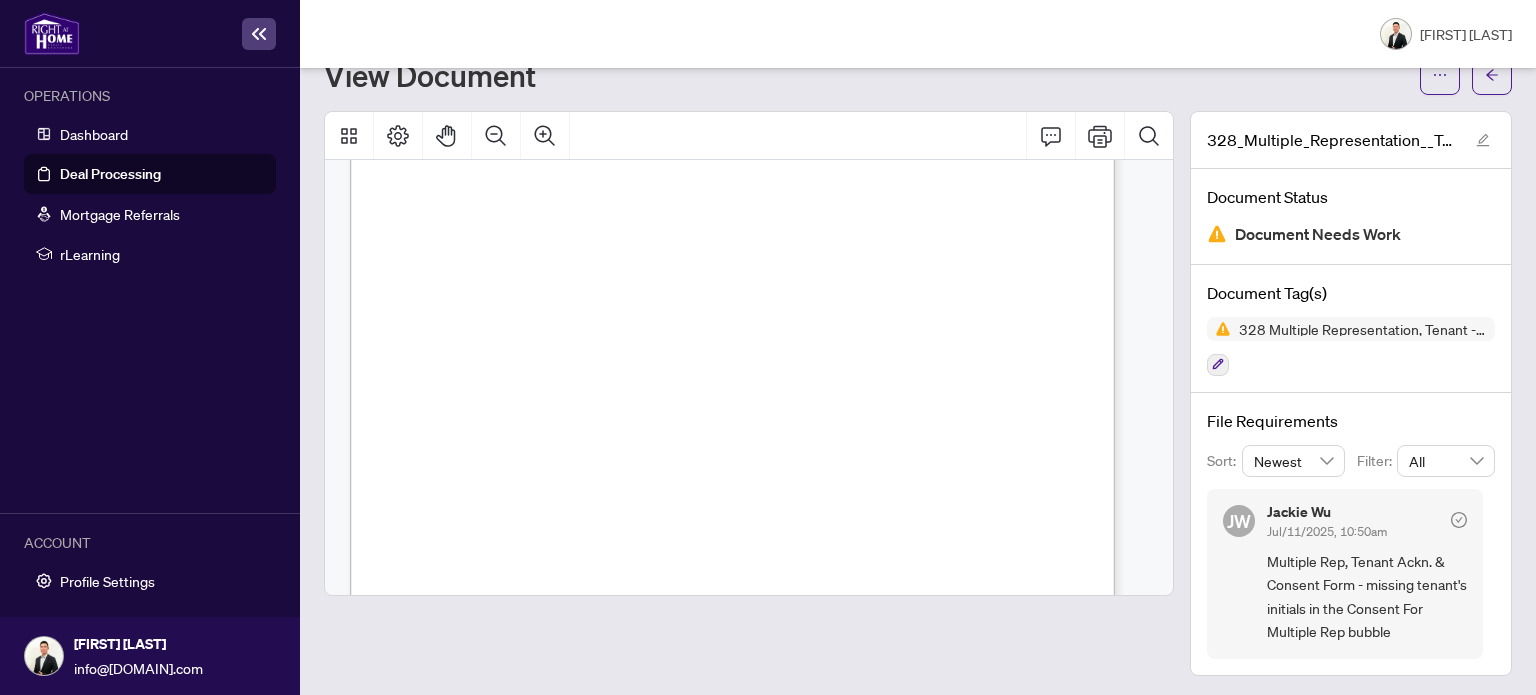 click on "Deal Processing" at bounding box center (110, 174) 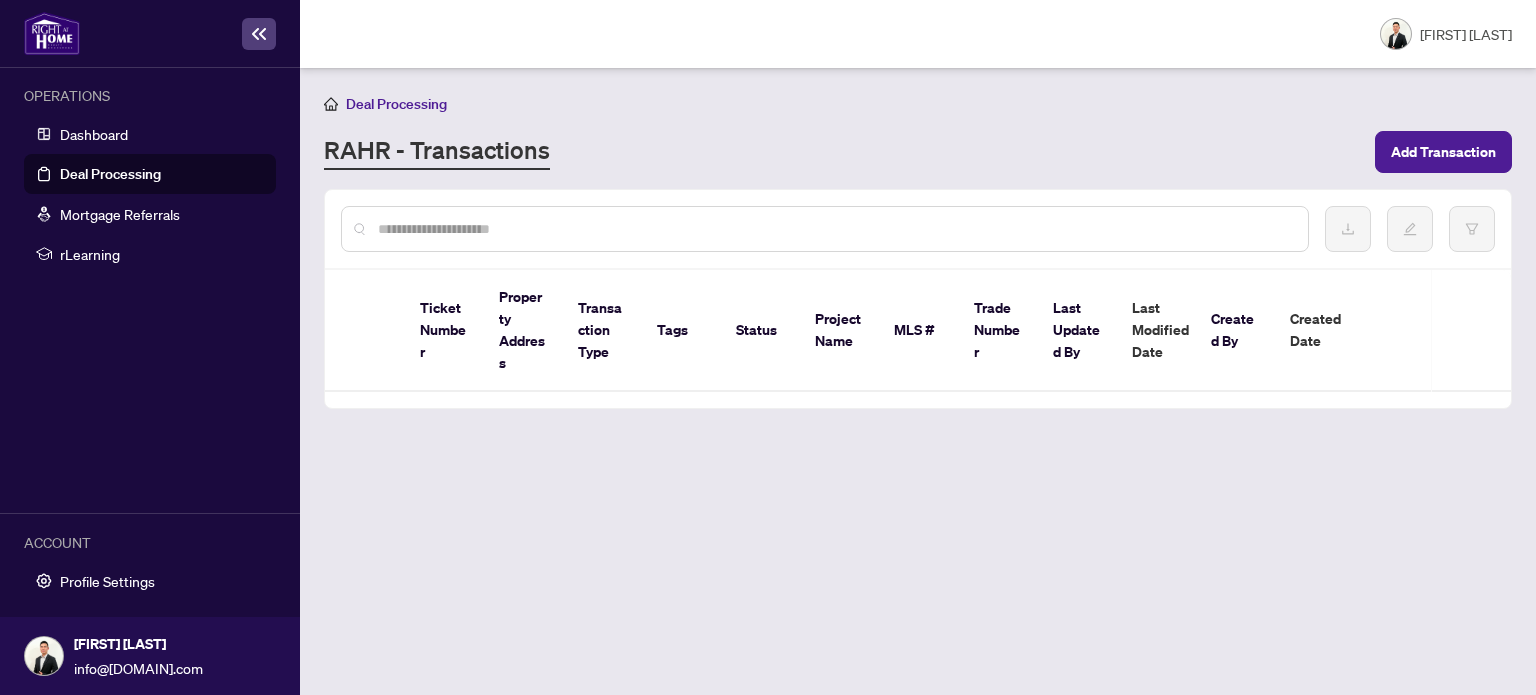 scroll, scrollTop: 0, scrollLeft: 0, axis: both 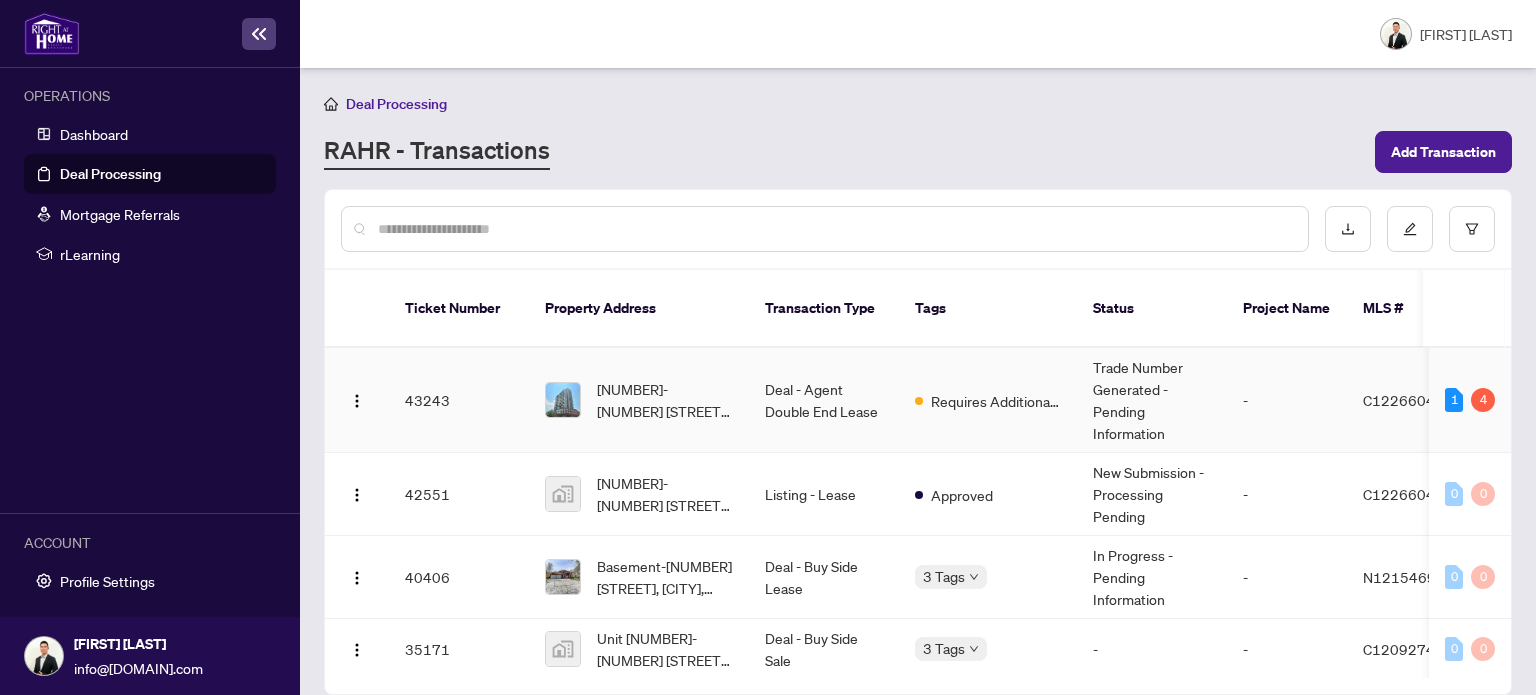 click on "Requires Additional Docs" at bounding box center (988, 400) 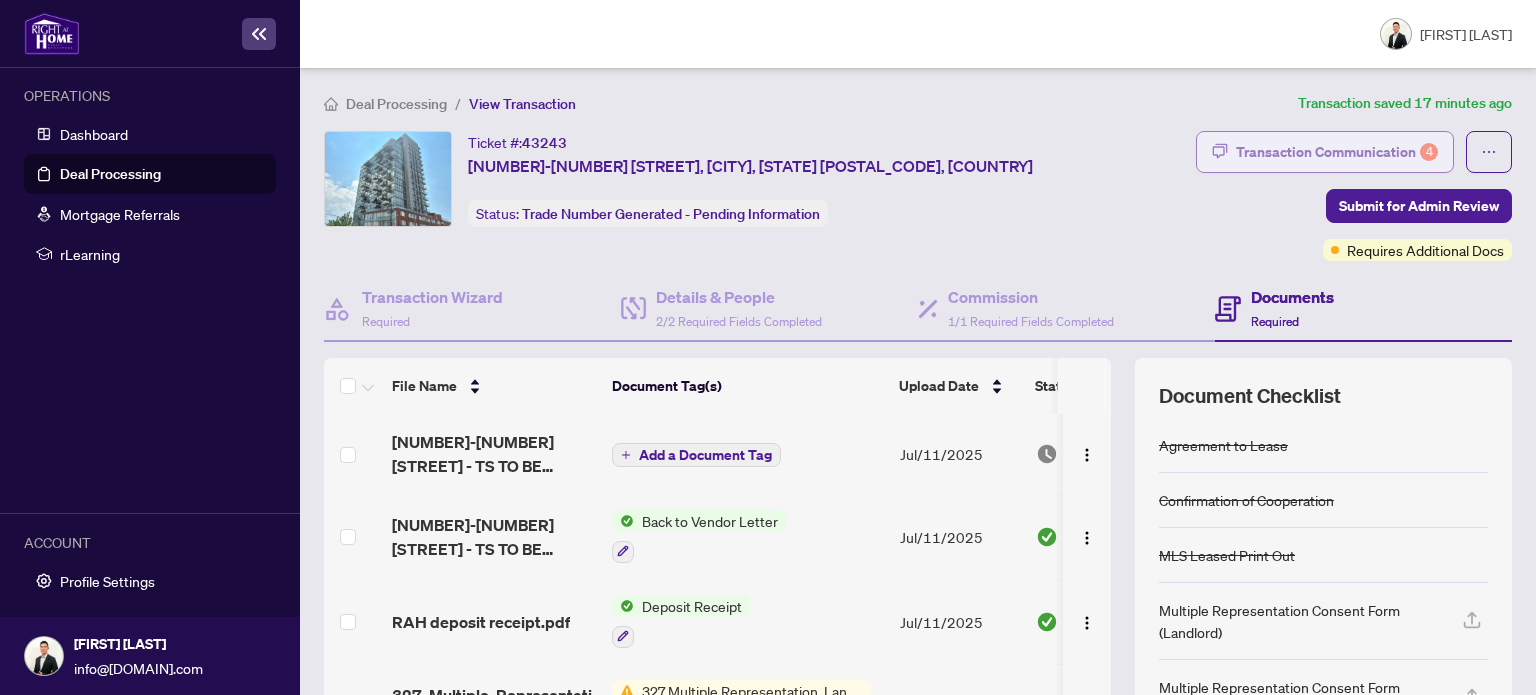 click on "Transaction Communication 4" at bounding box center [1337, 152] 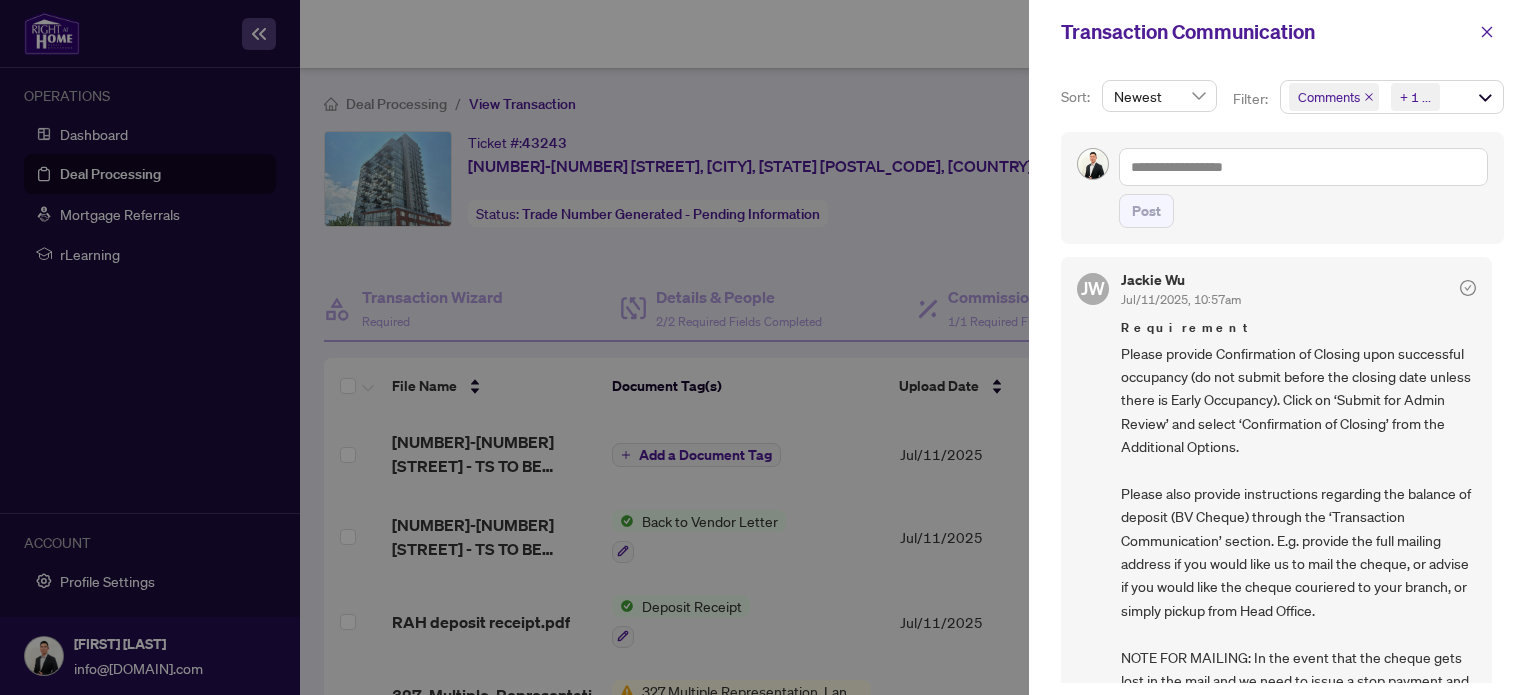 scroll, scrollTop: 11, scrollLeft: 0, axis: vertical 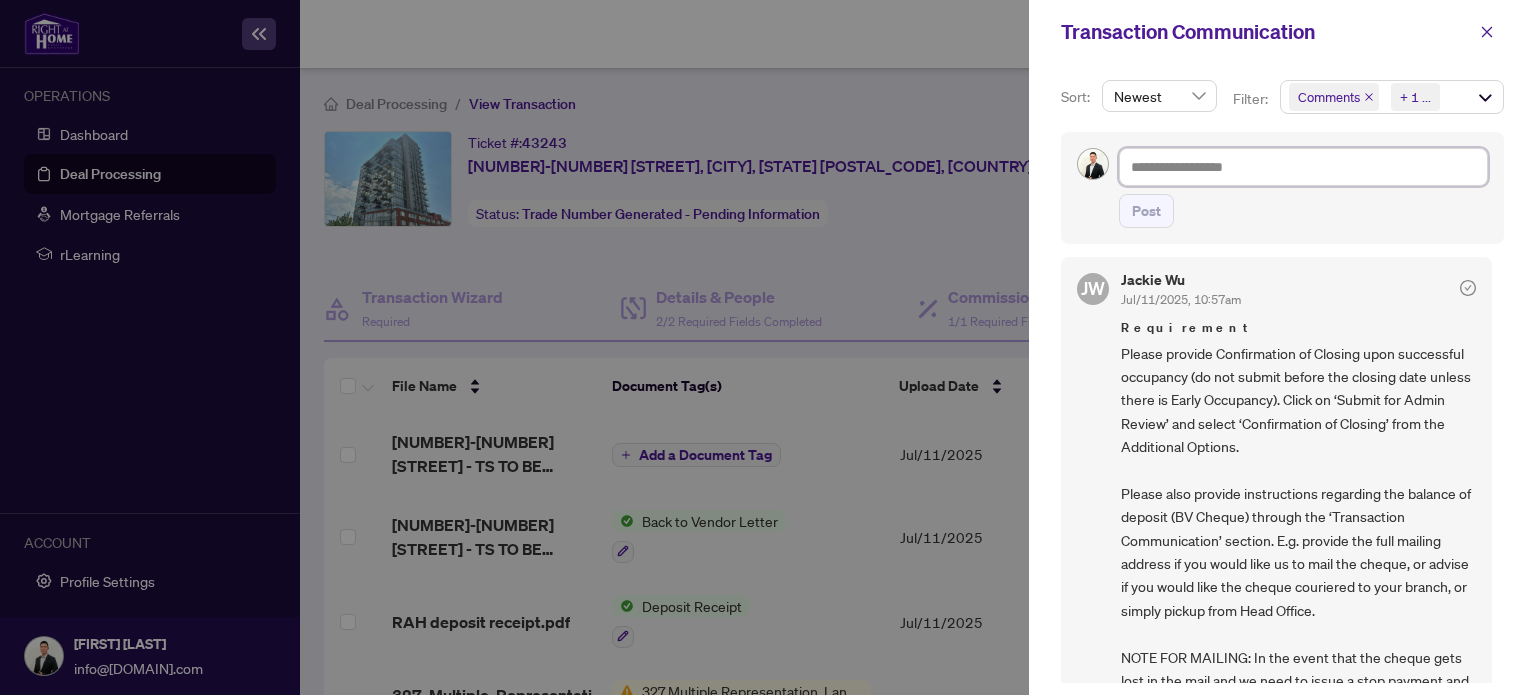 click at bounding box center (1303, 167) 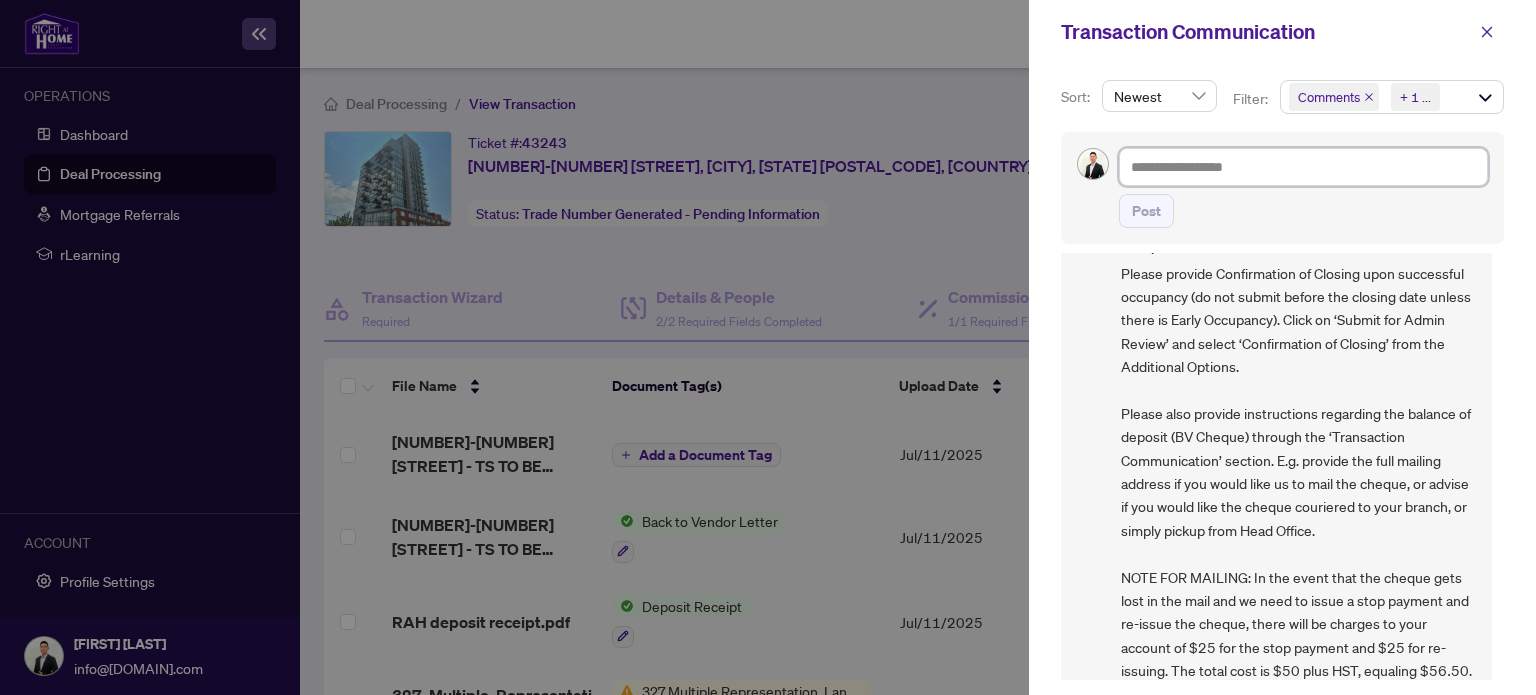 scroll, scrollTop: 99, scrollLeft: 0, axis: vertical 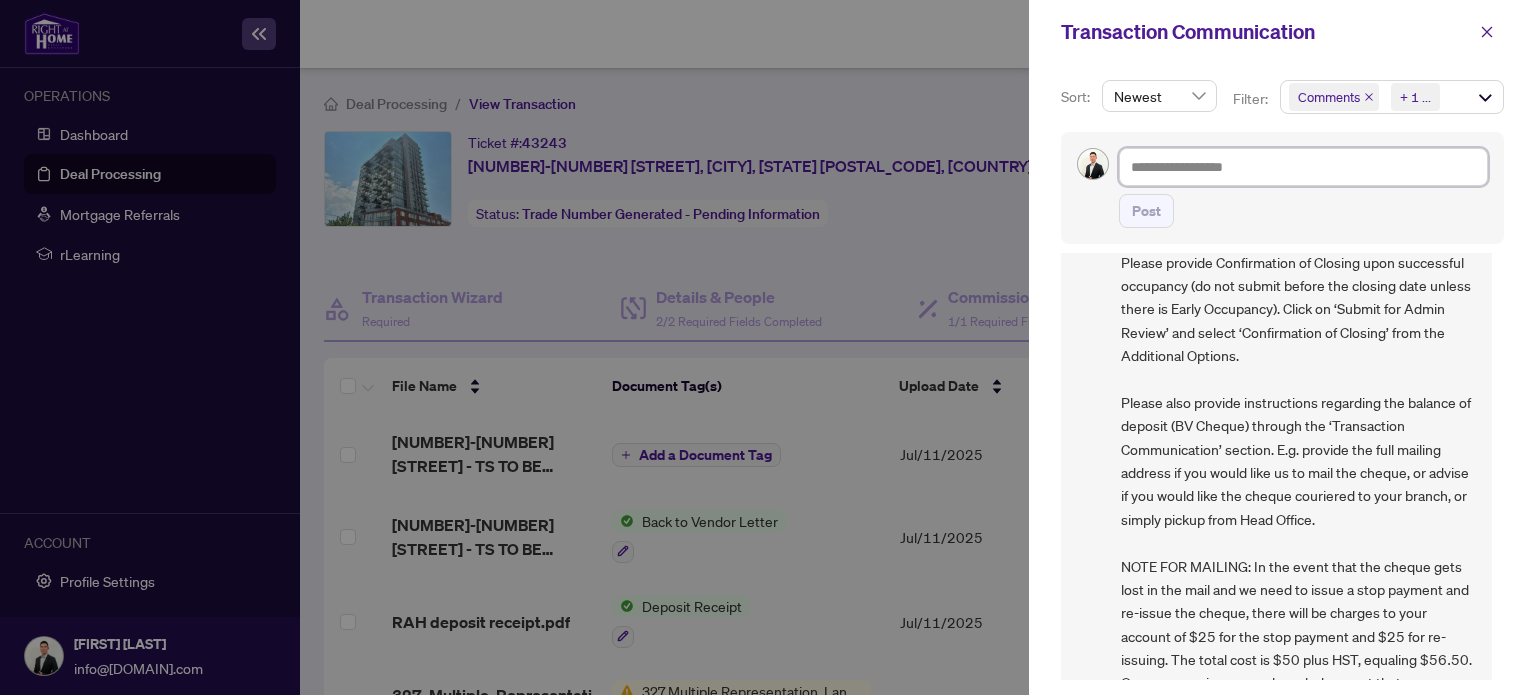 click at bounding box center [1303, 167] 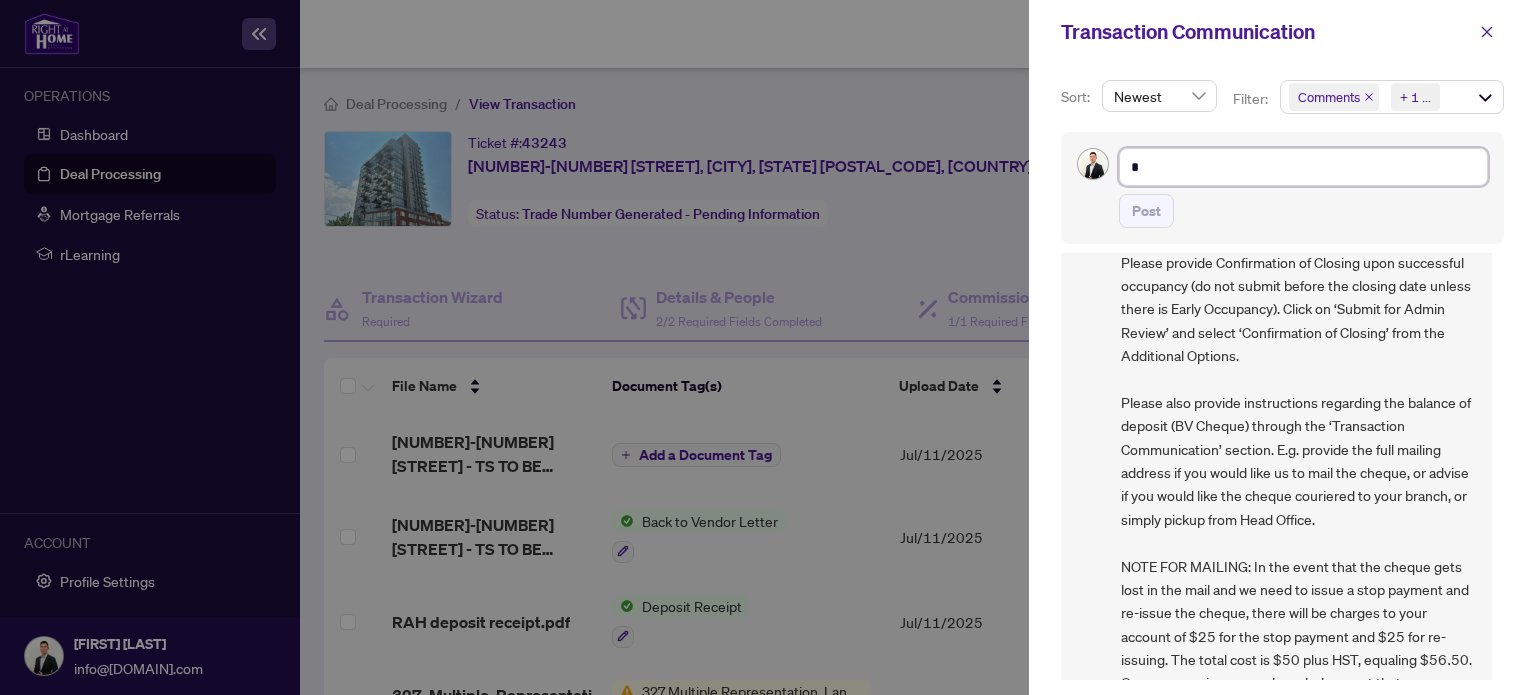 type on "**" 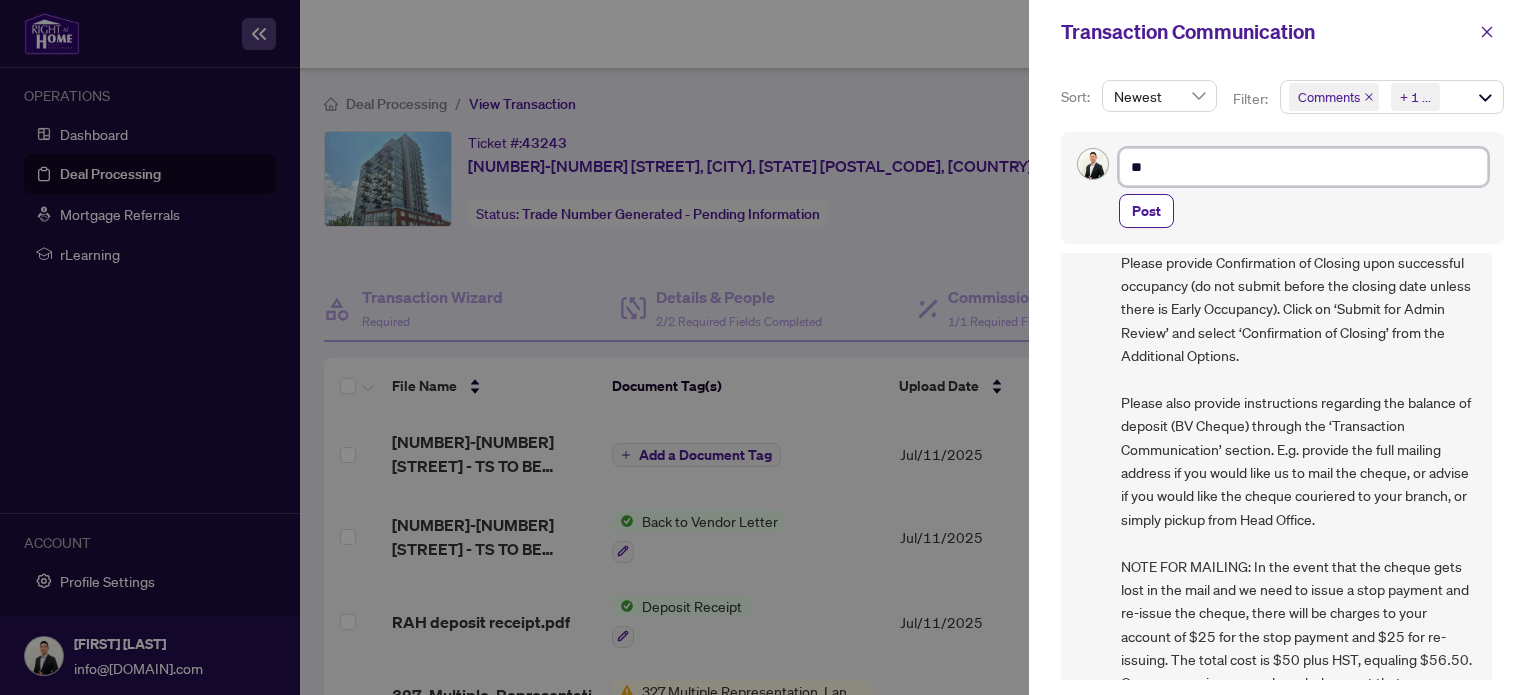 type on "***" 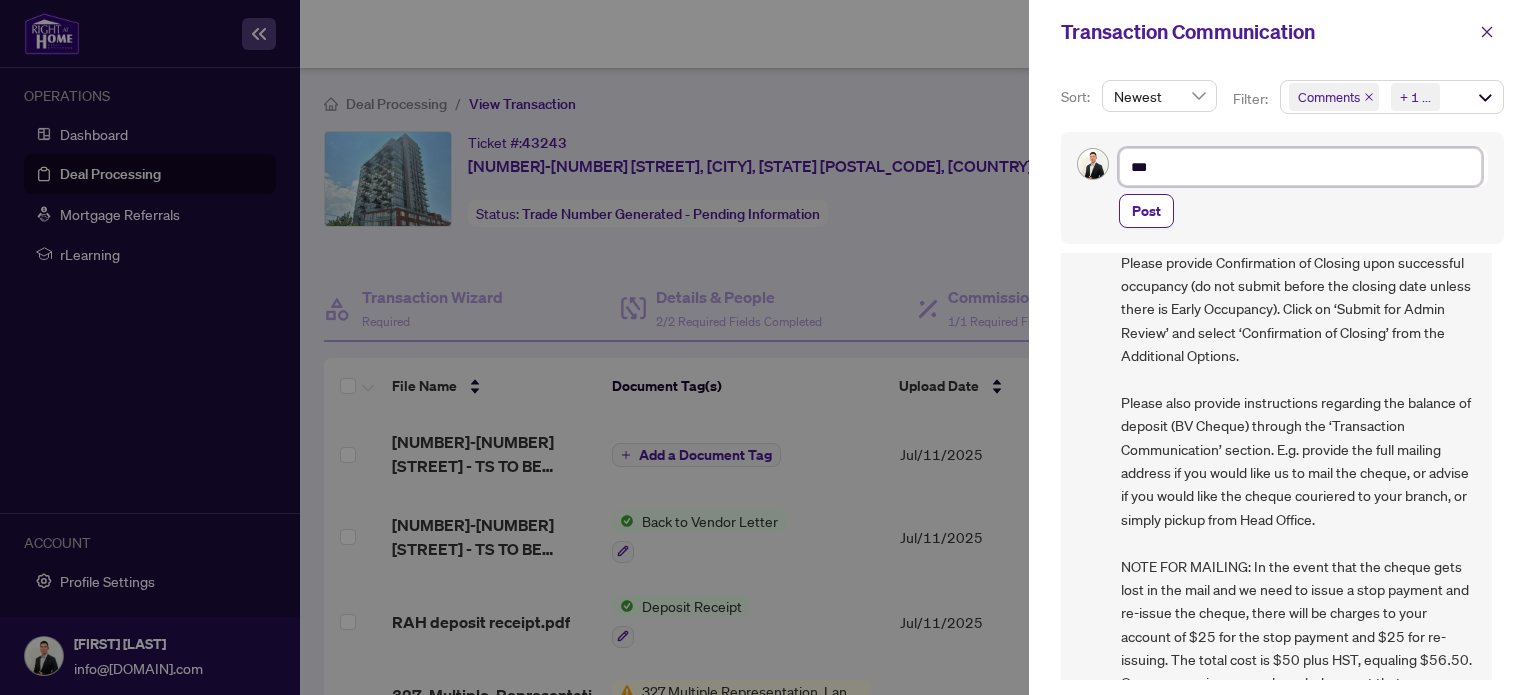 type on "****" 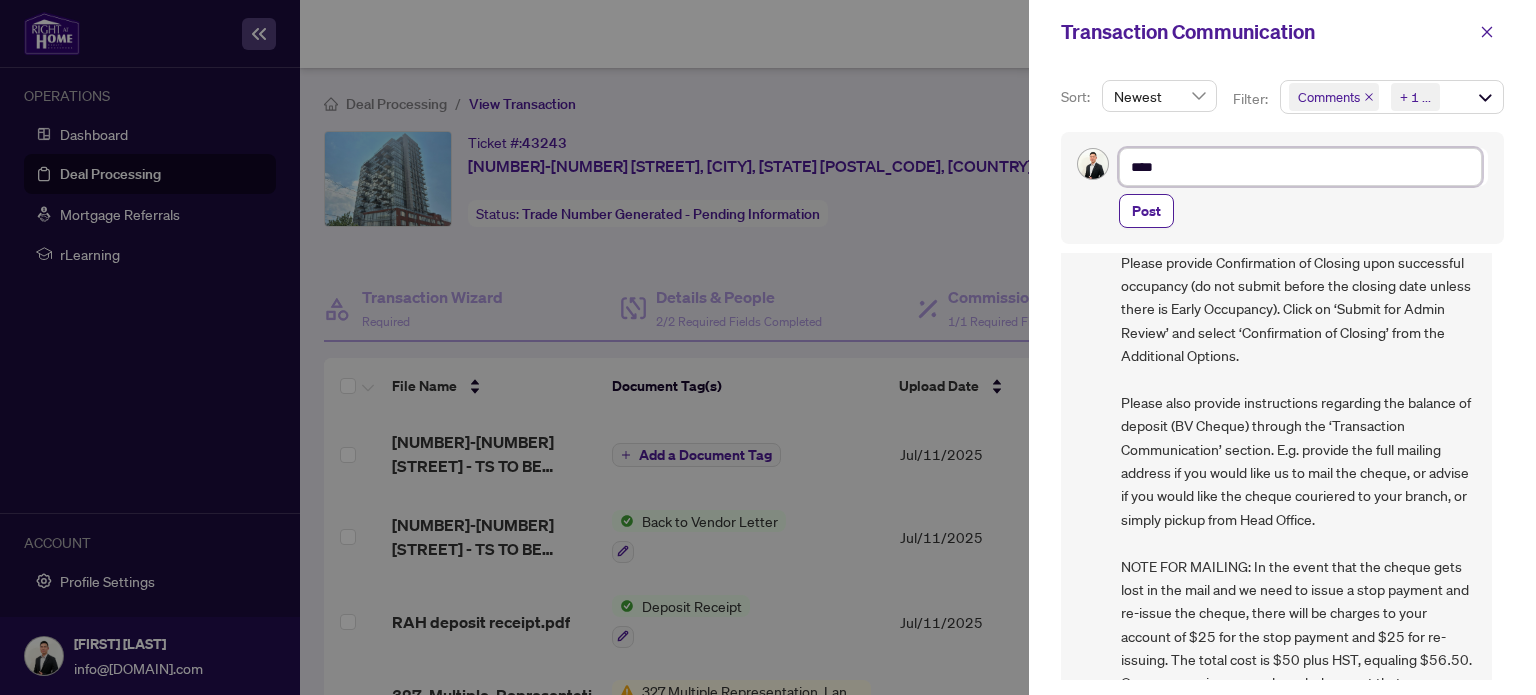 type on "*****" 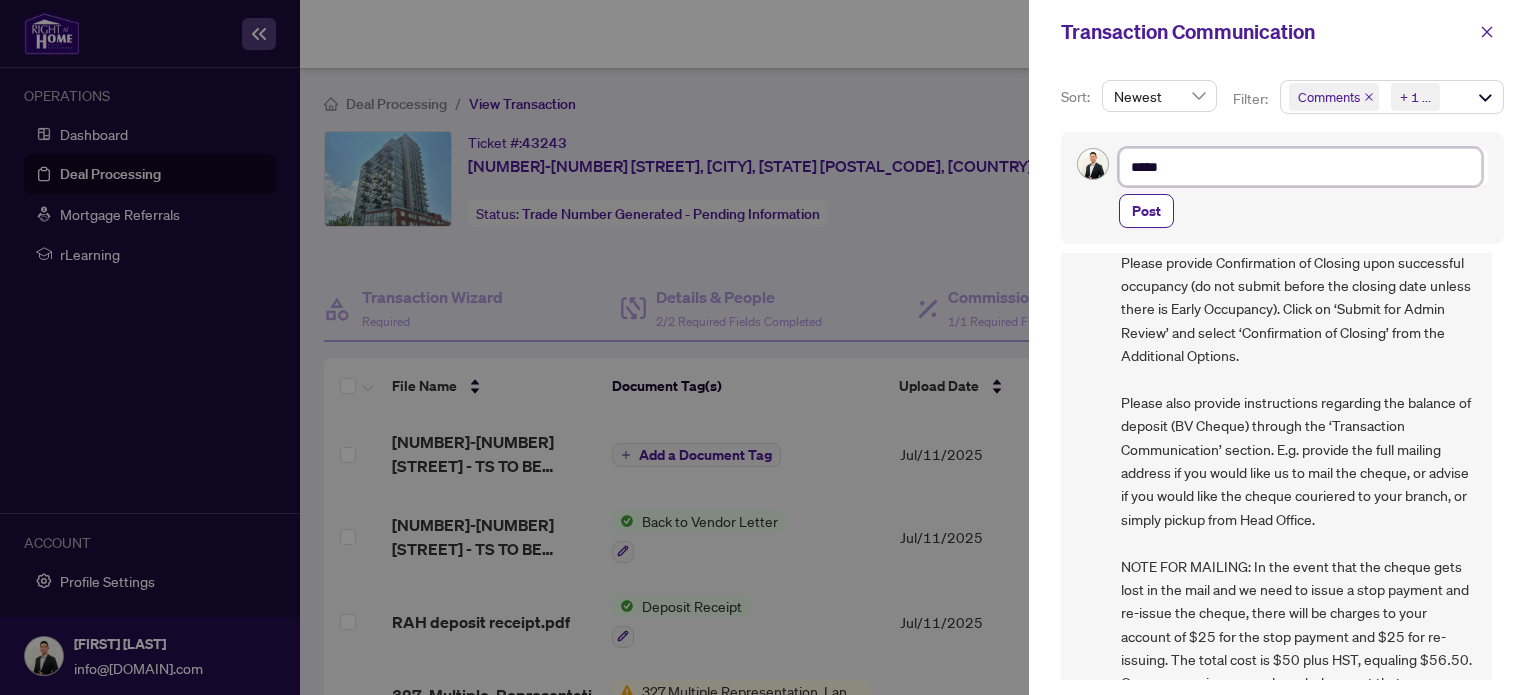 type on "******" 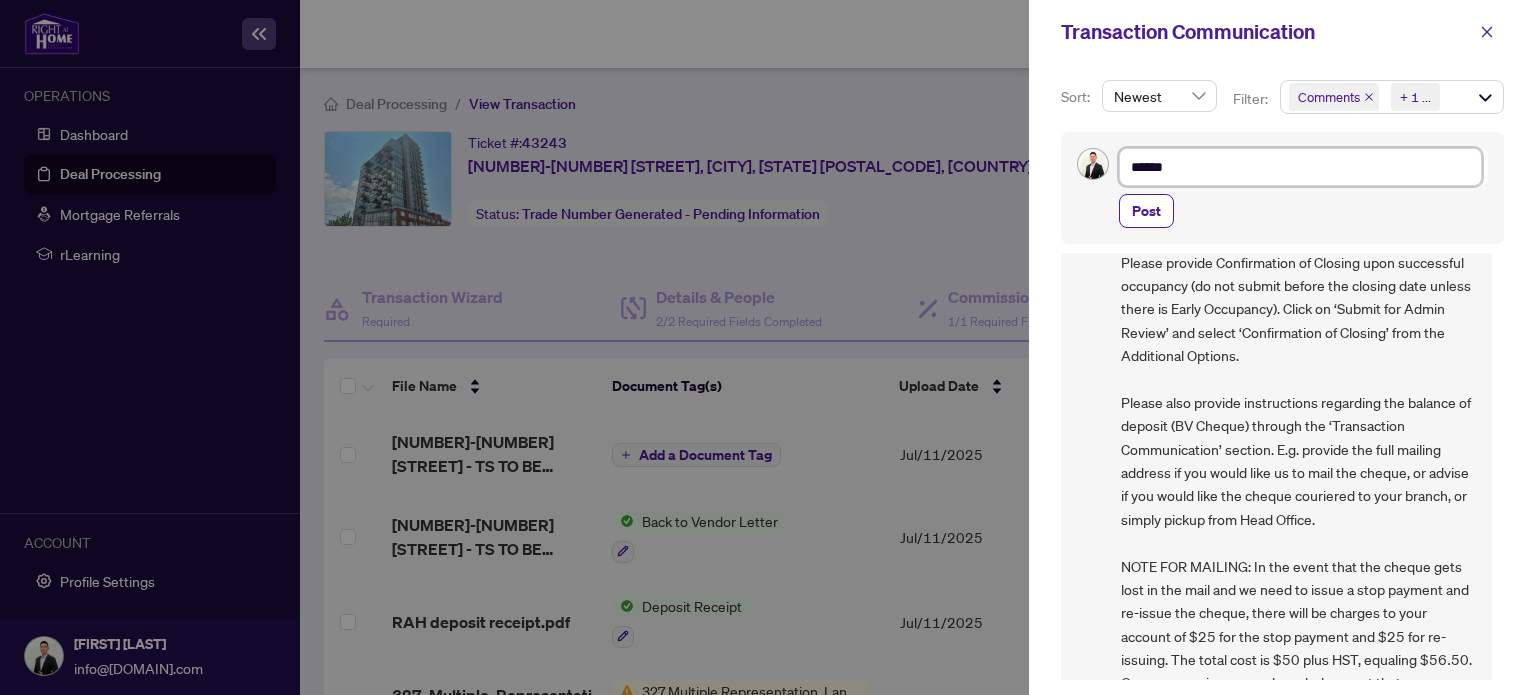 type on "******" 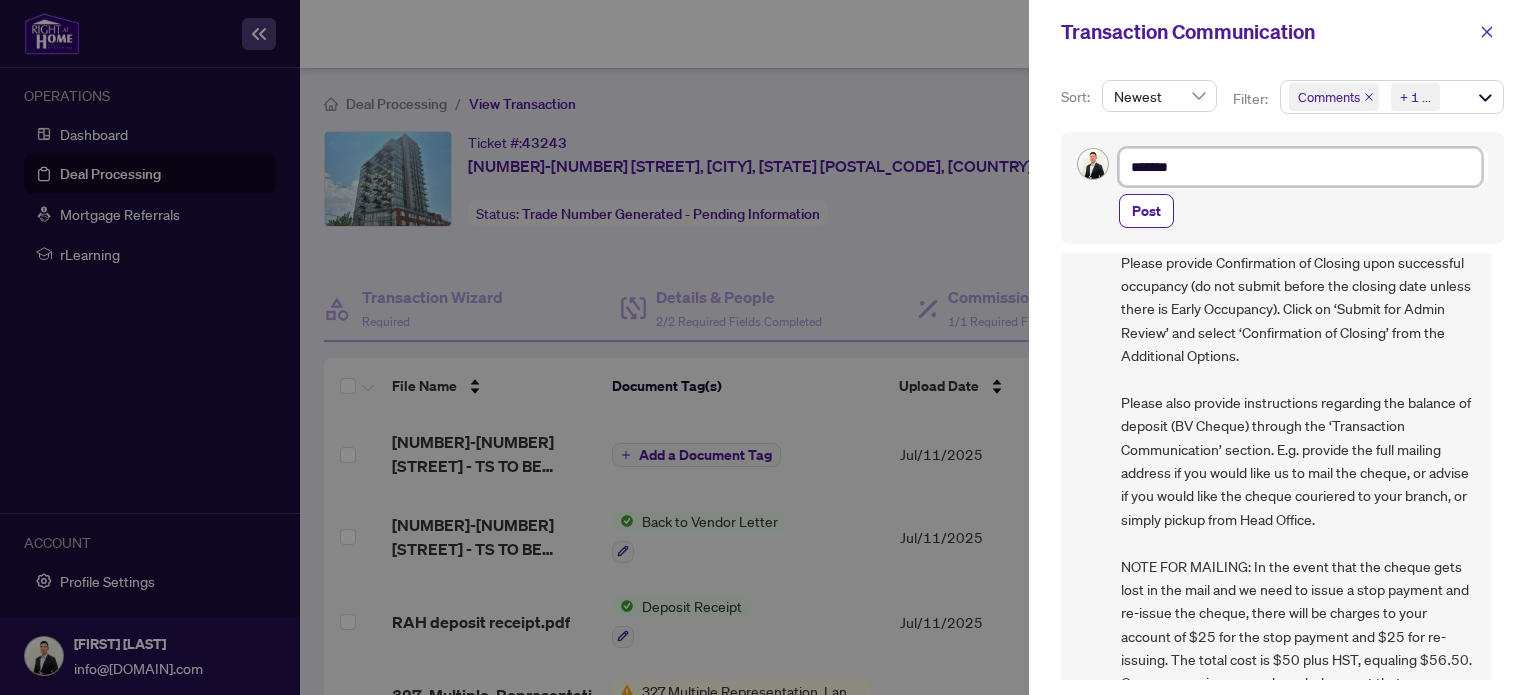 type on "********" 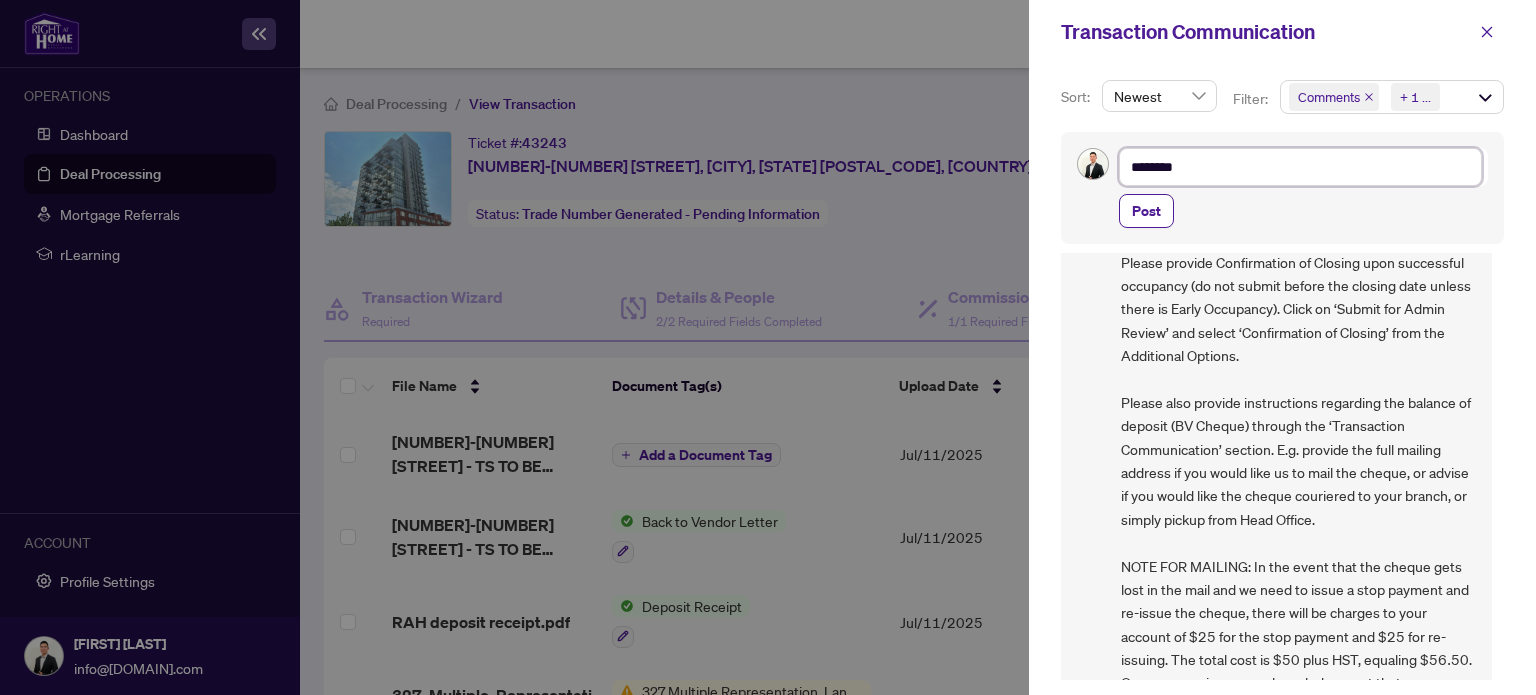 type on "*********" 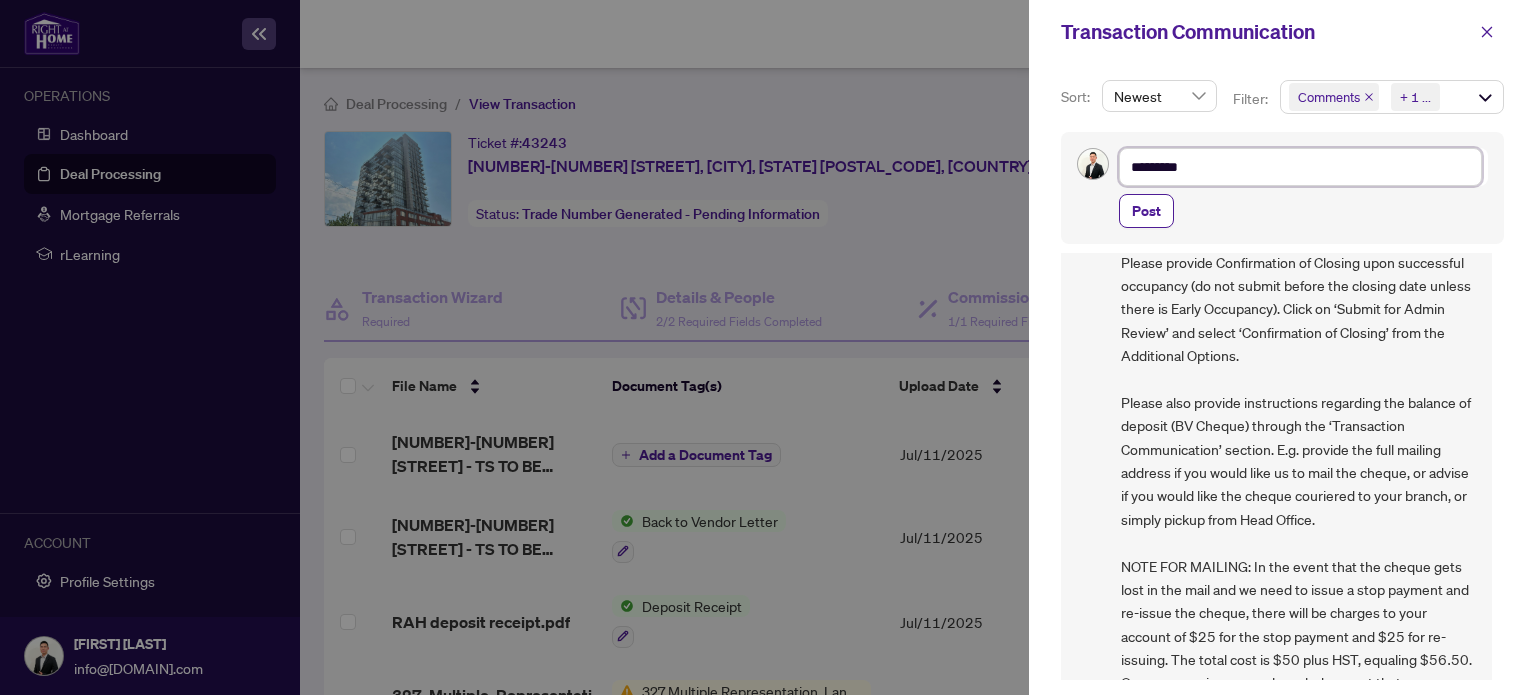 type on "**********" 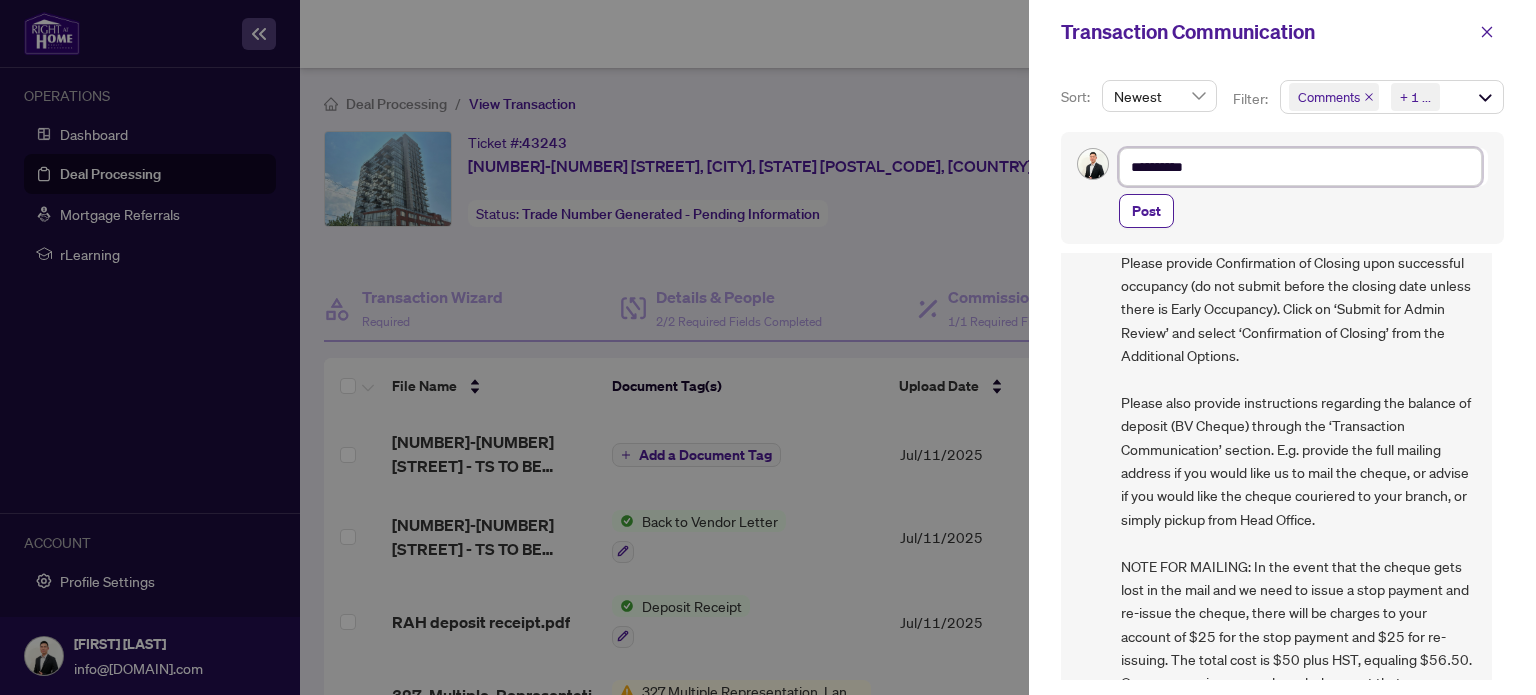 type on "**********" 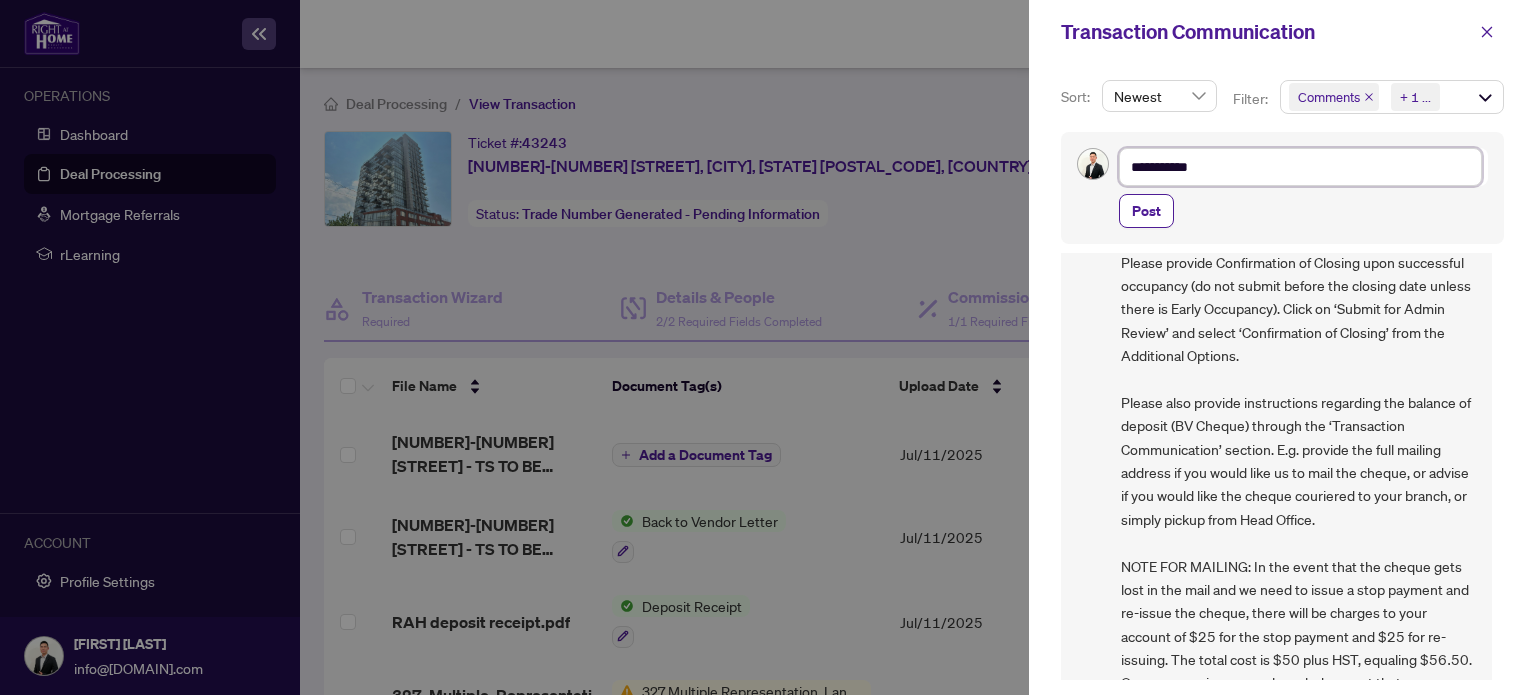 type on "**********" 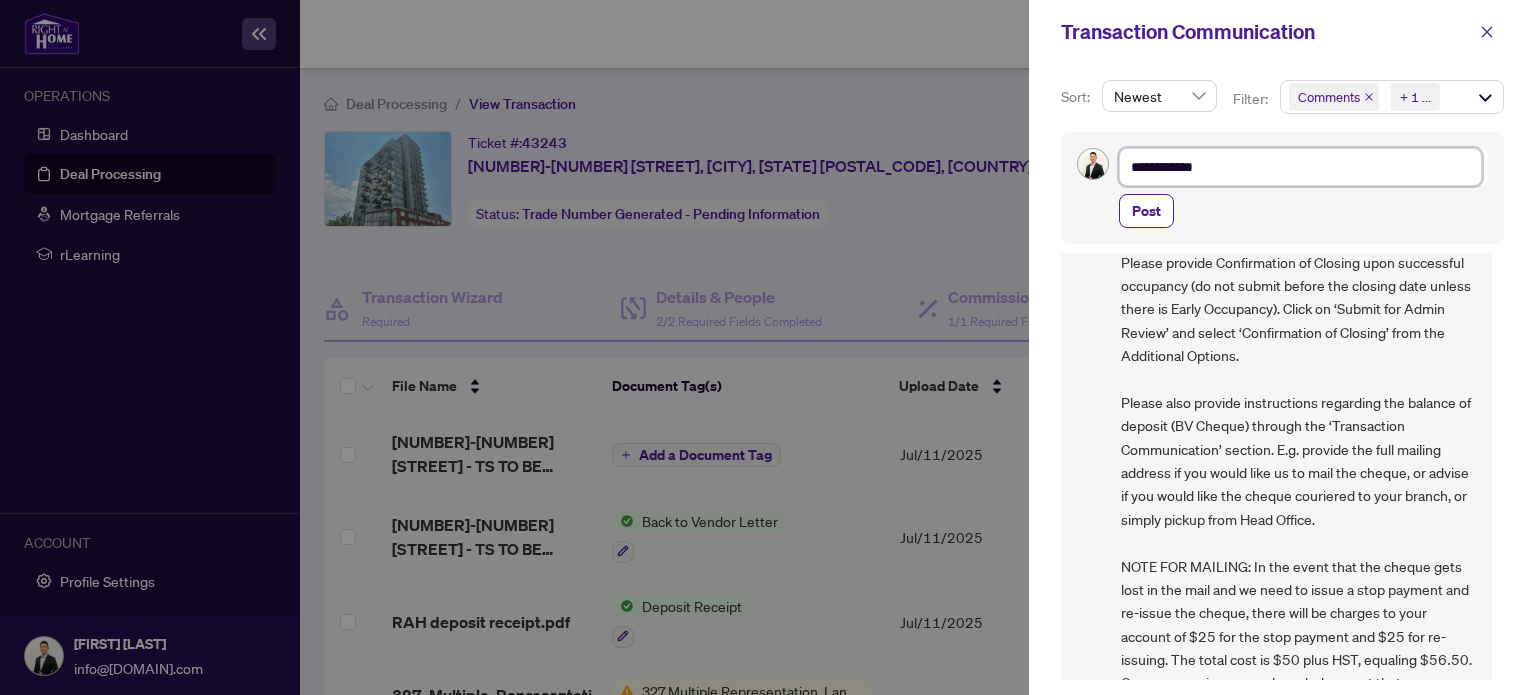 type on "**********" 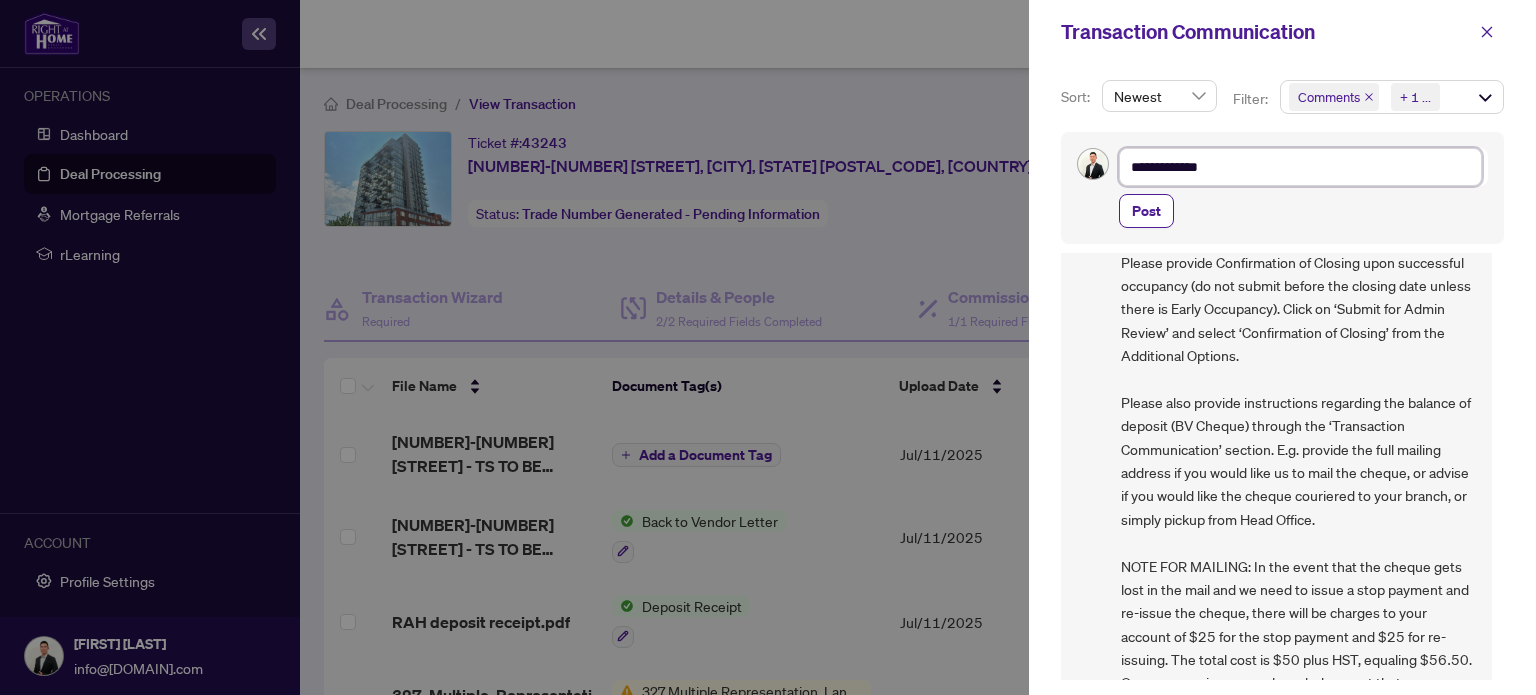 type on "**********" 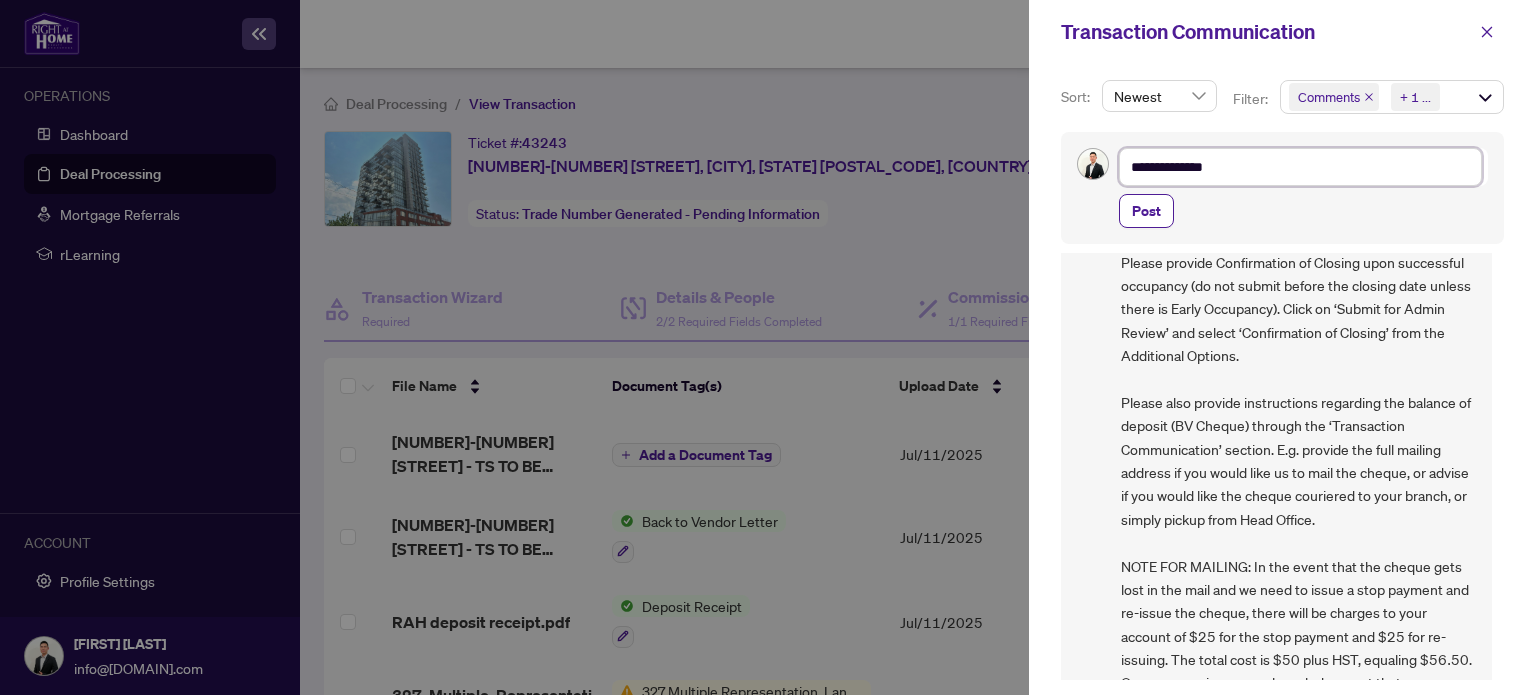 type on "**********" 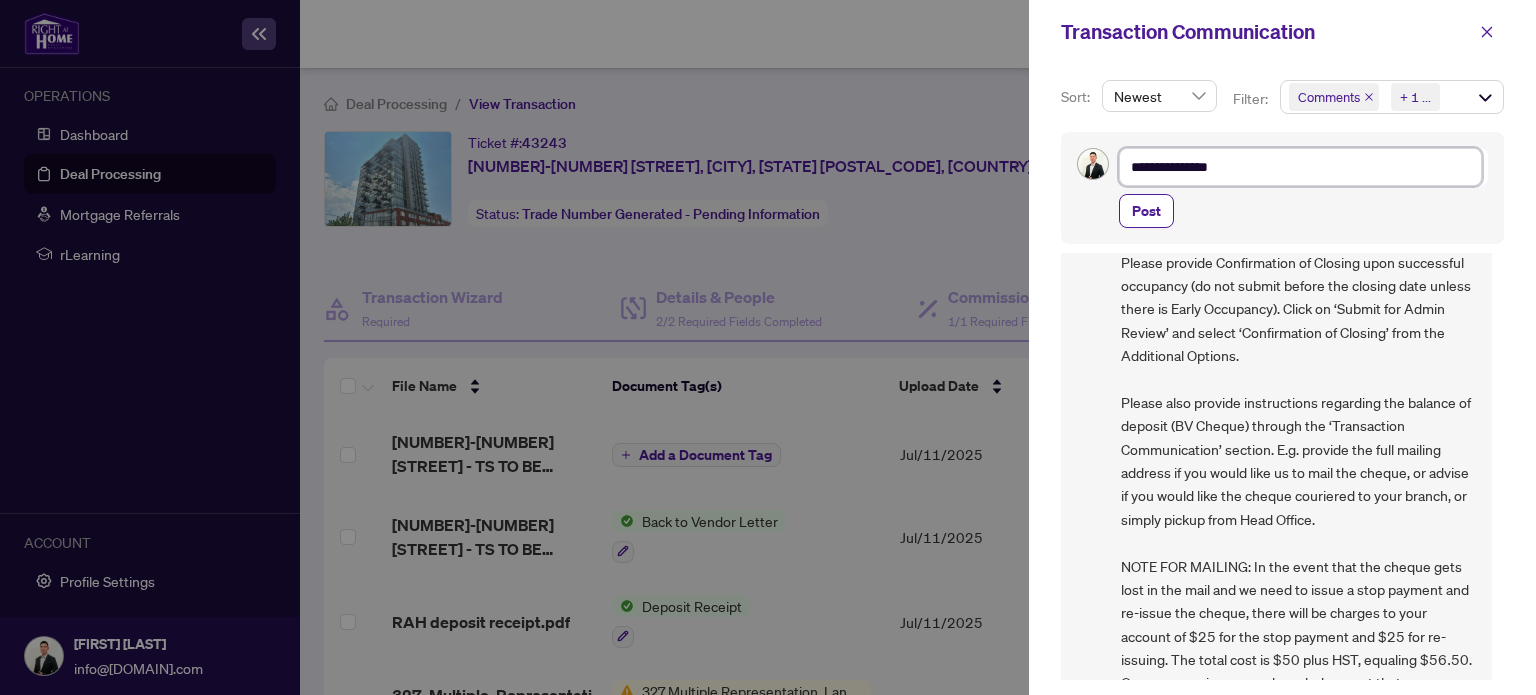 type on "**********" 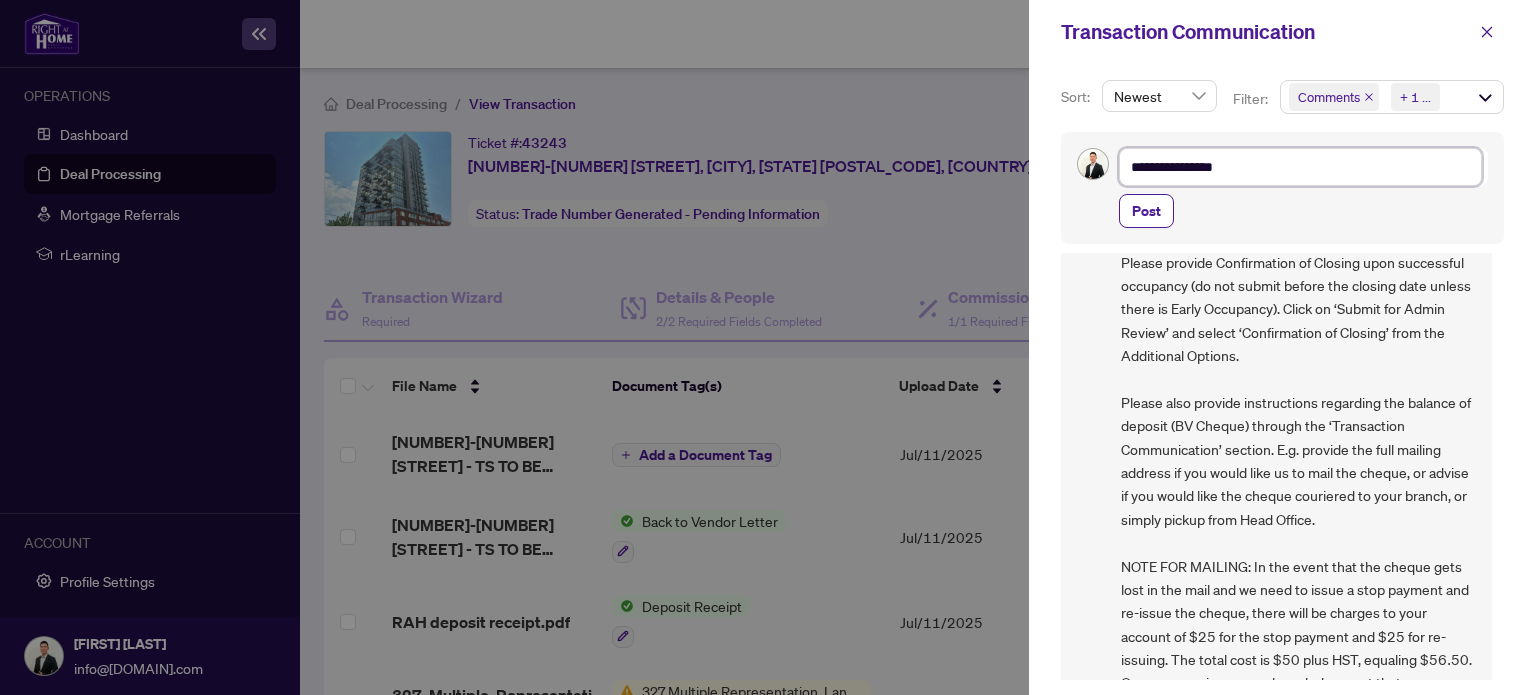 type on "**********" 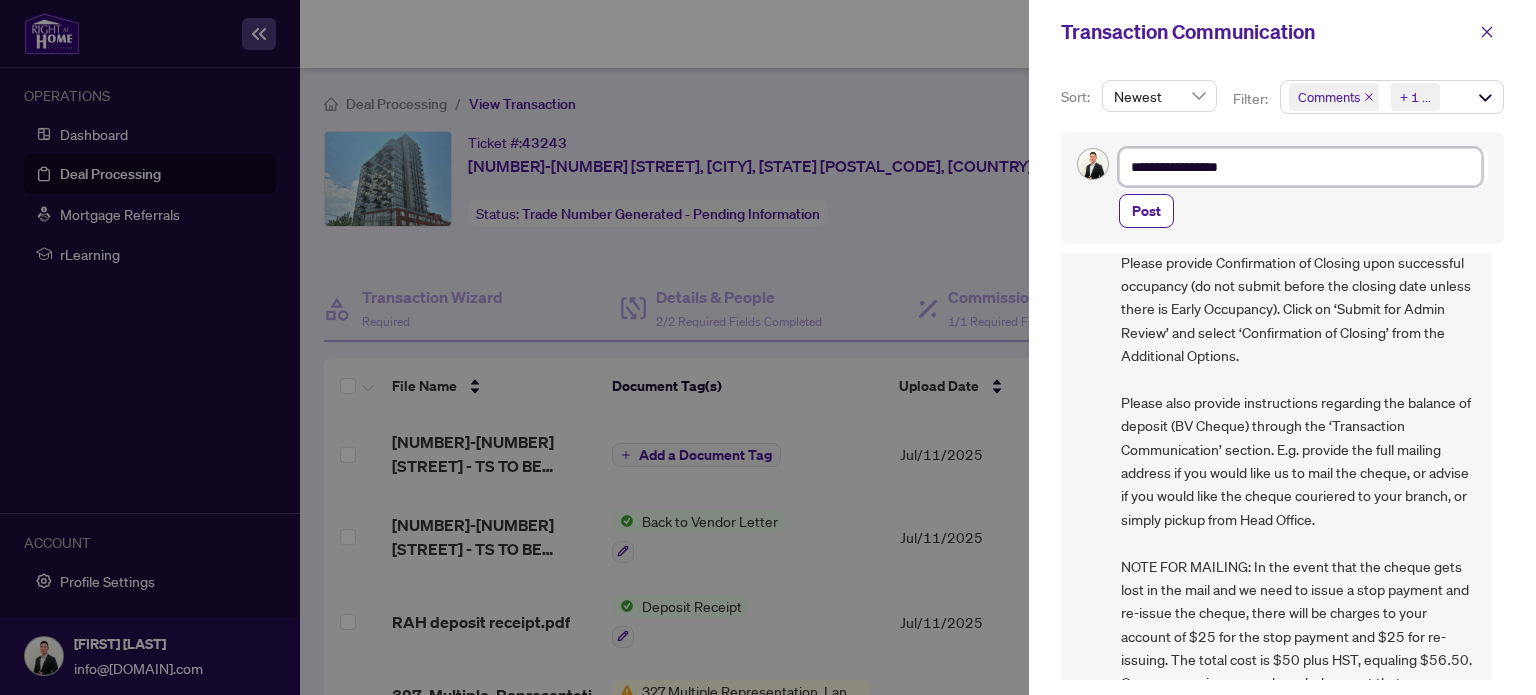 type on "**********" 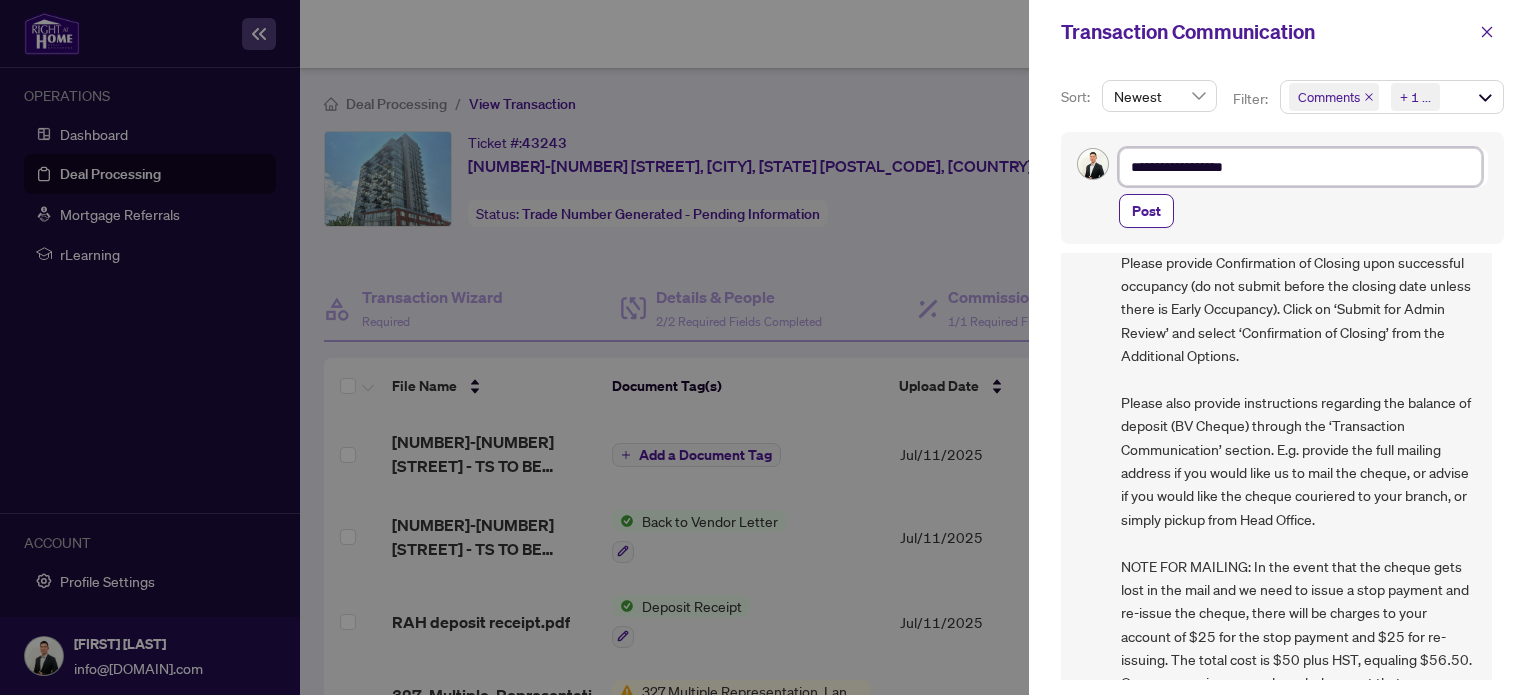 type on "**********" 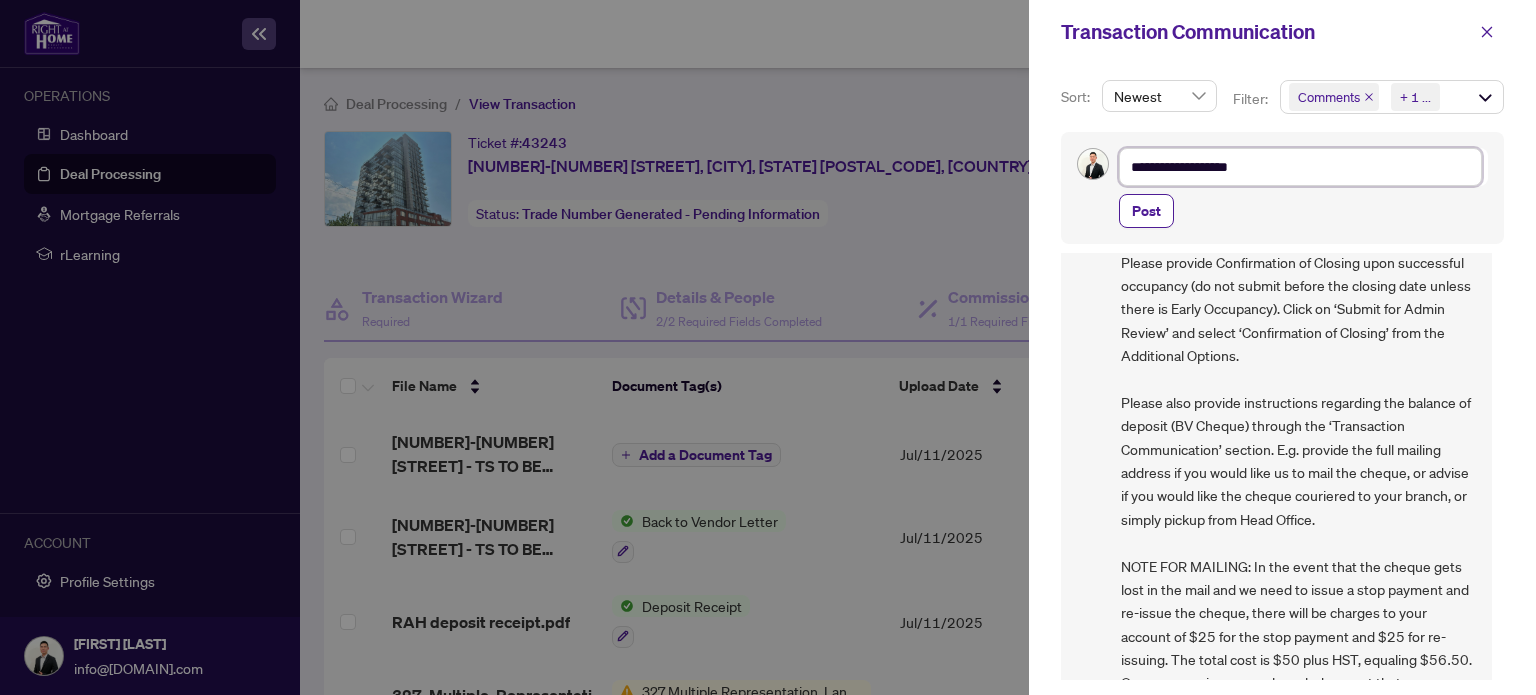 type on "**********" 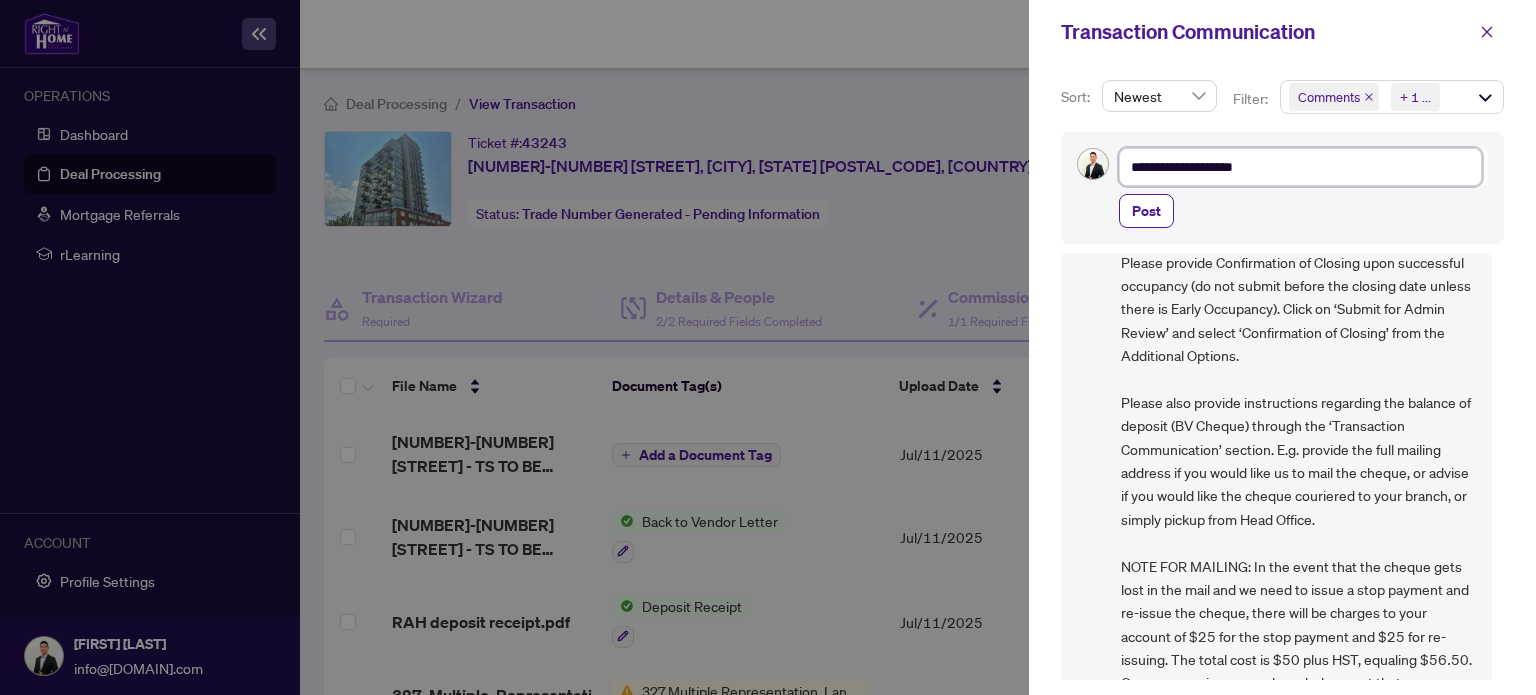 type on "**********" 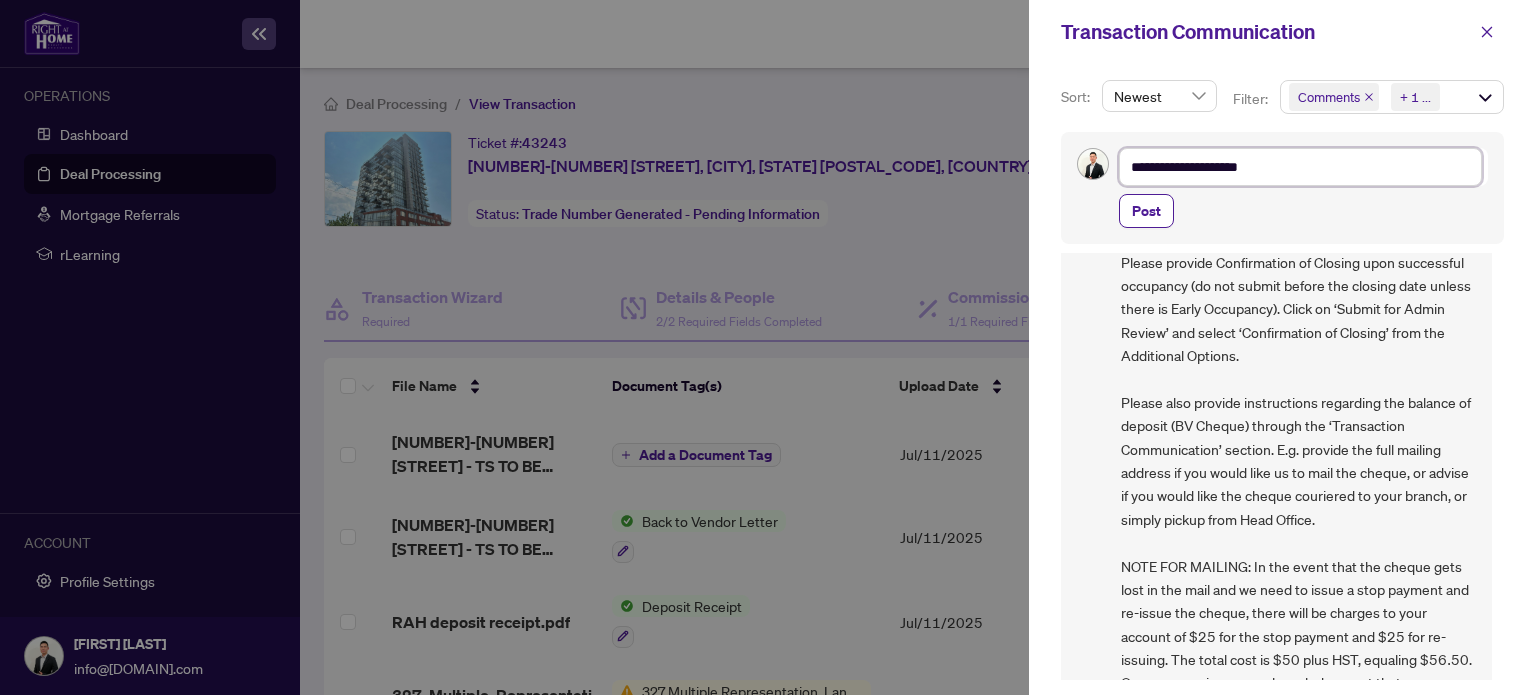 type on "**********" 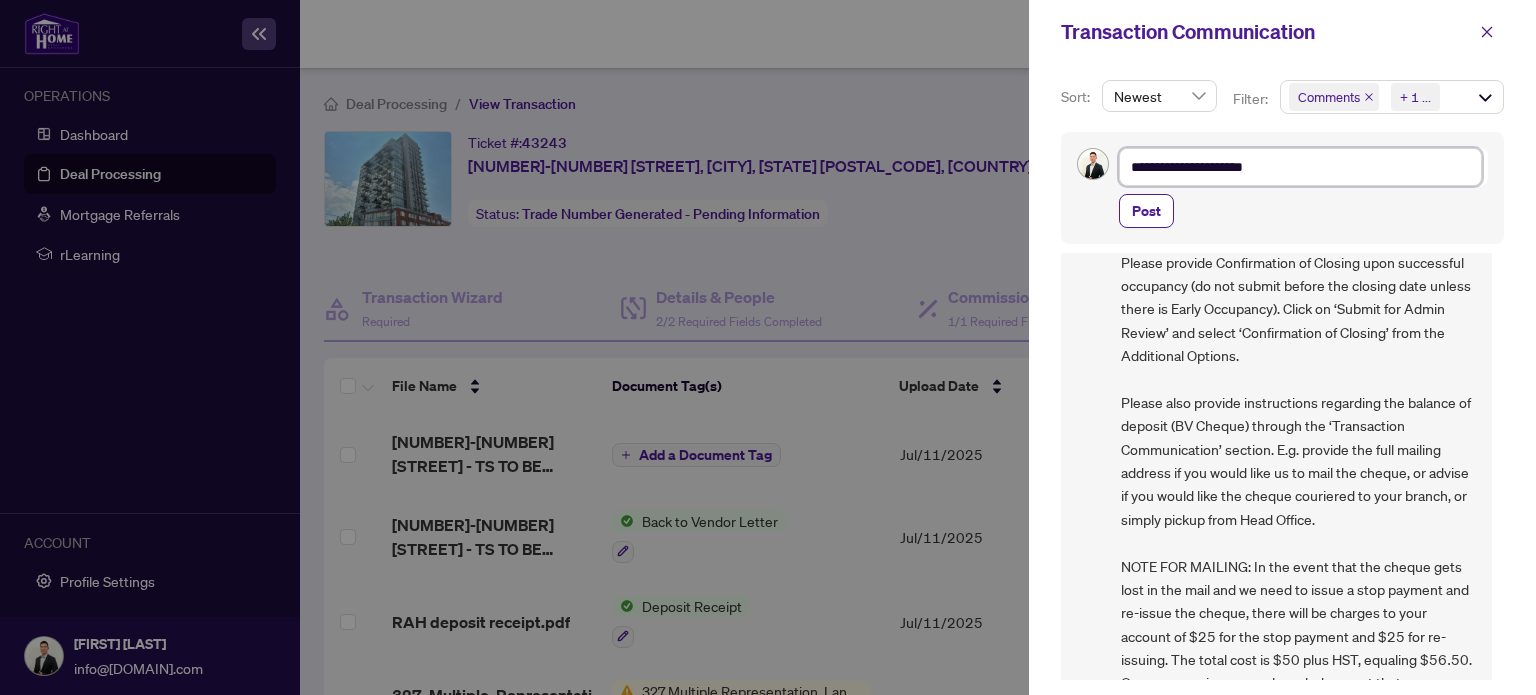 type on "**********" 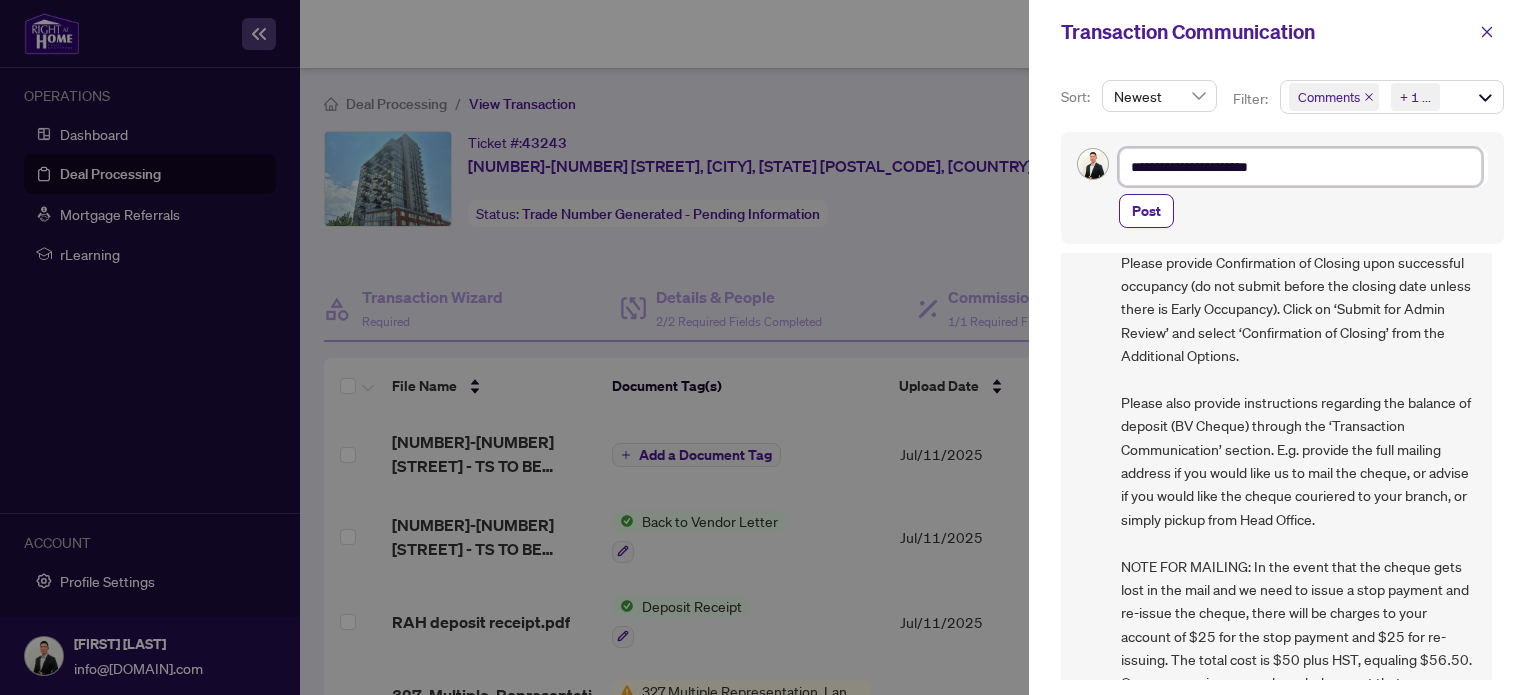 type on "**********" 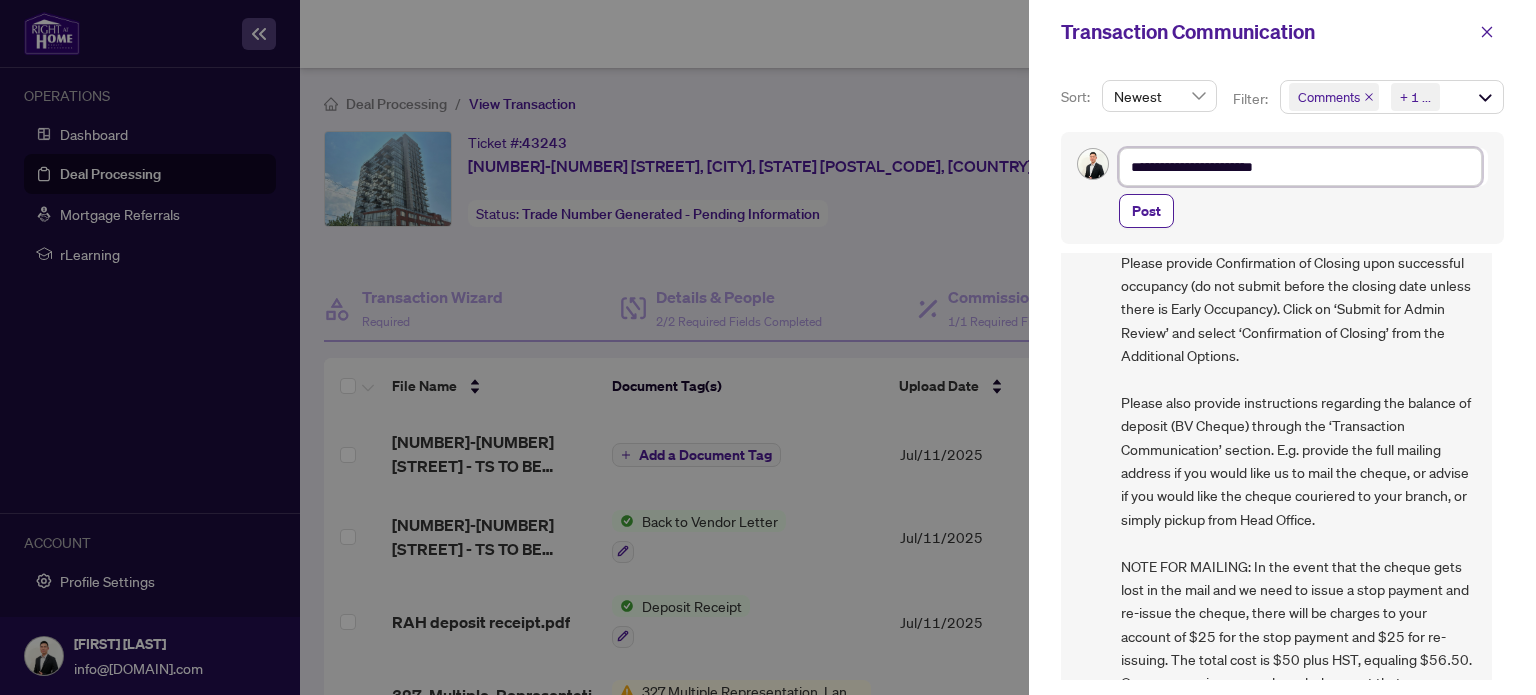 type on "**********" 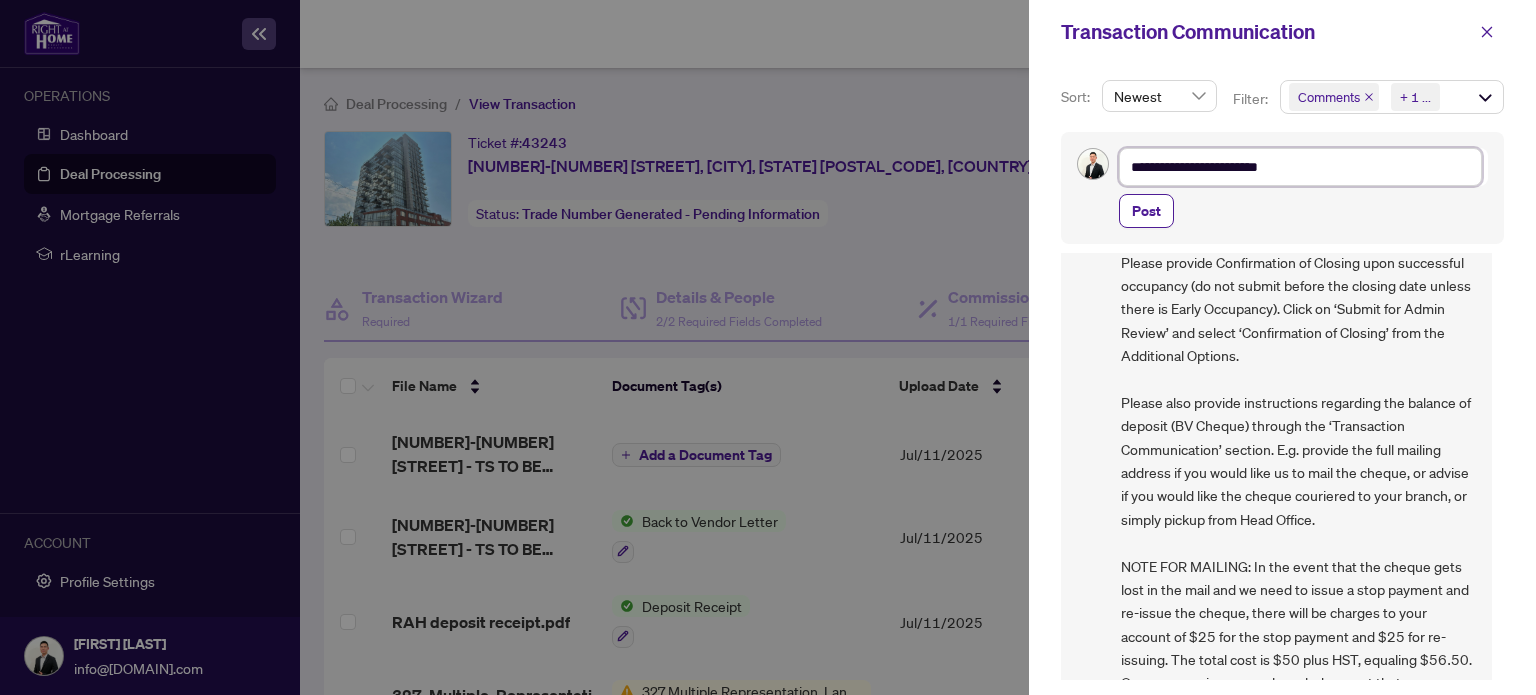 type on "**********" 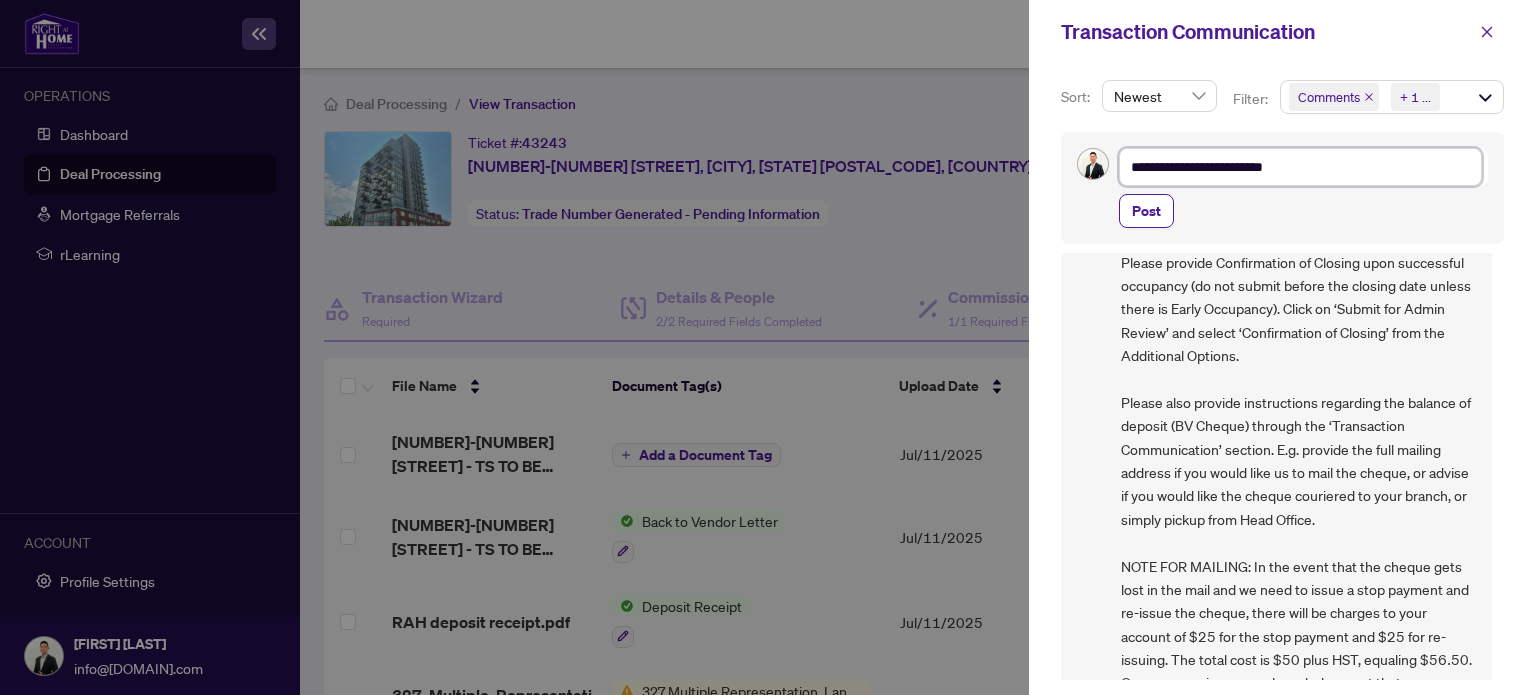 type on "**********" 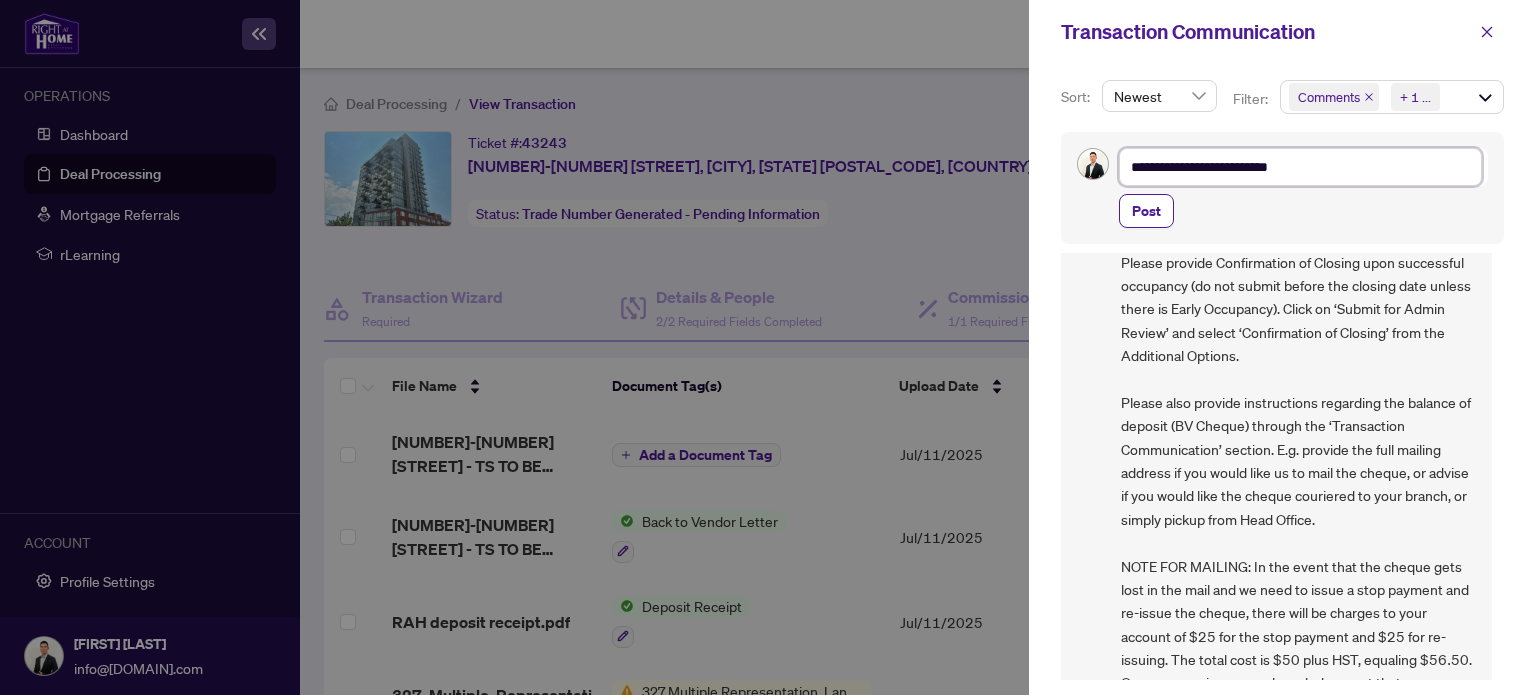 type on "**********" 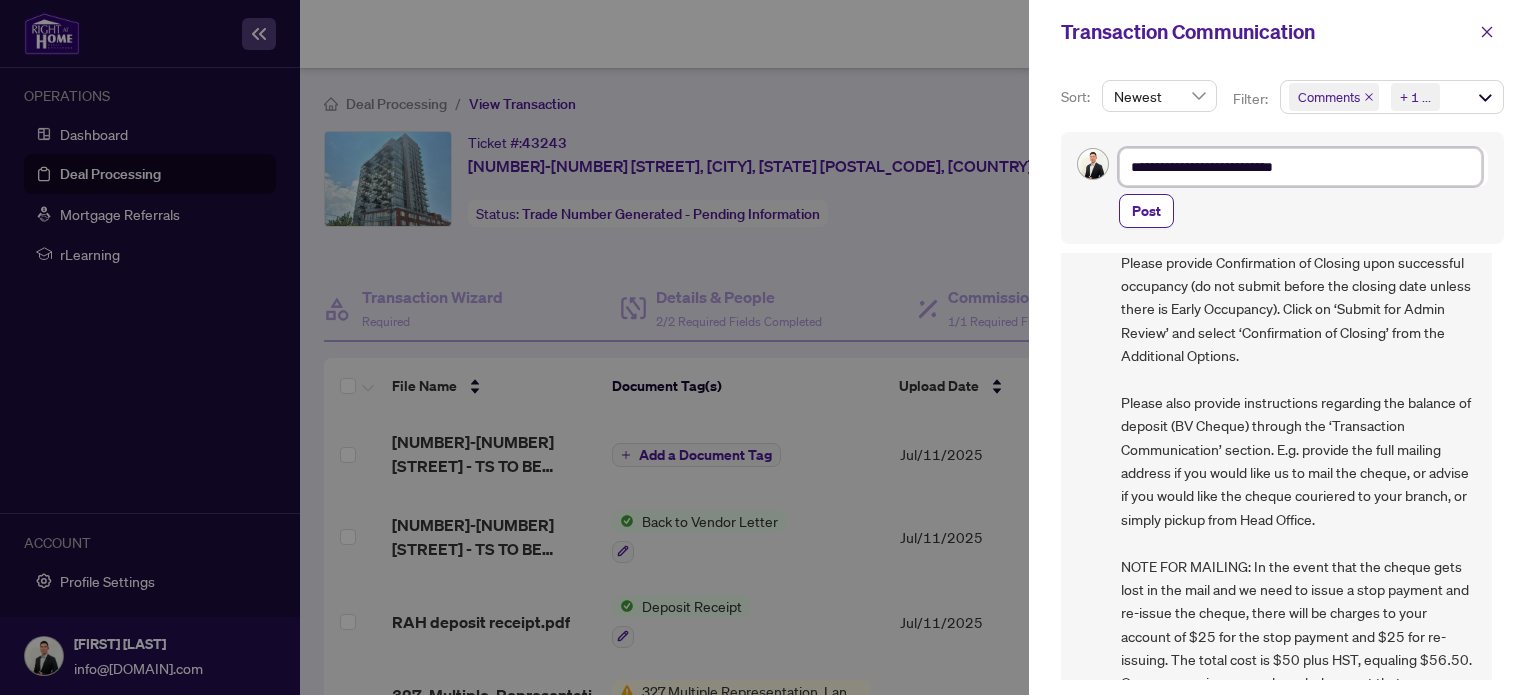 type on "**********" 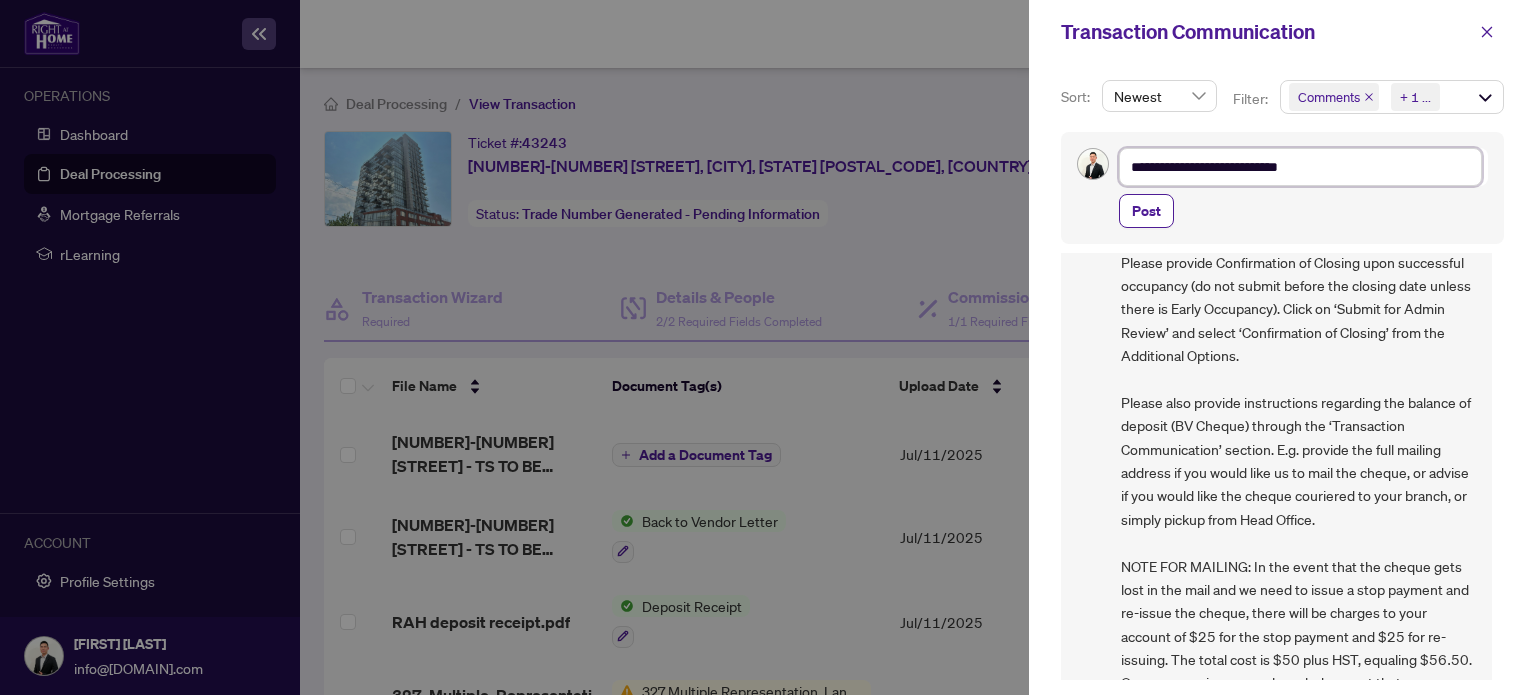 type on "**********" 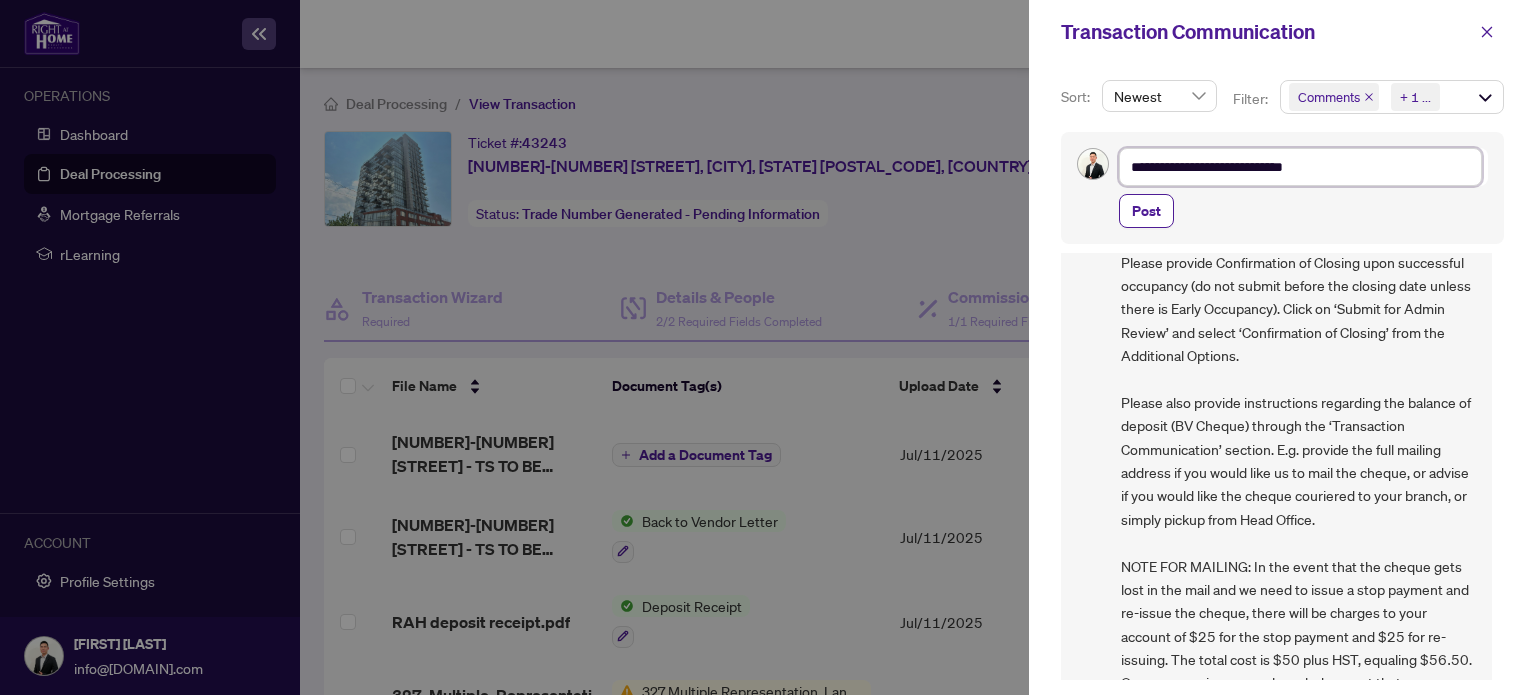 type on "**********" 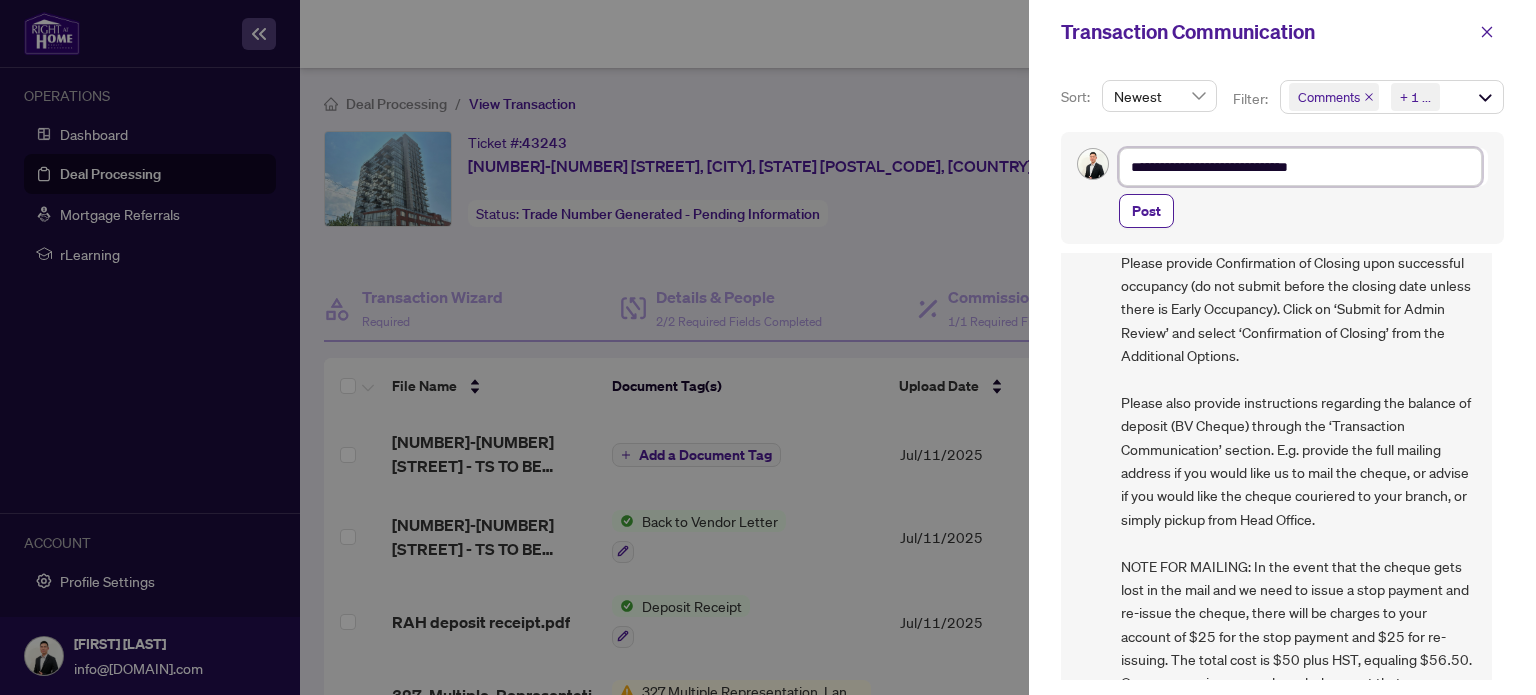 type on "**********" 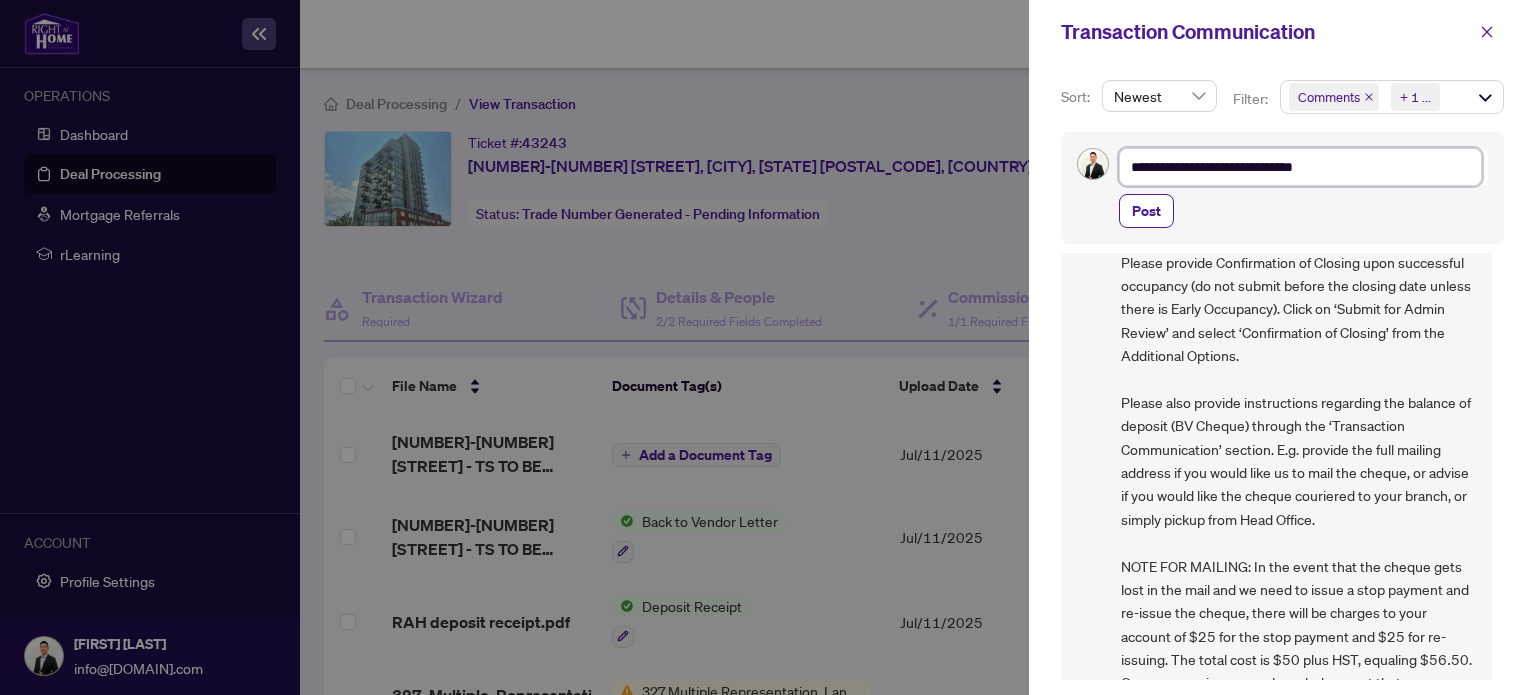 type on "**********" 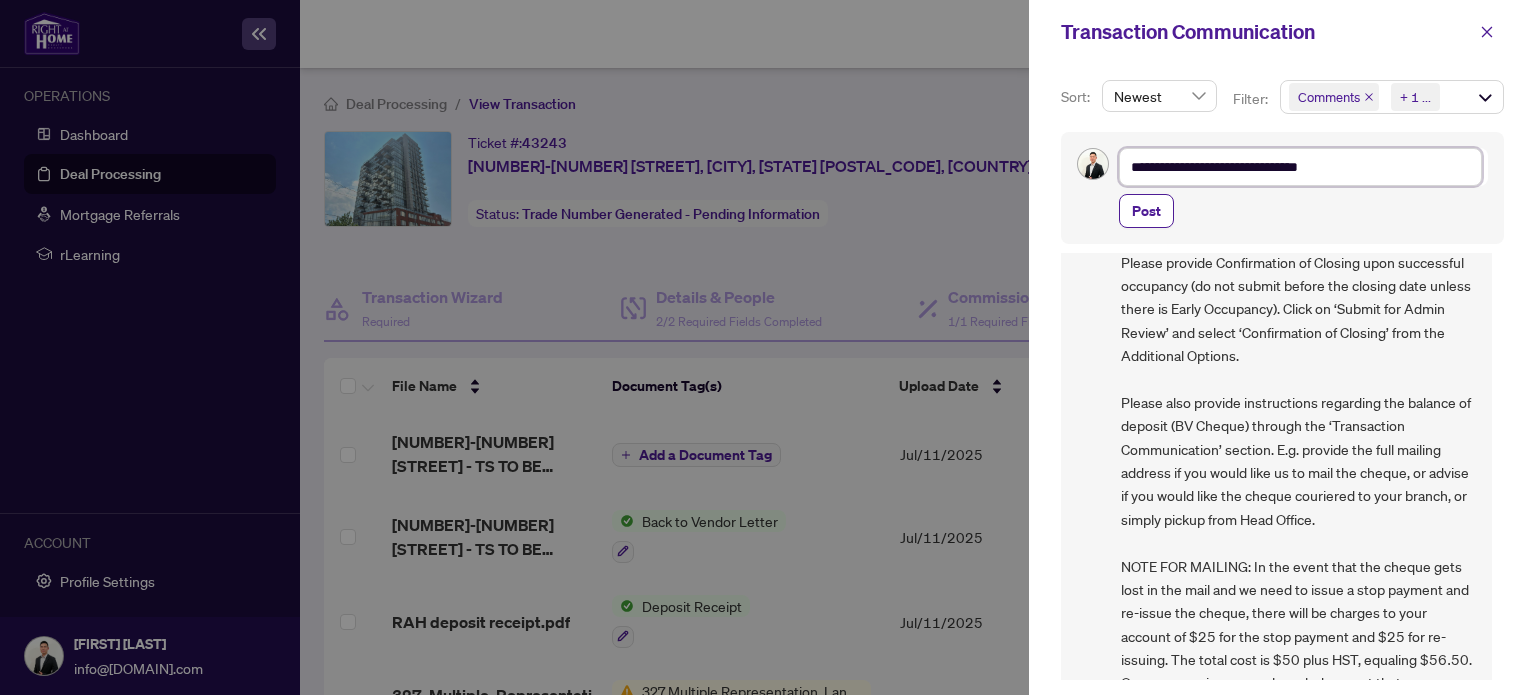 type on "**********" 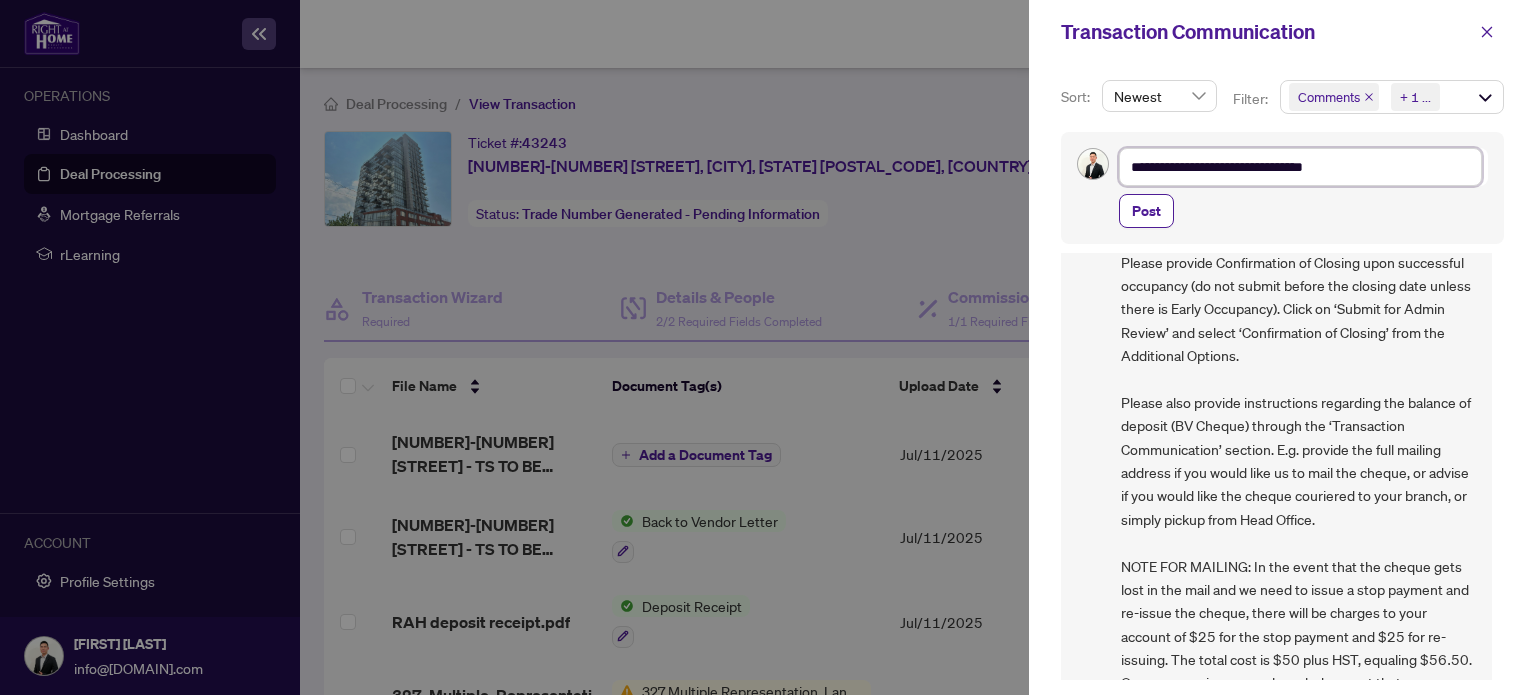 type on "**********" 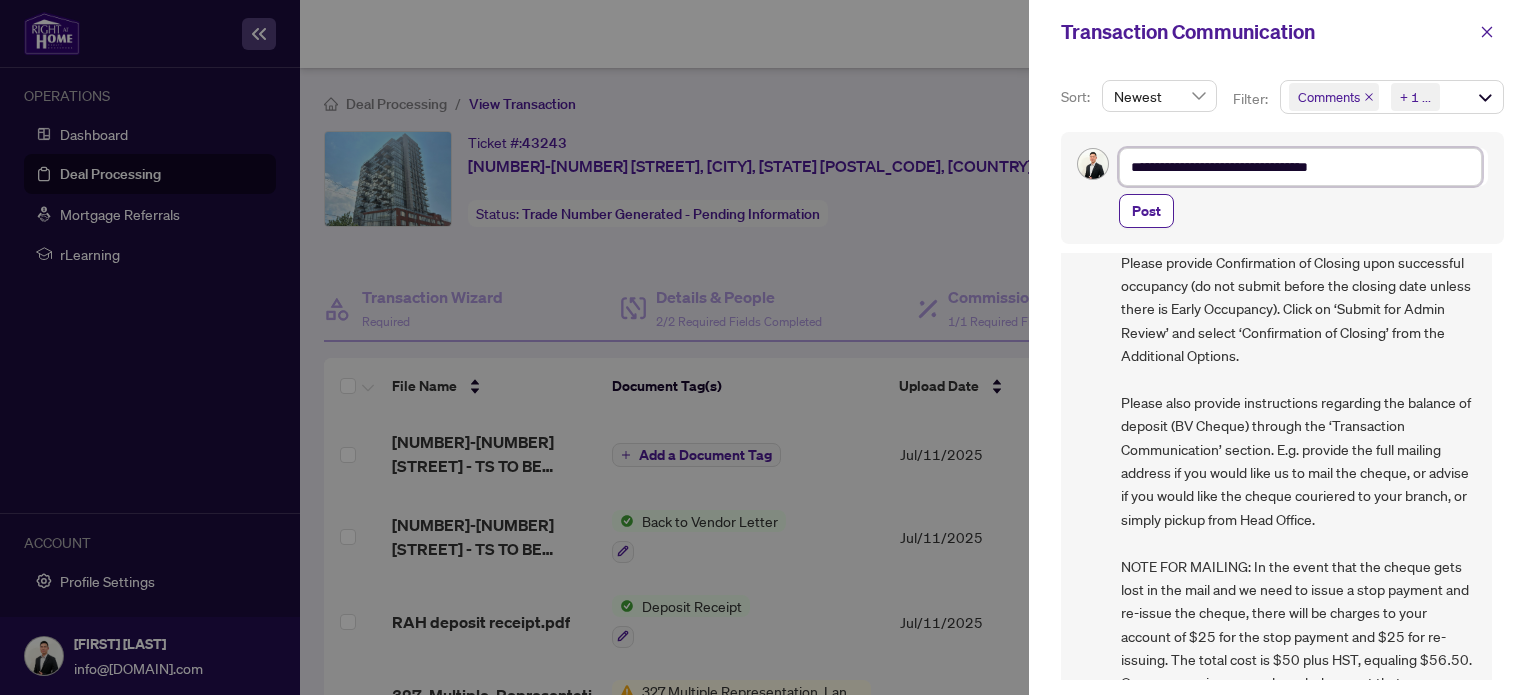 type on "**********" 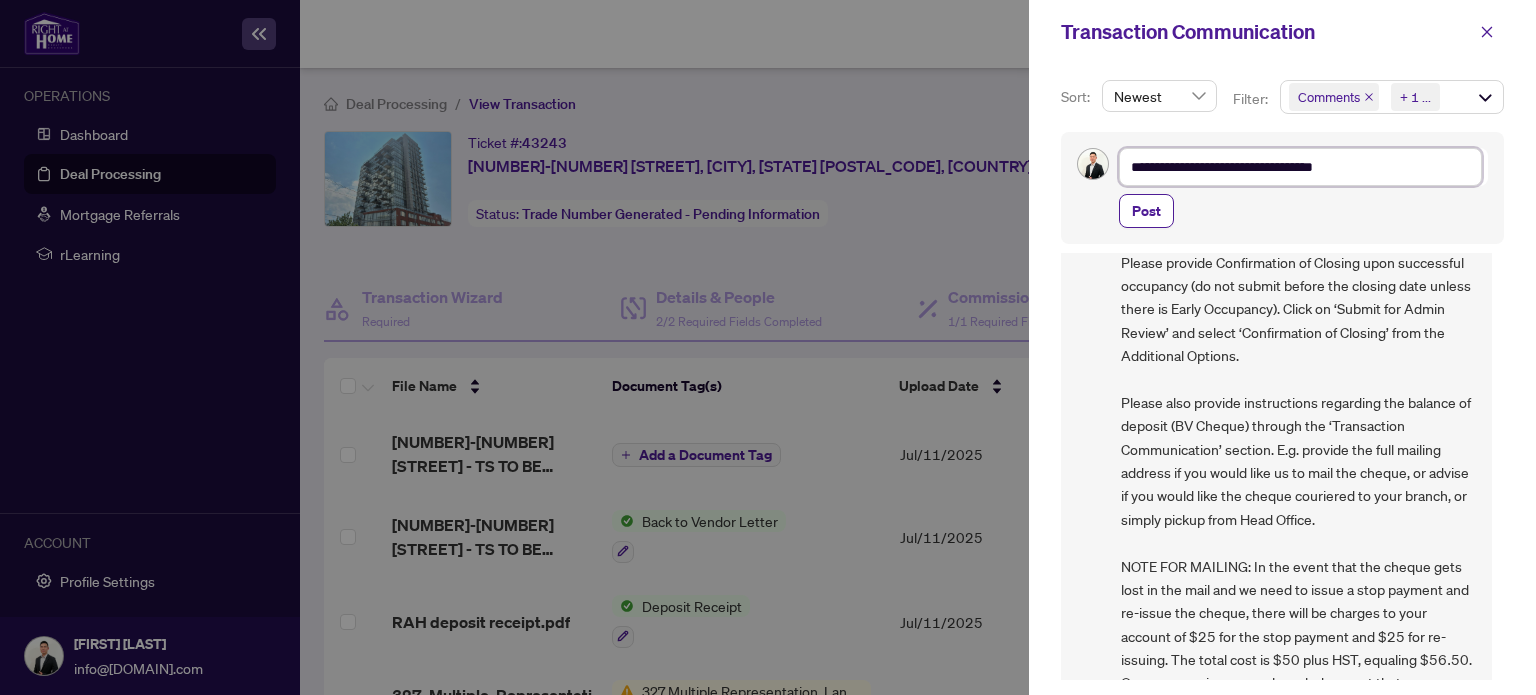 type on "**********" 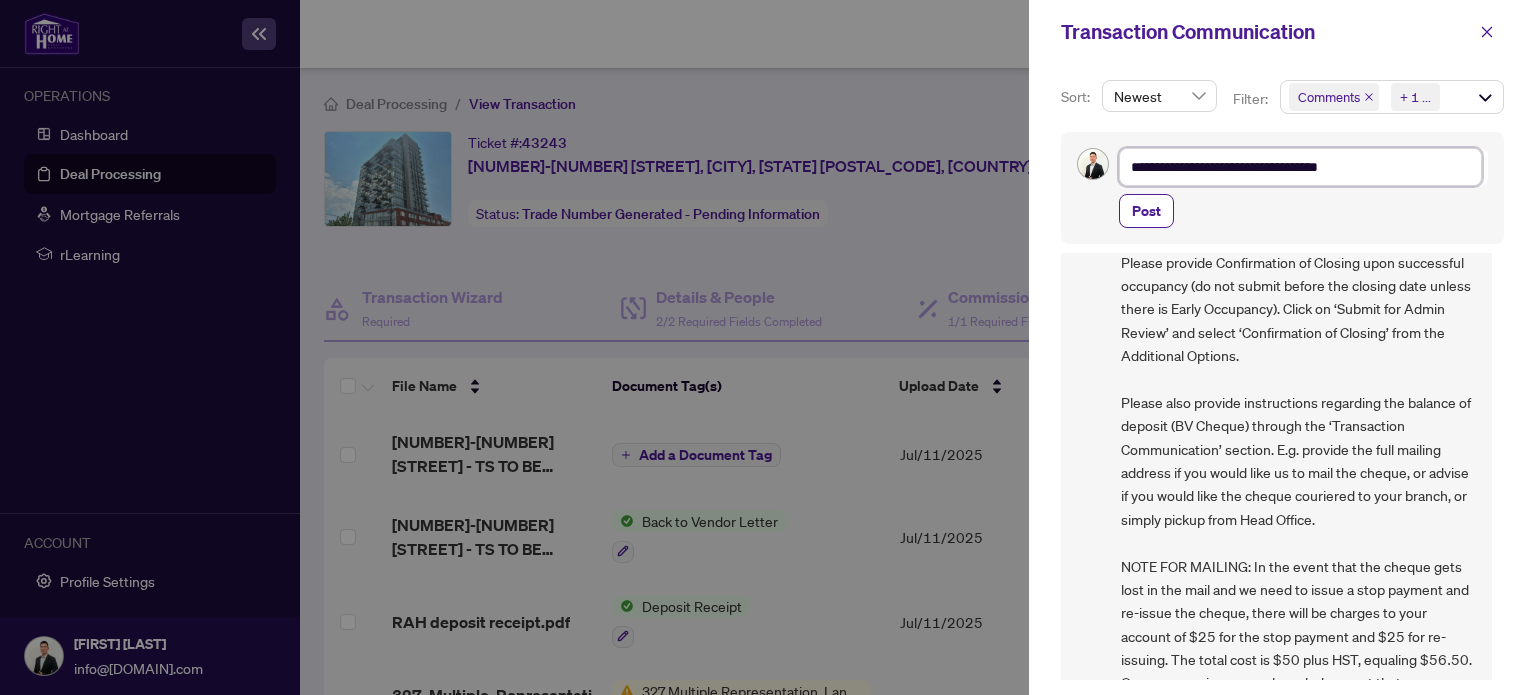 type on "**********" 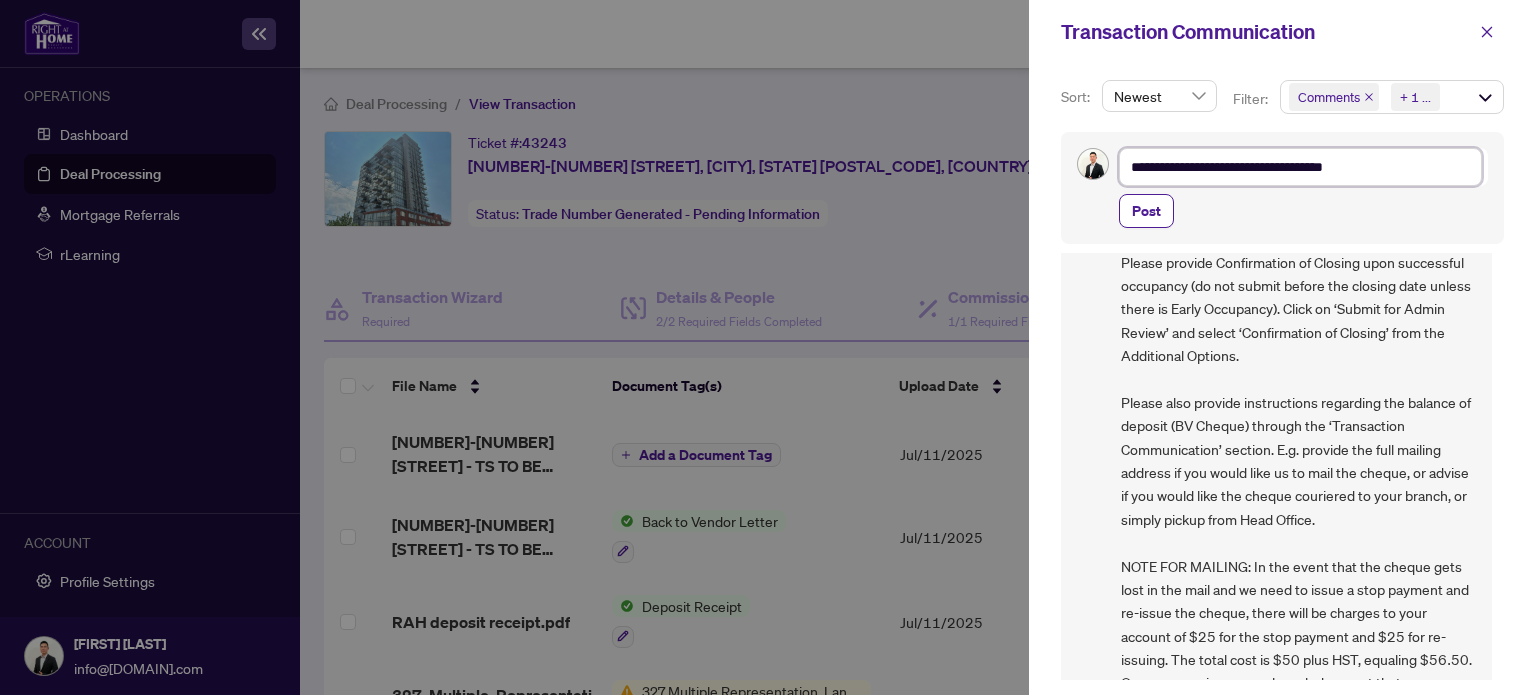type on "**********" 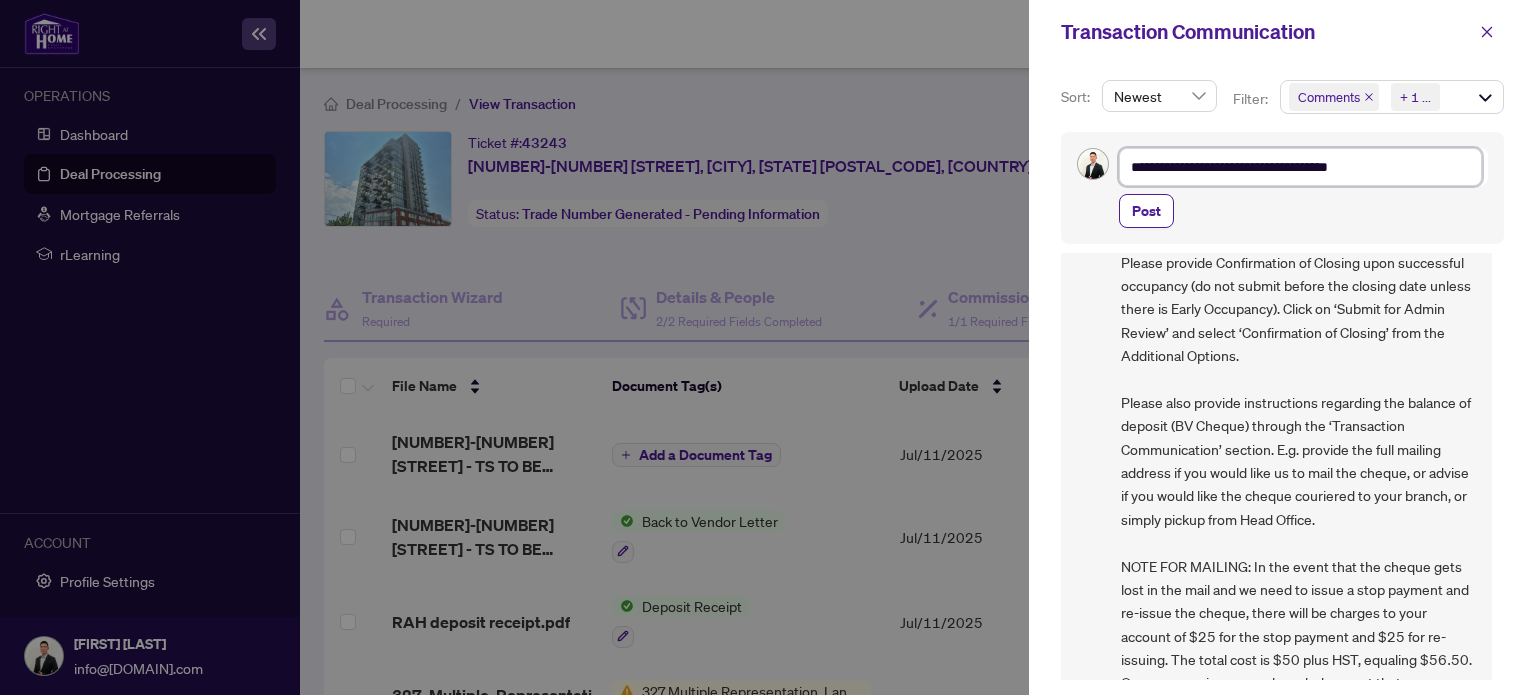 type on "**********" 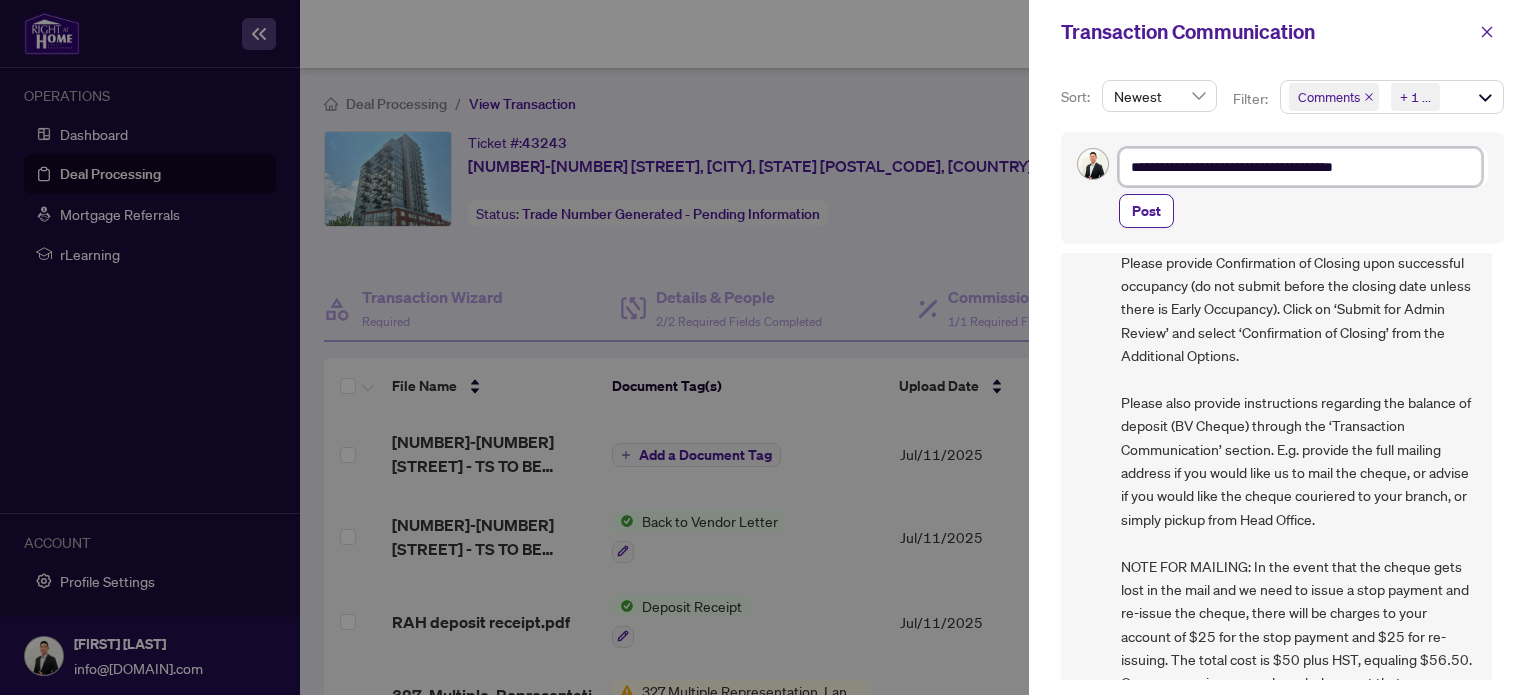 type on "**********" 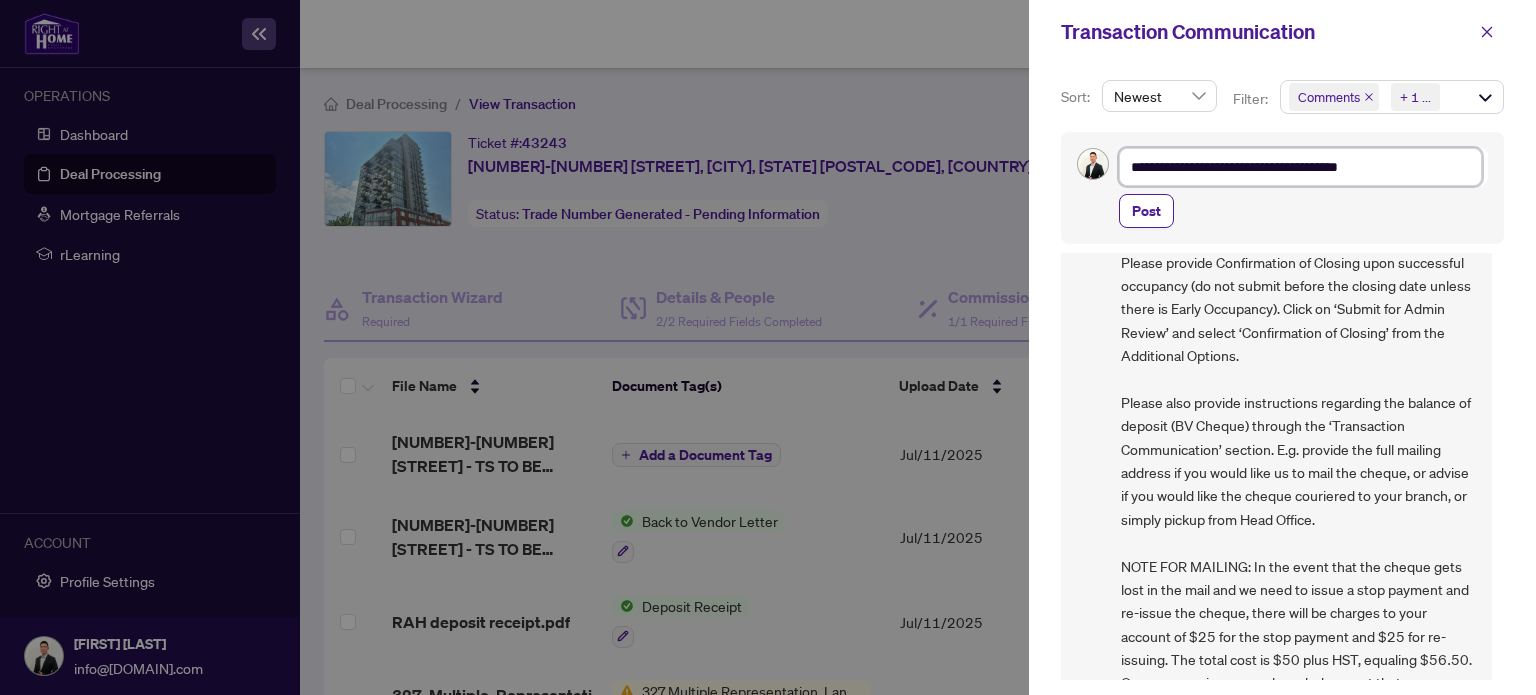 type on "**********" 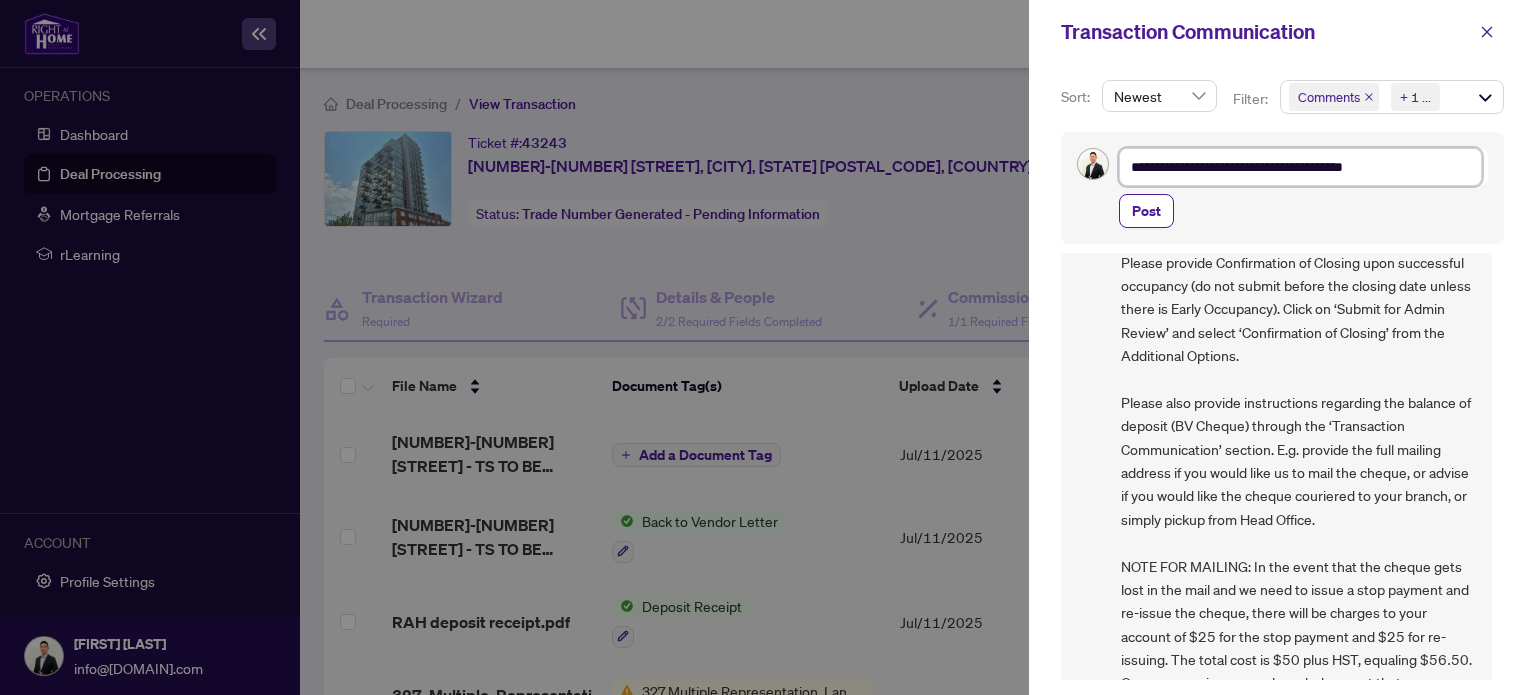 type on "**********" 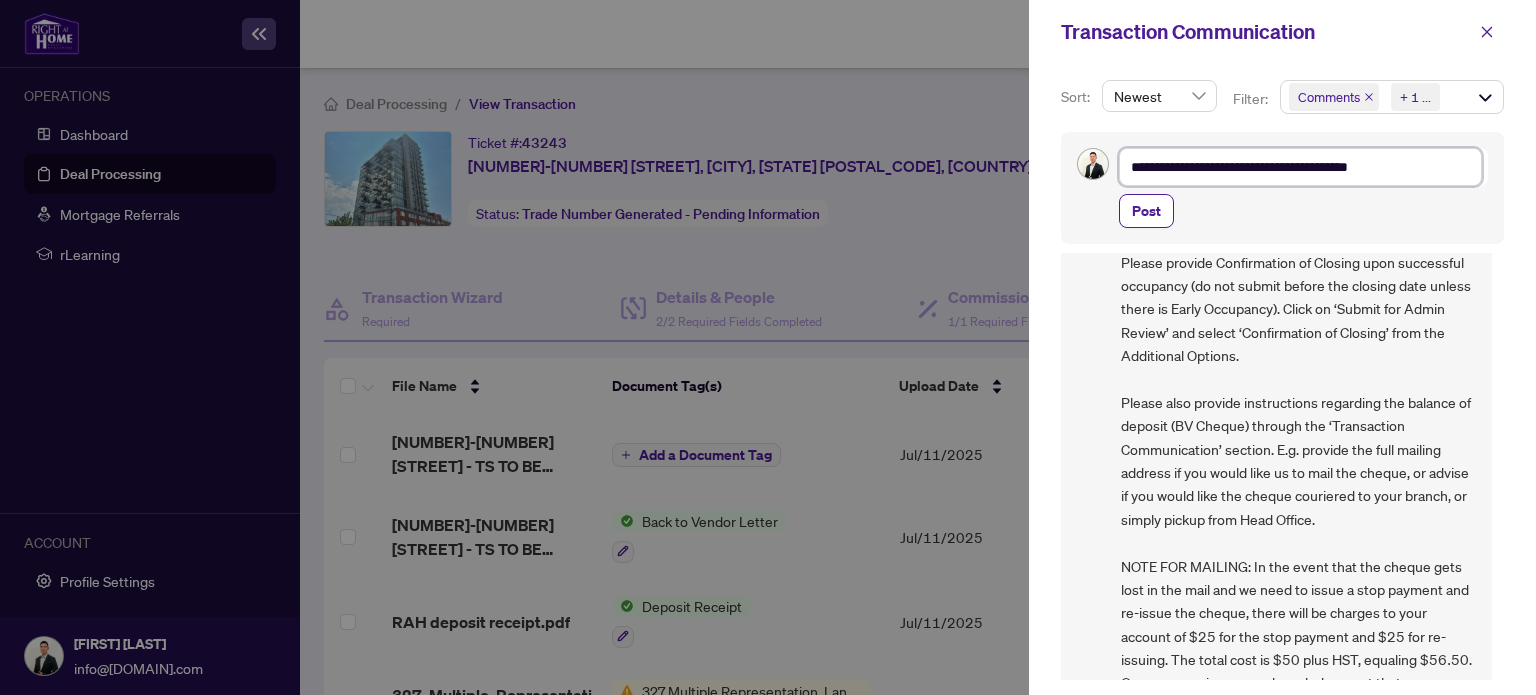 type on "**********" 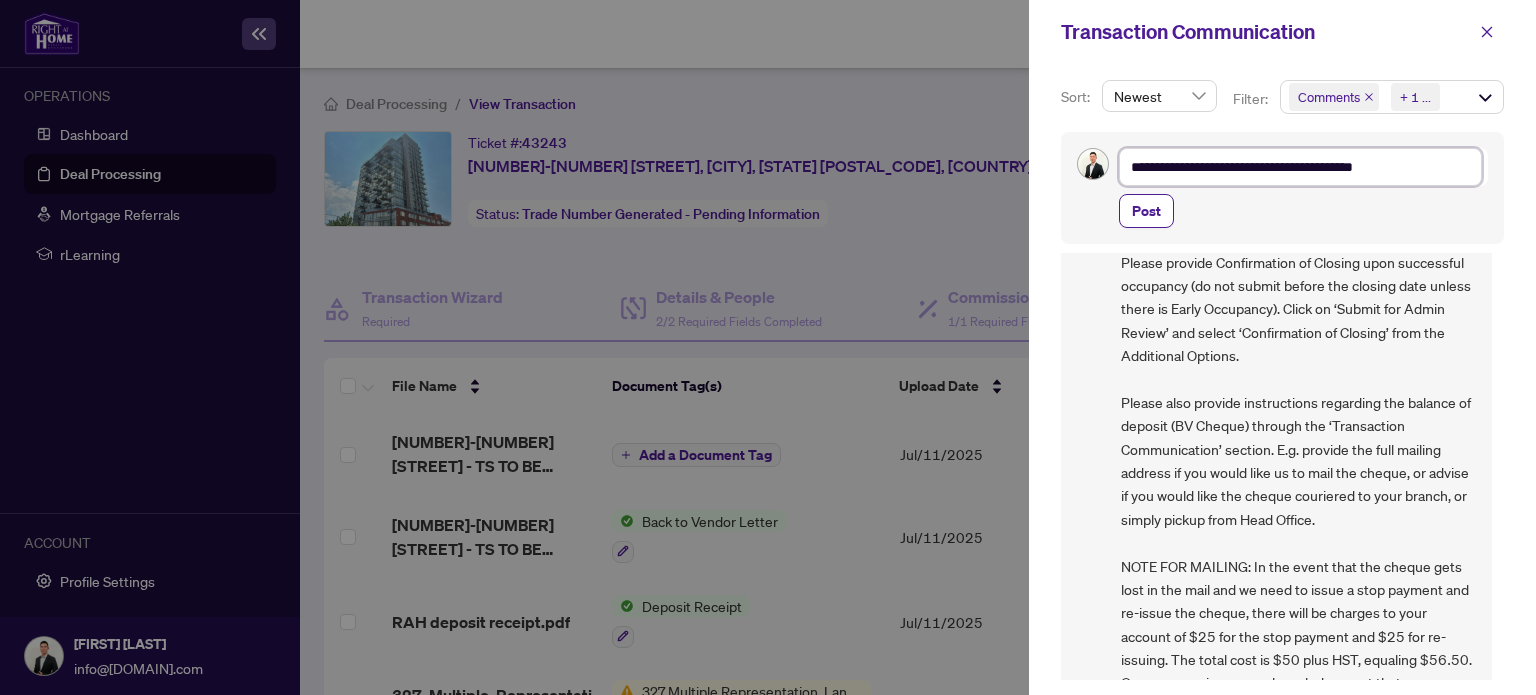 type on "**********" 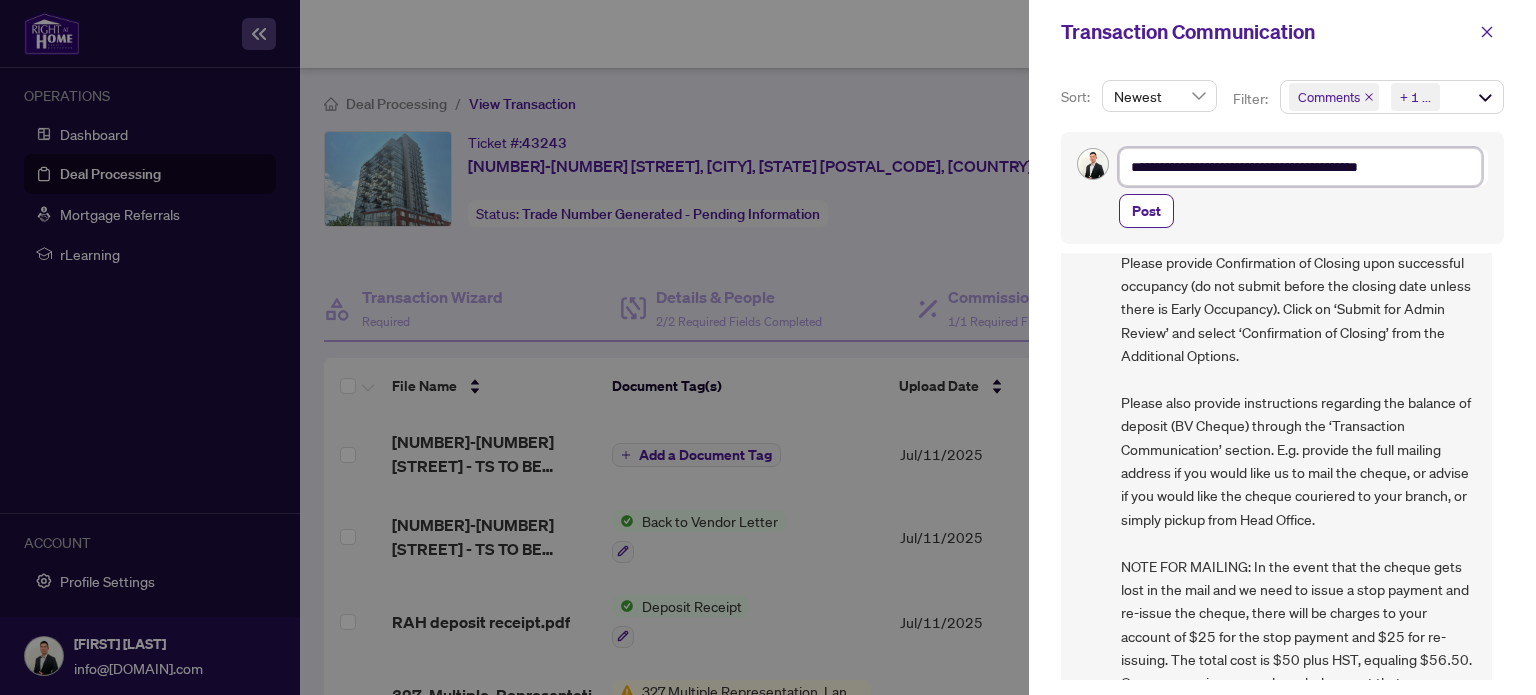 type on "**********" 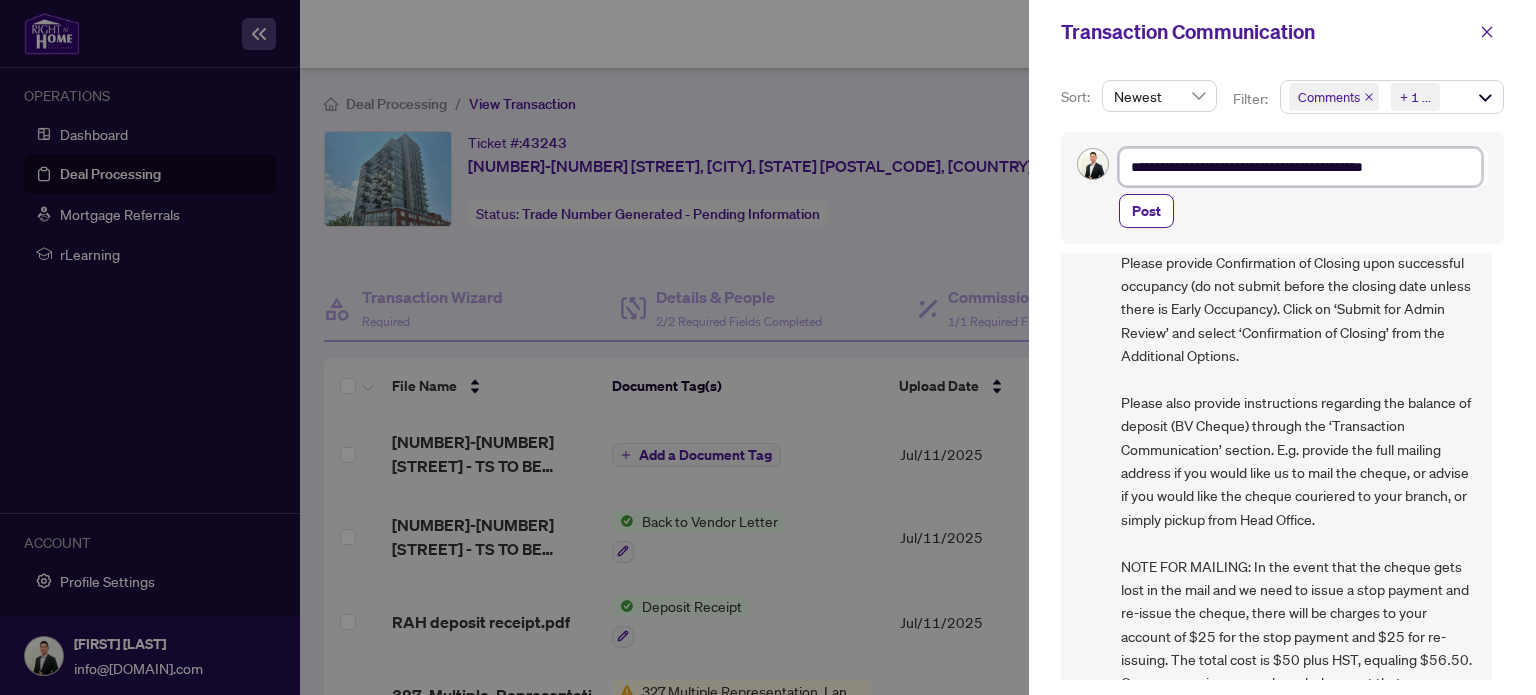 type on "**********" 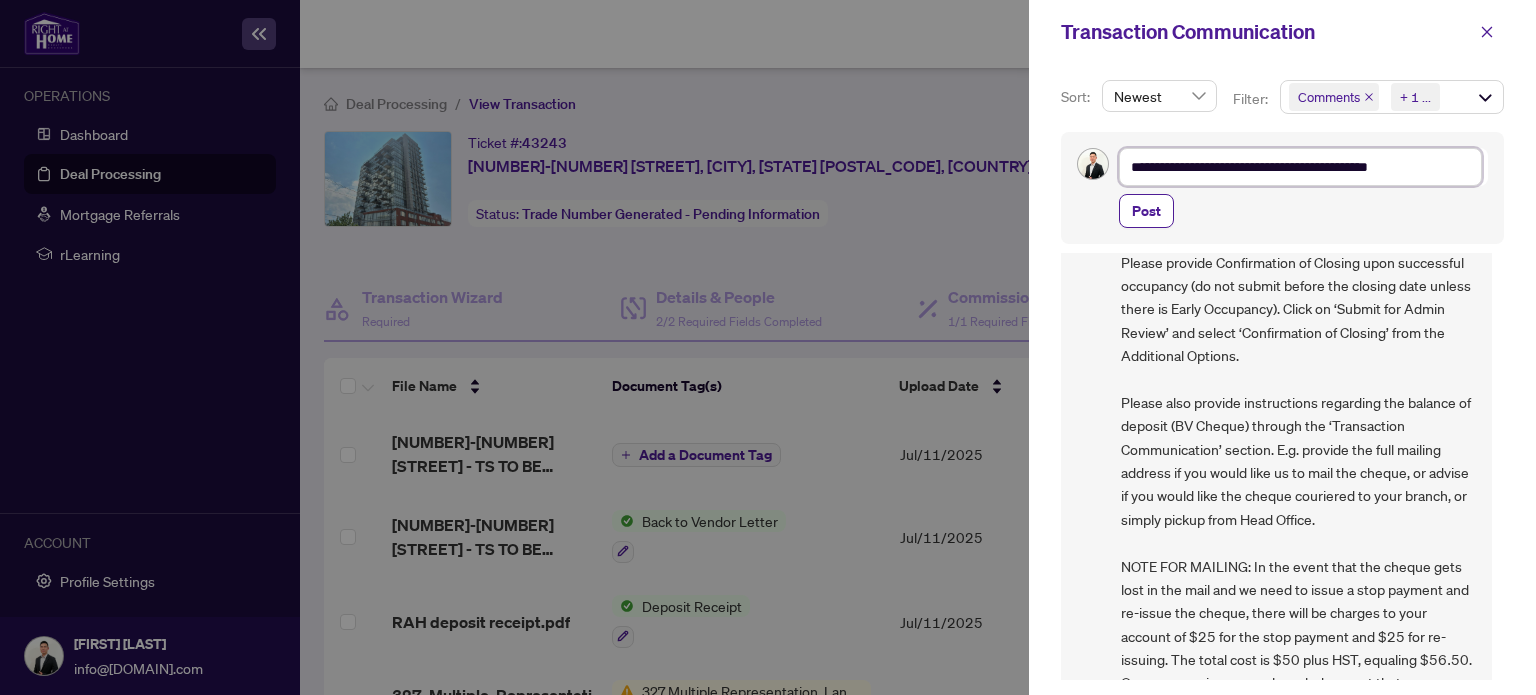 type on "**********" 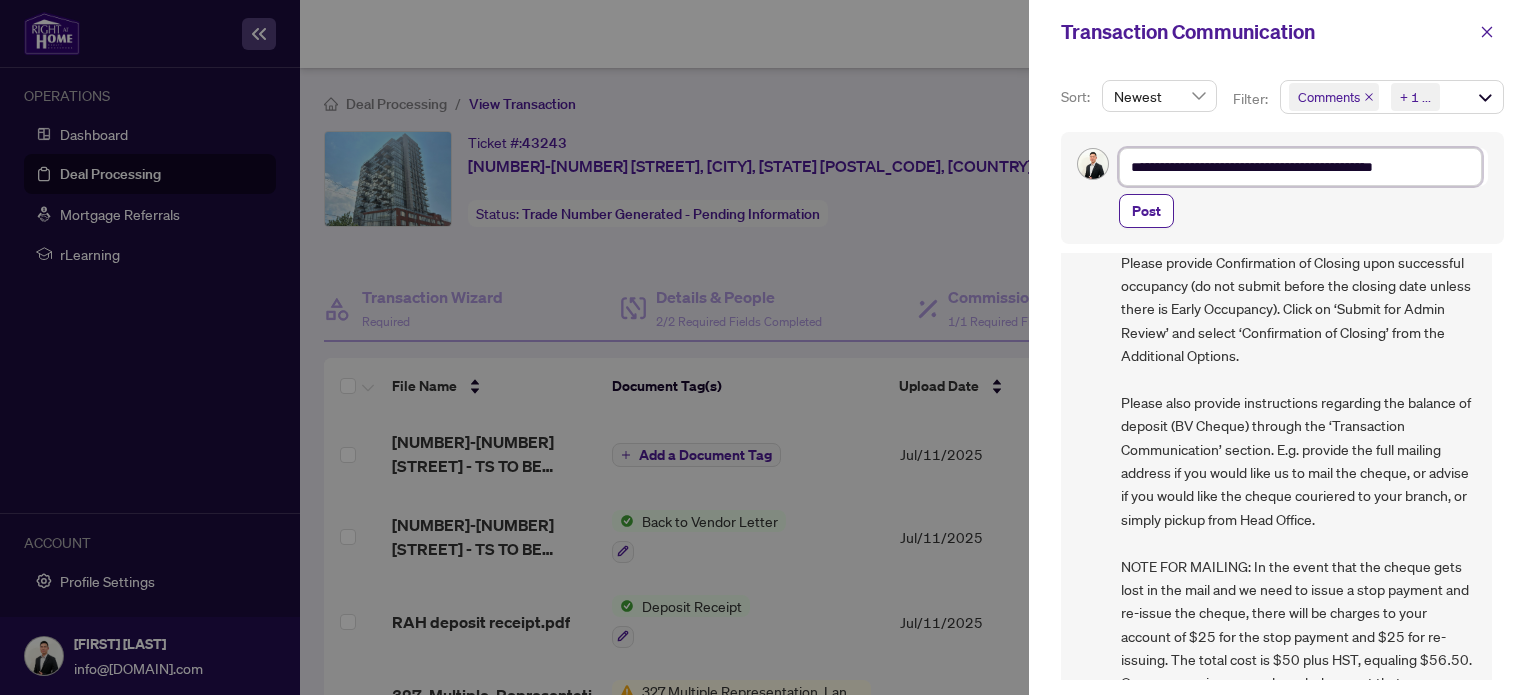 type on "**********" 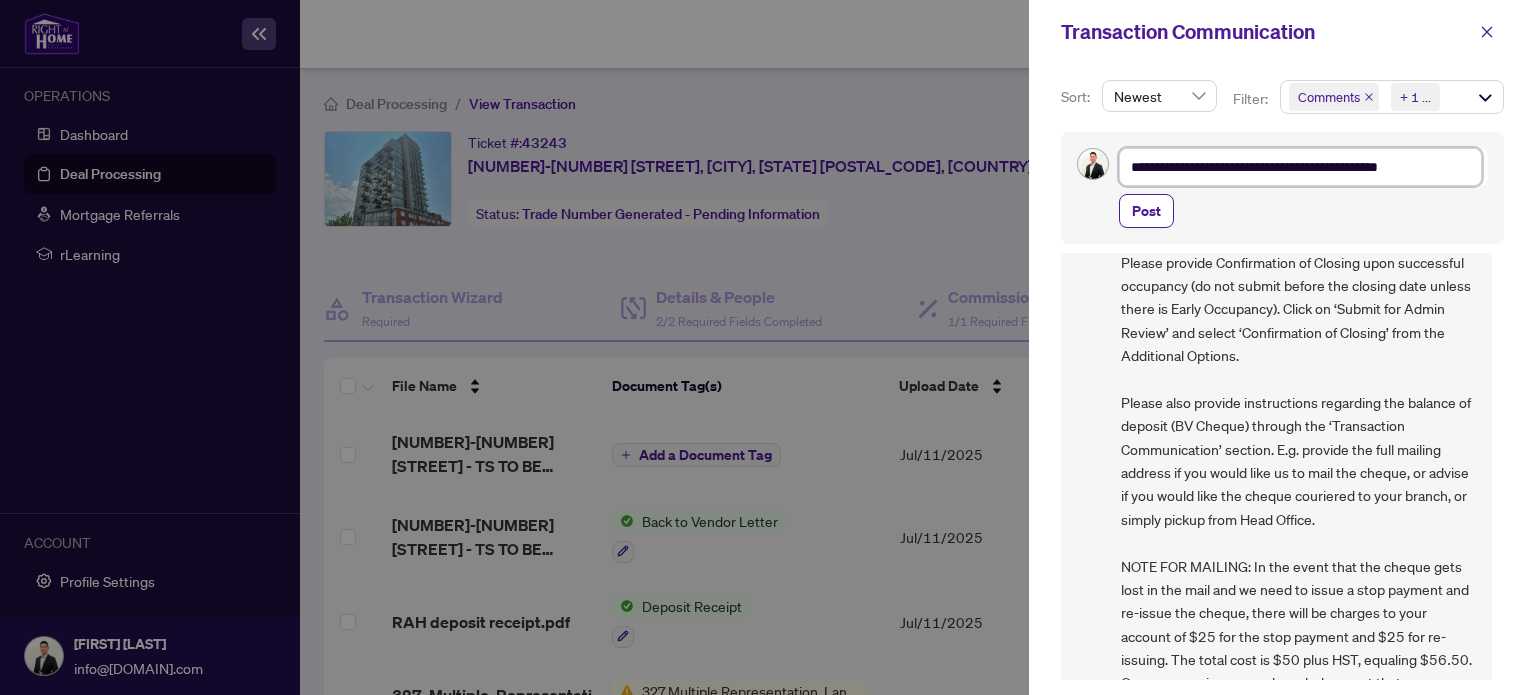 type on "**********" 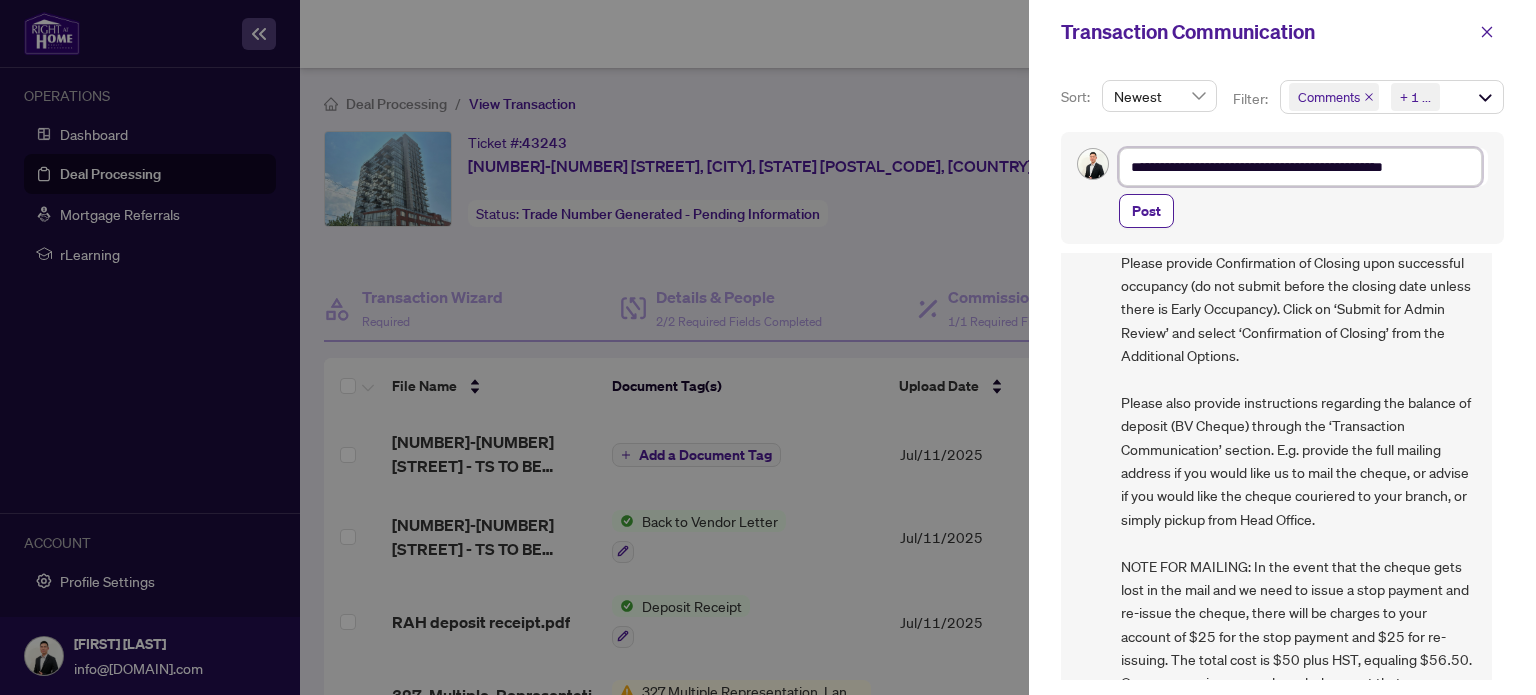 type on "**********" 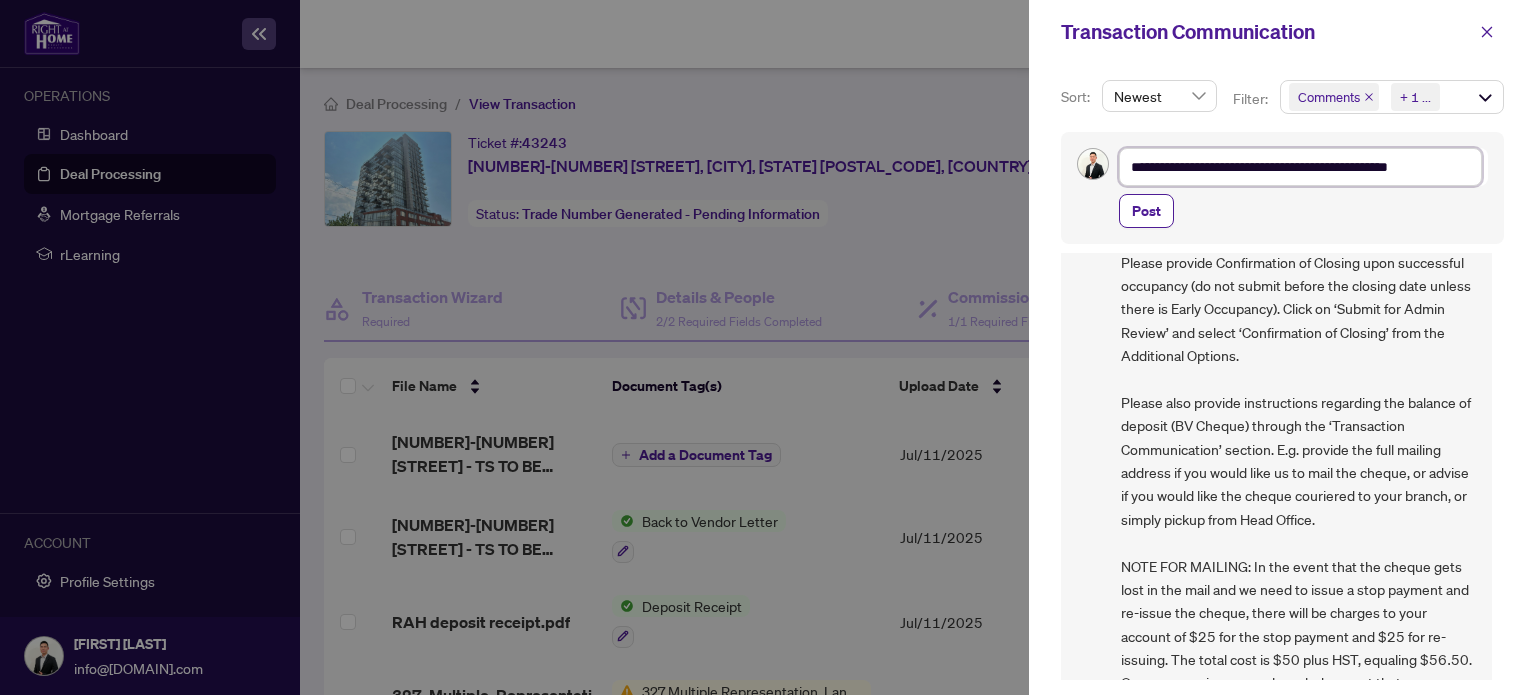 type on "**********" 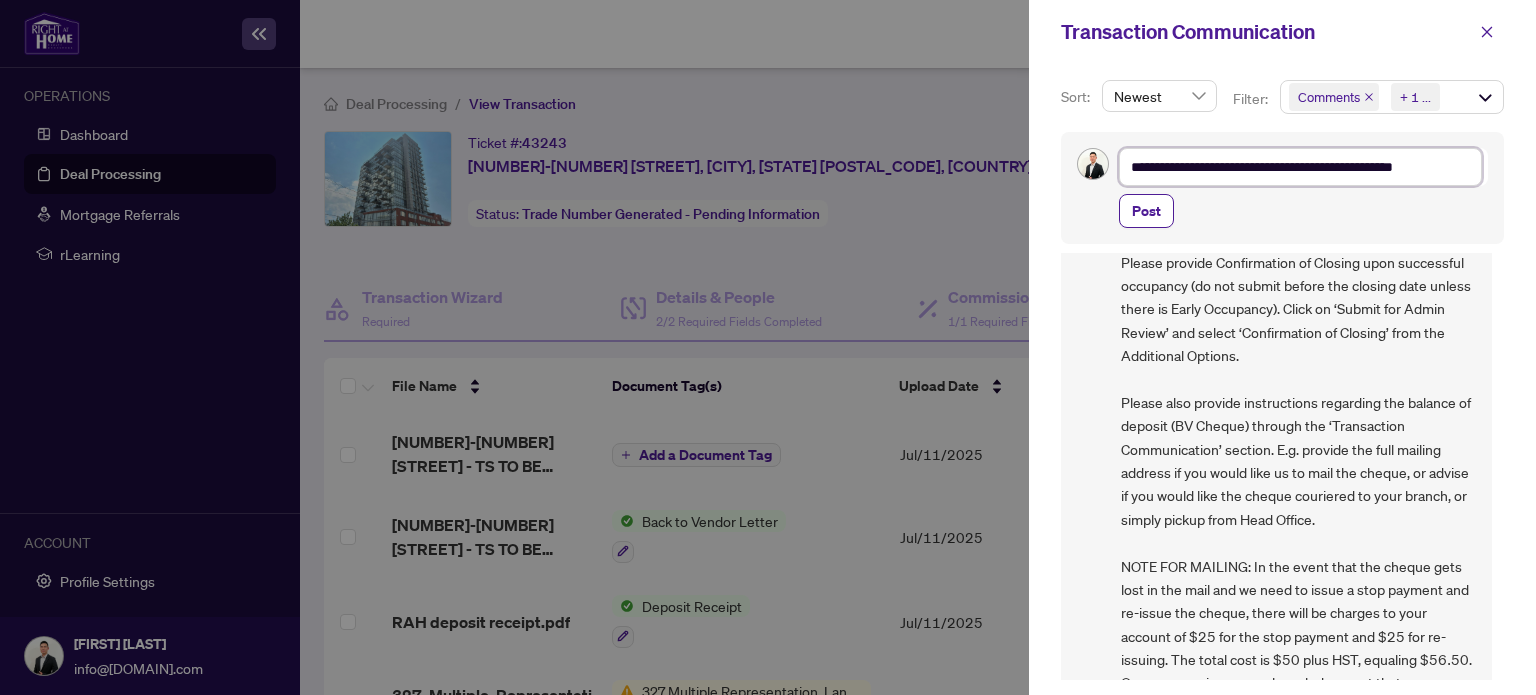 type on "**********" 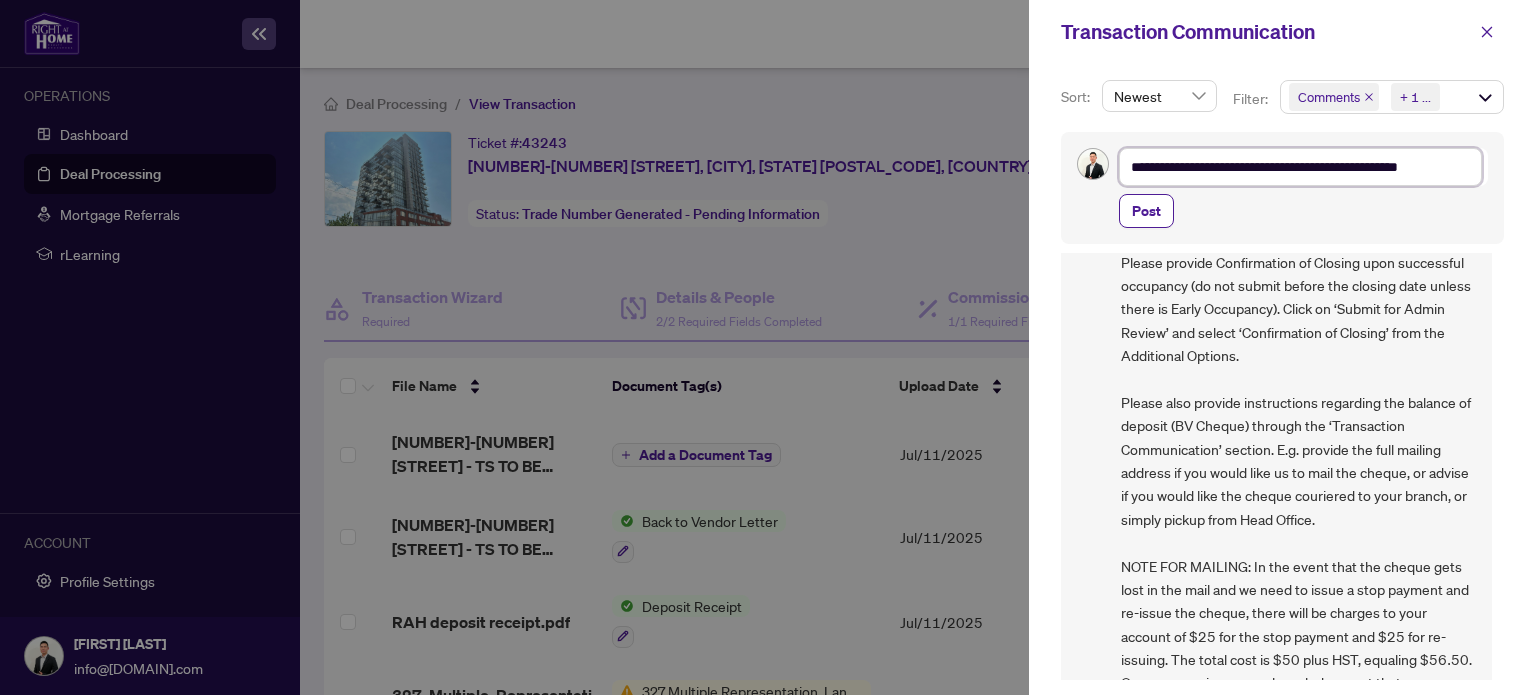 type on "**********" 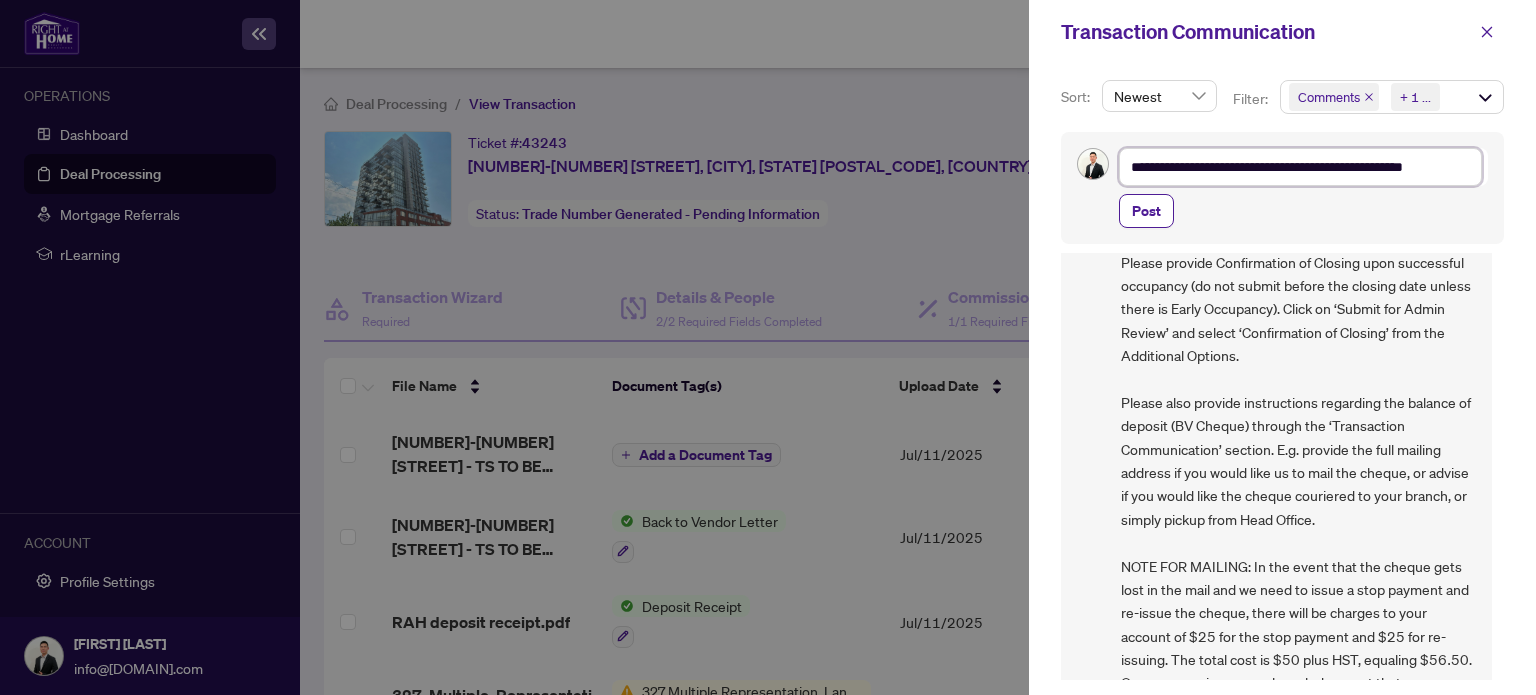 scroll, scrollTop: 24, scrollLeft: 0, axis: vertical 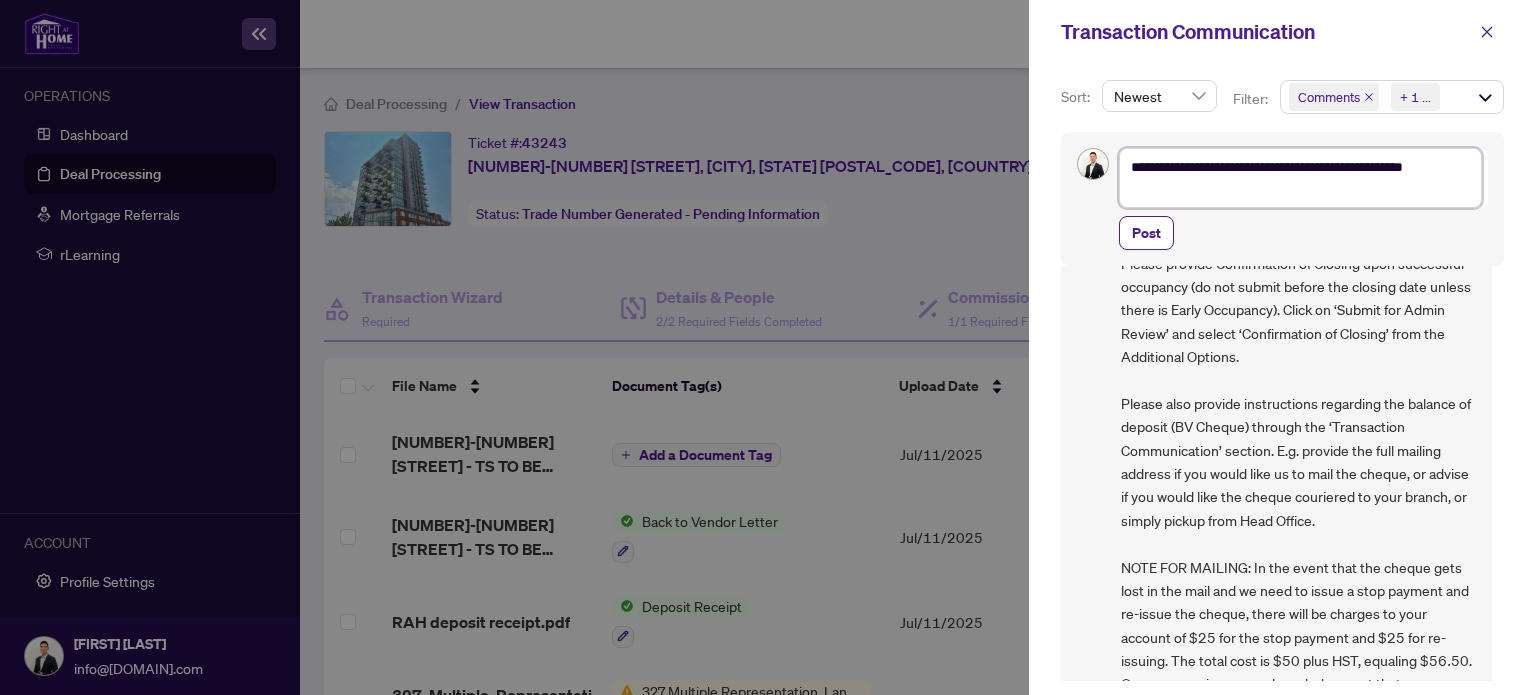 type on "**********" 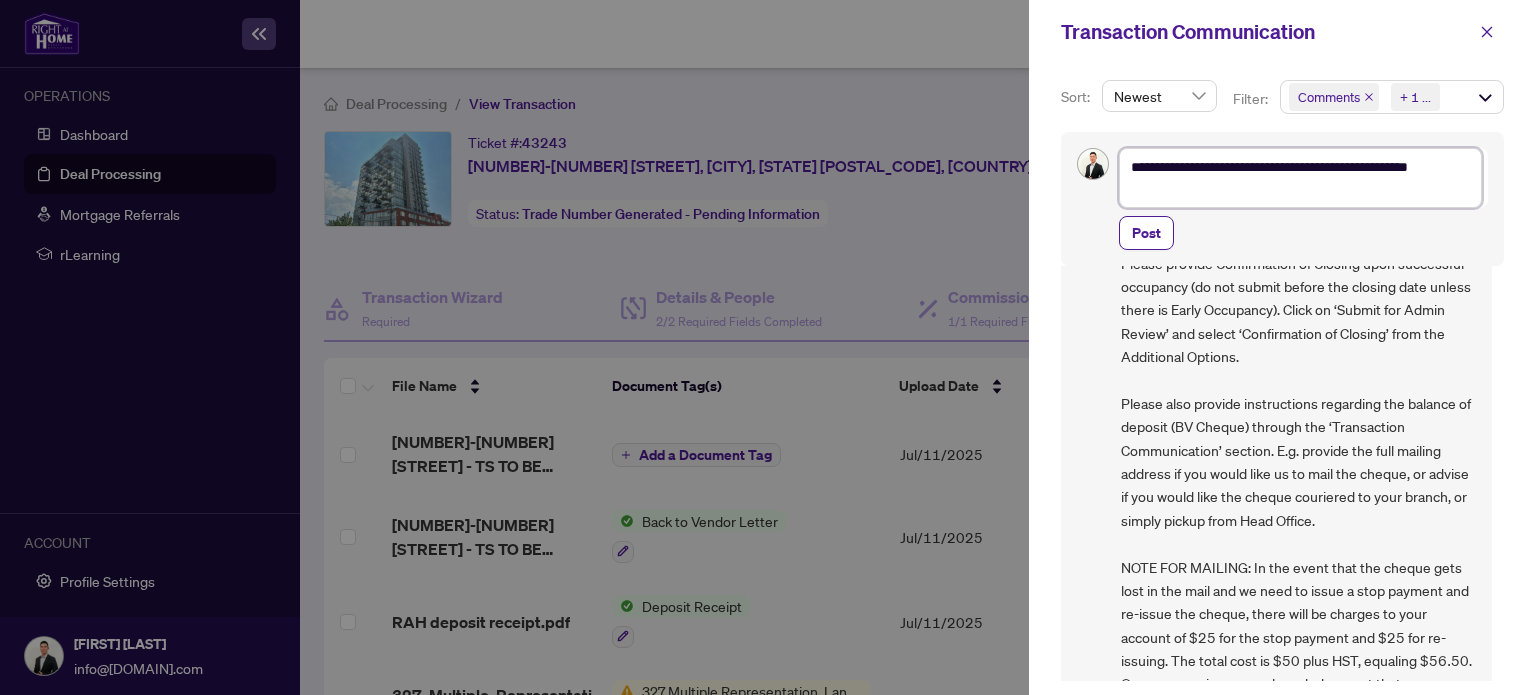 type on "**********" 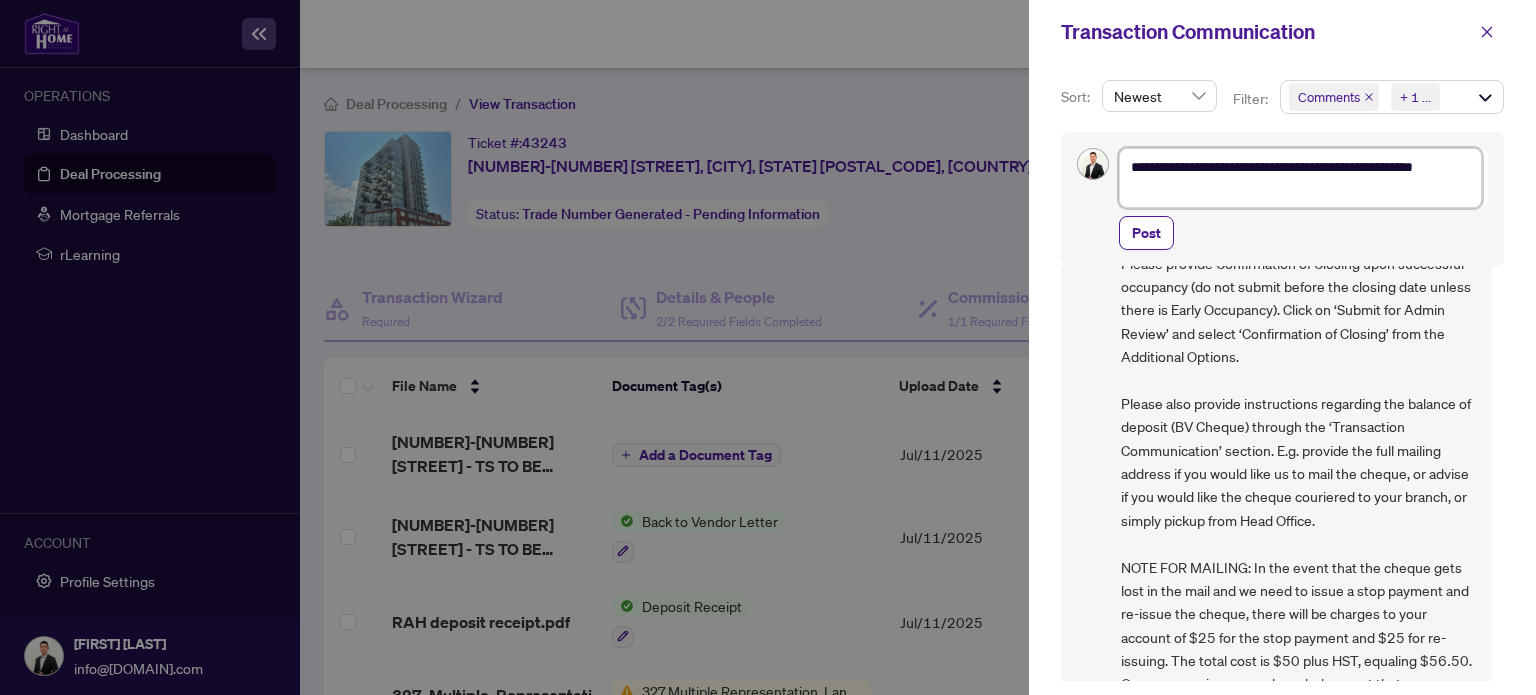 type on "**********" 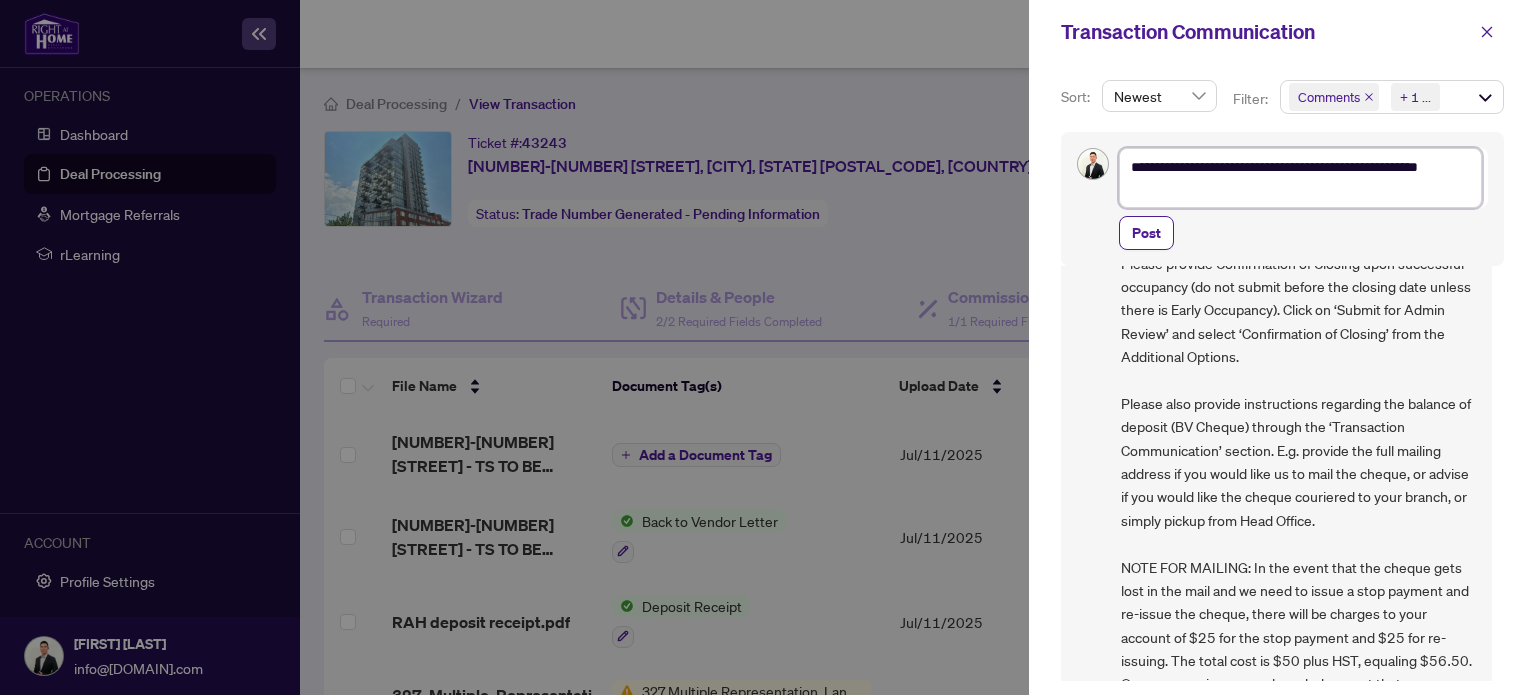 type on "**********" 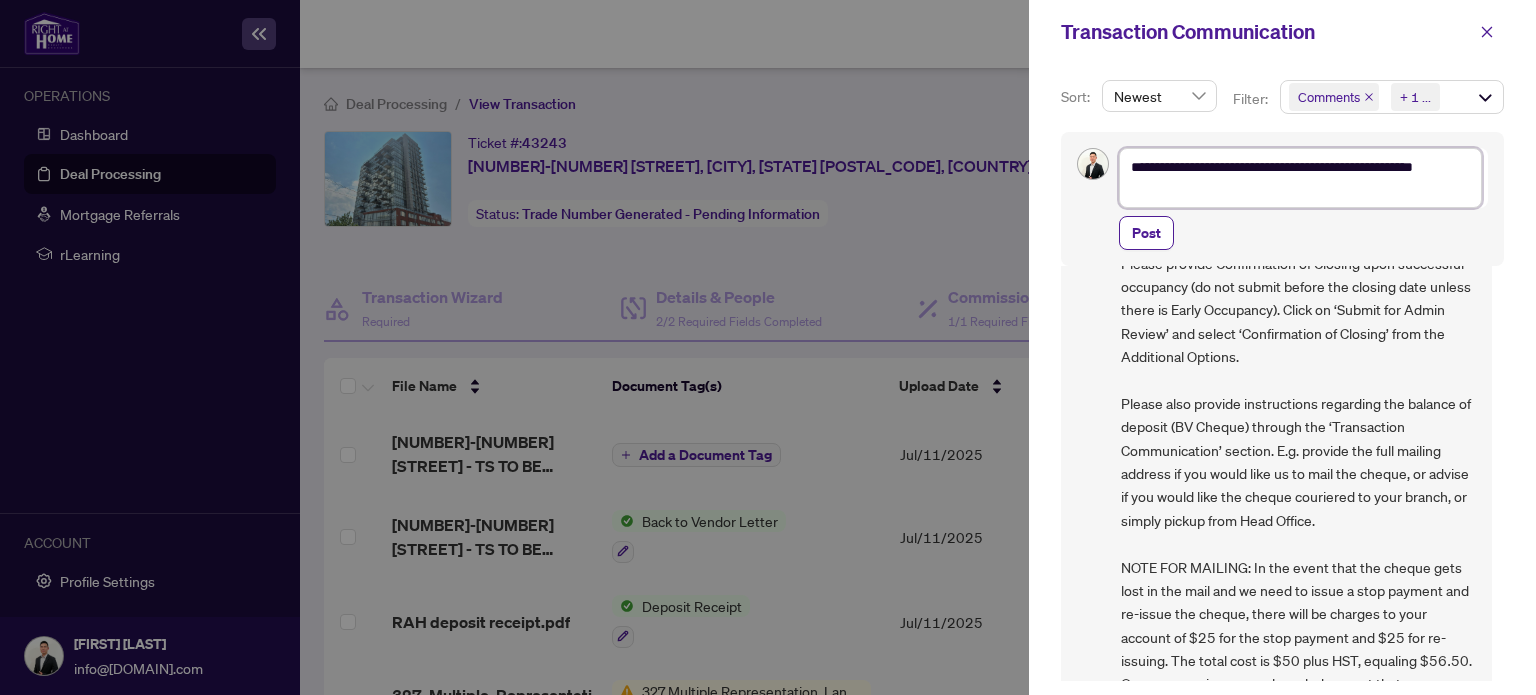 type on "**********" 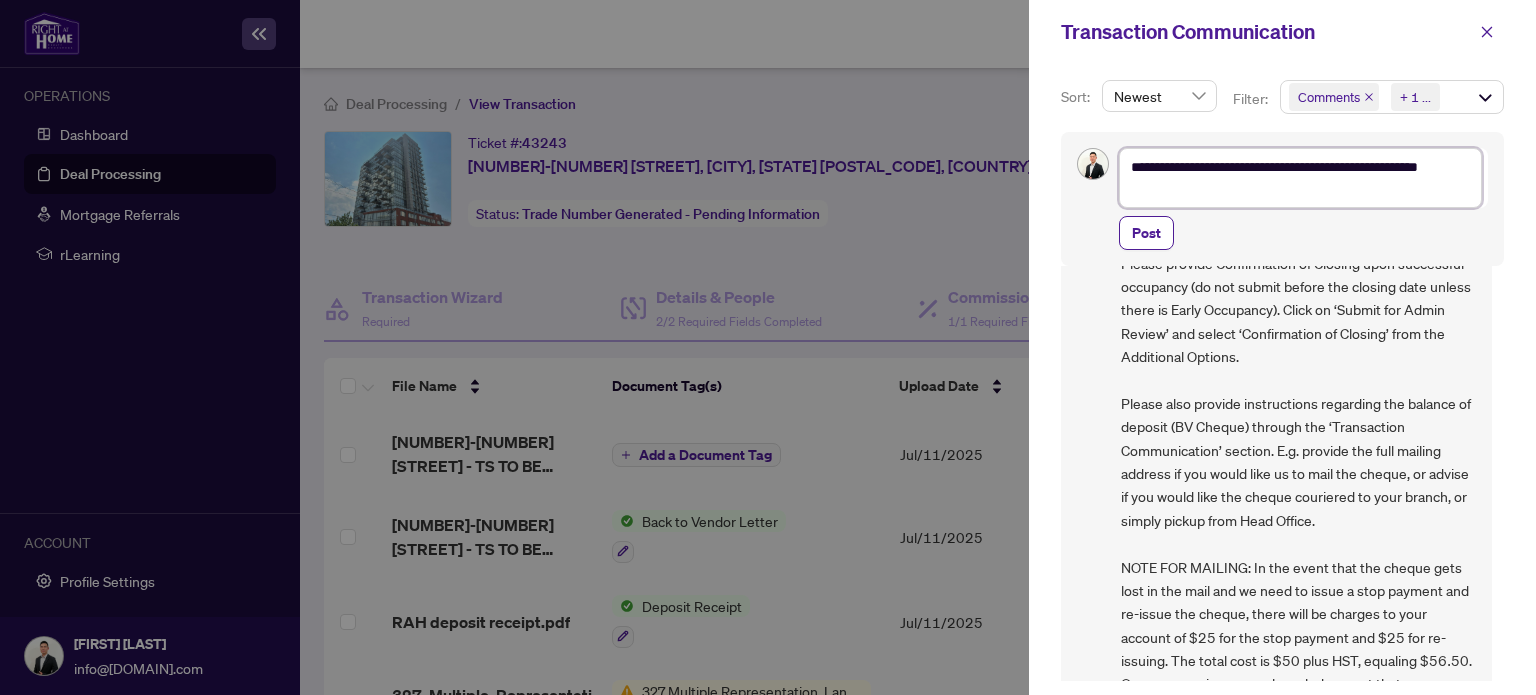 type on "**********" 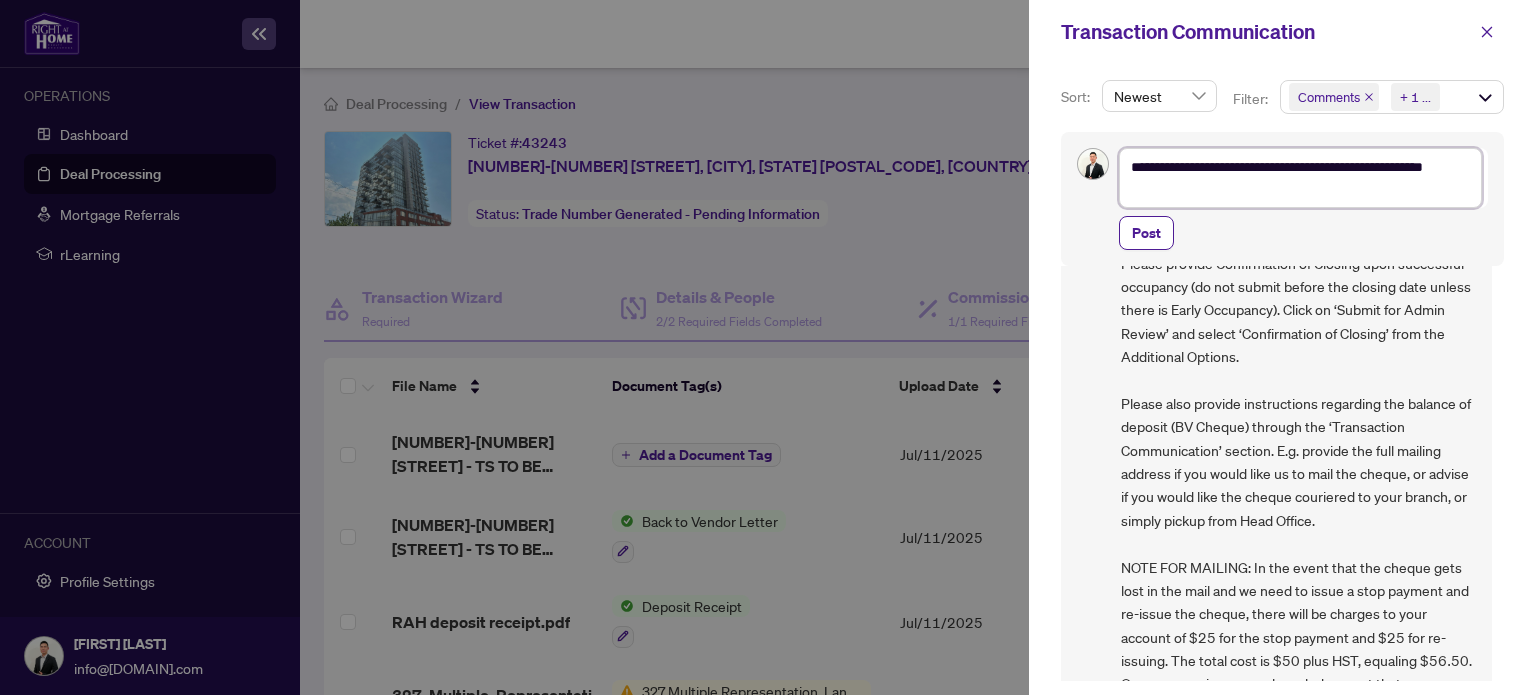 type on "**********" 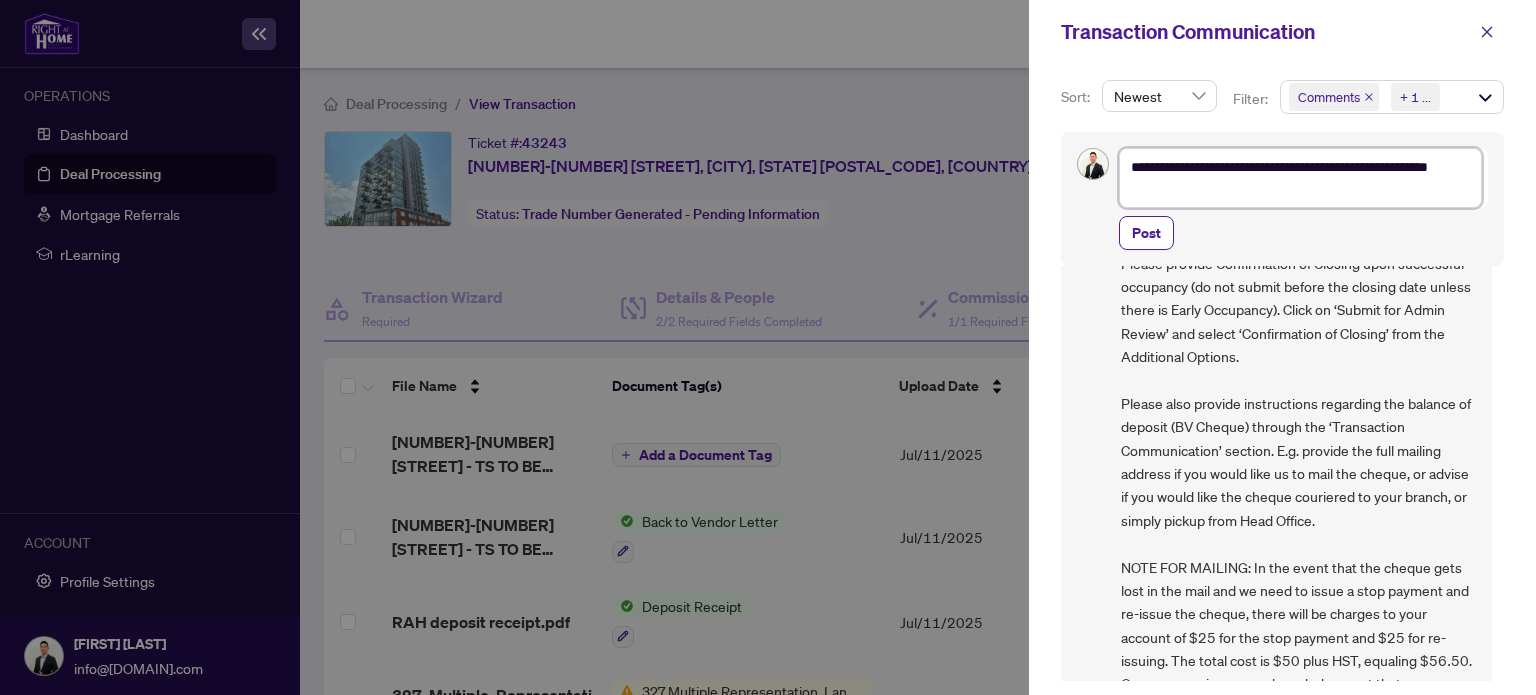 type on "**********" 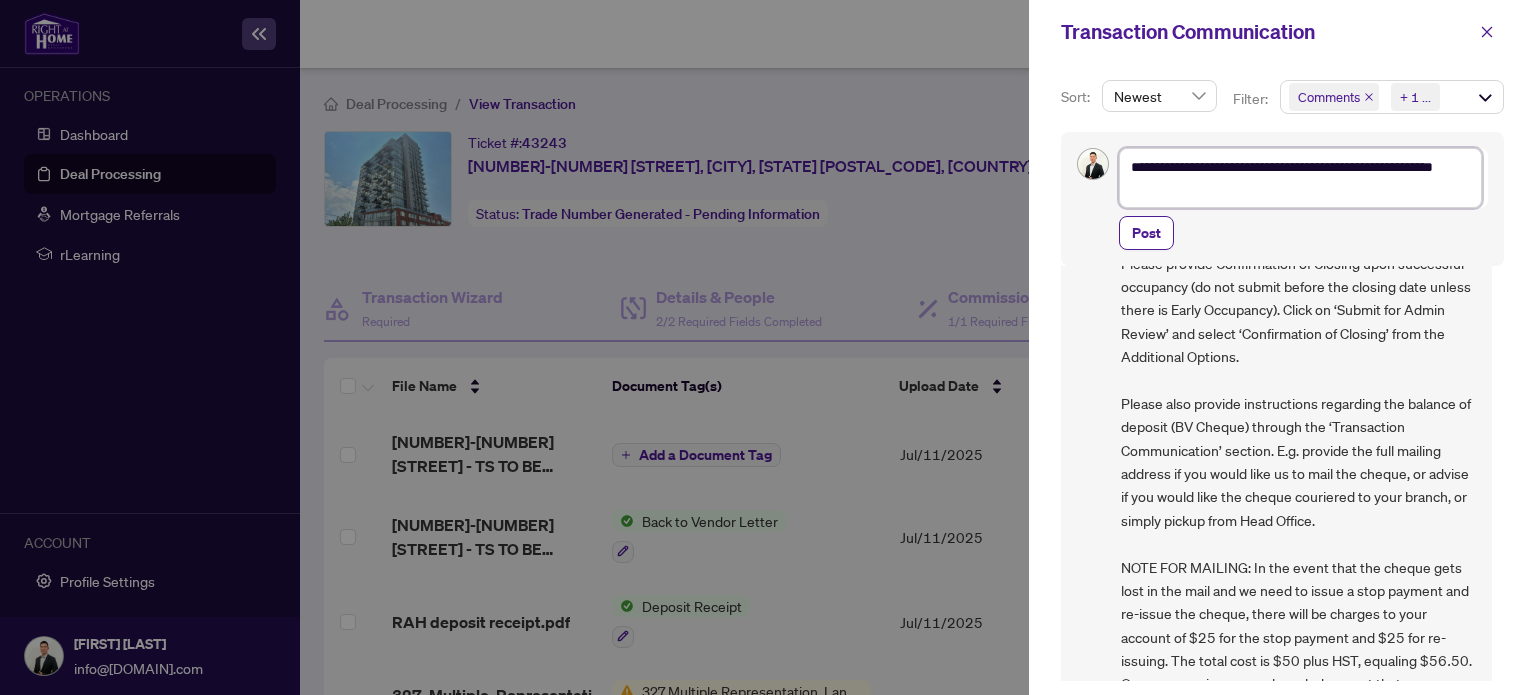 type on "**********" 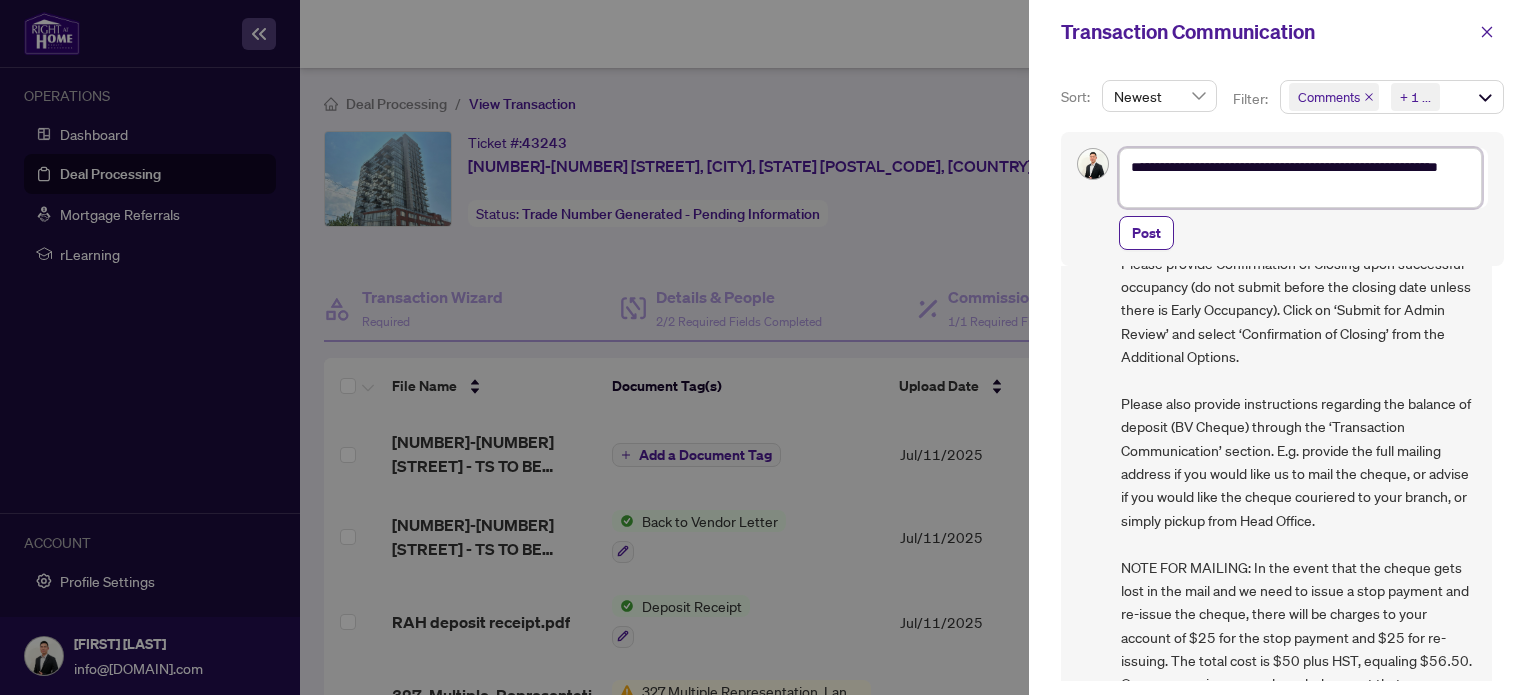 type on "**********" 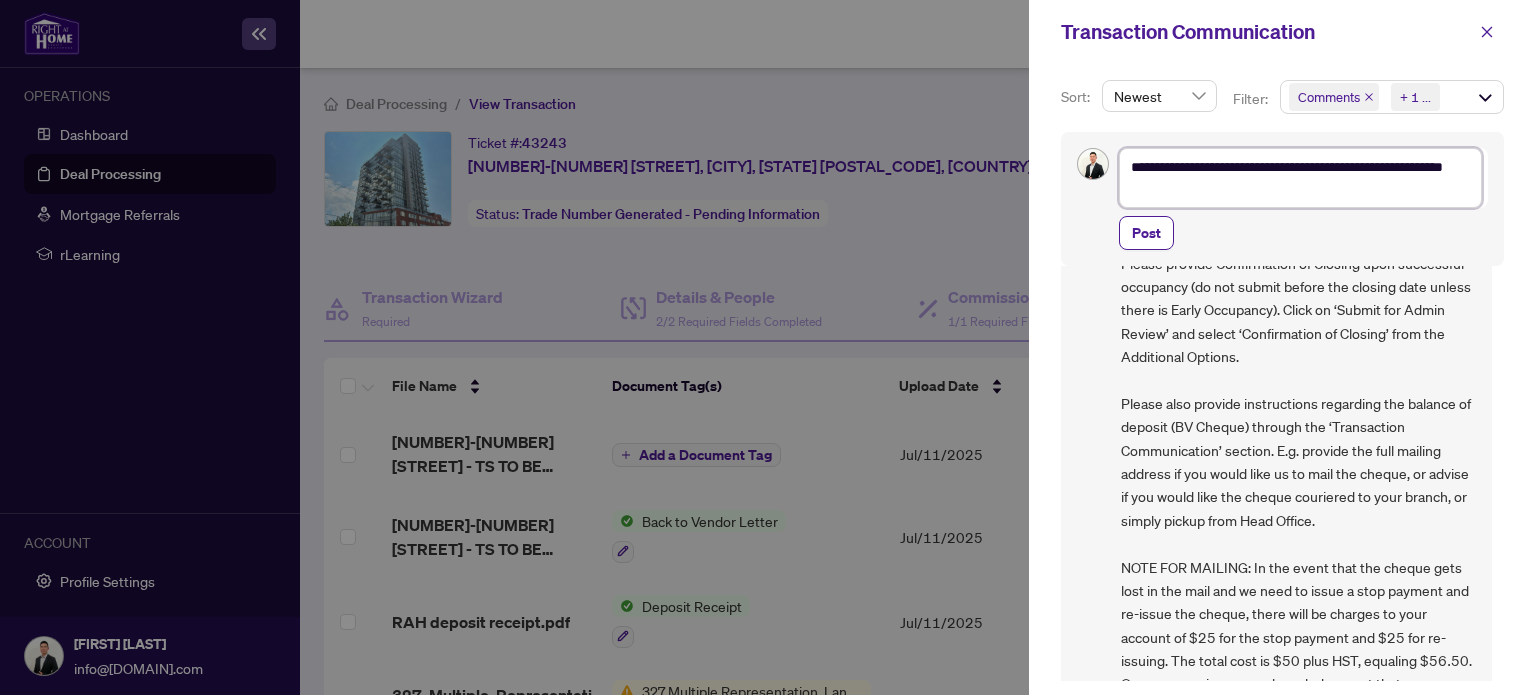 type on "**********" 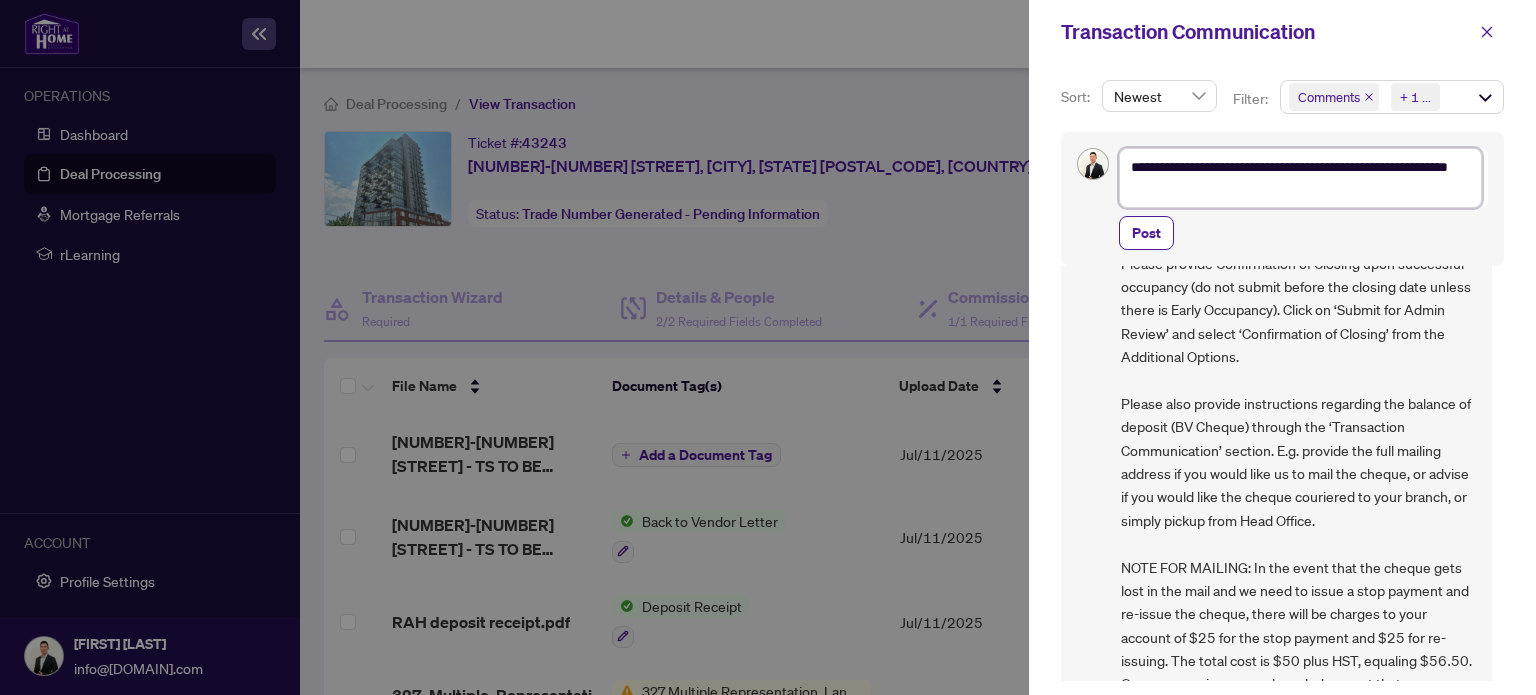 type on "**********" 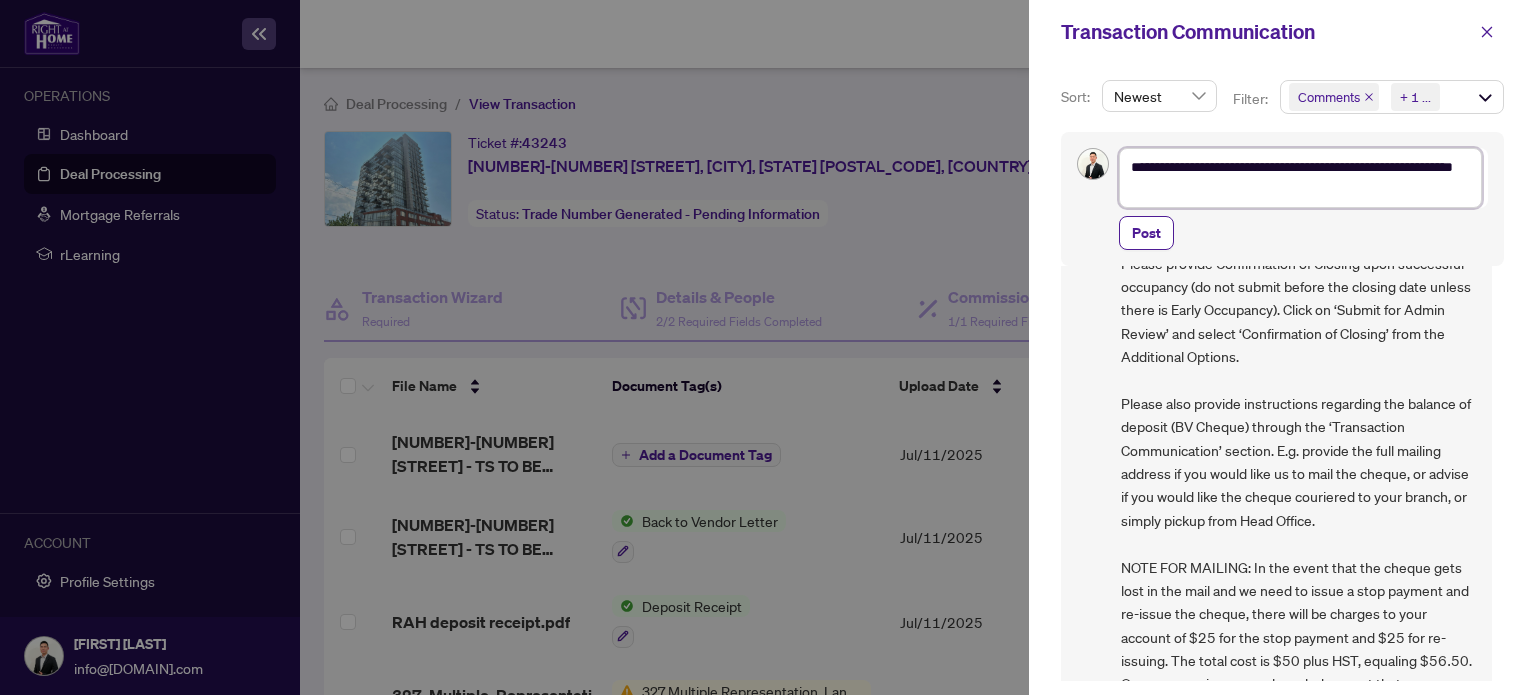 type on "**********" 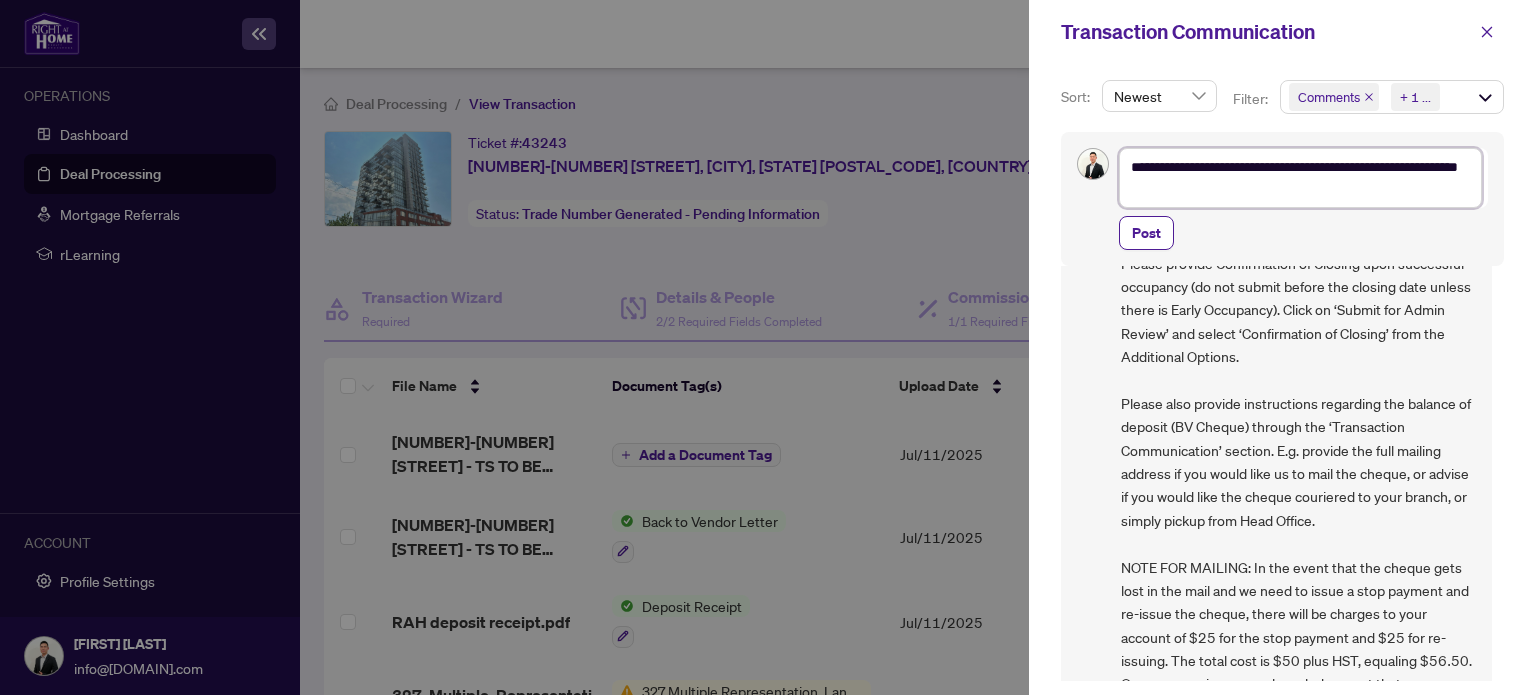type on "**********" 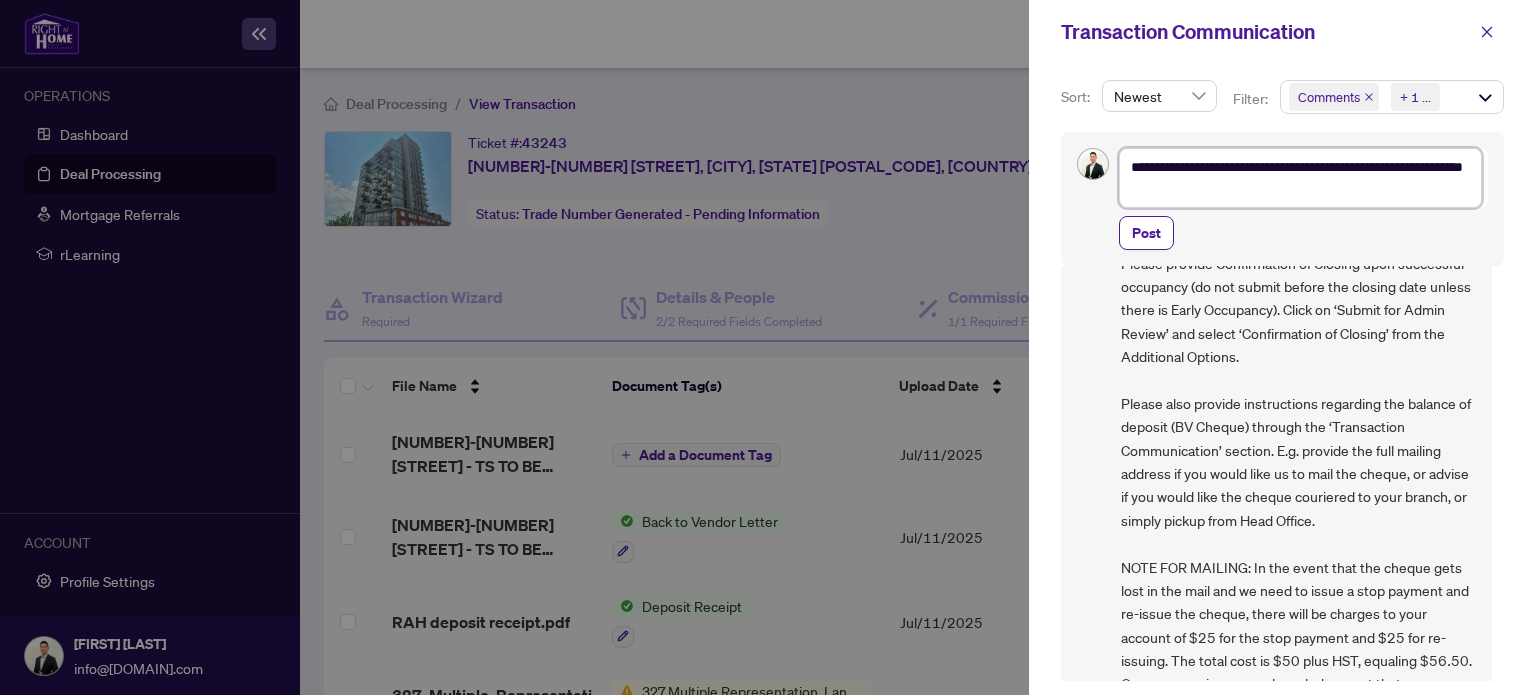 type on "**********" 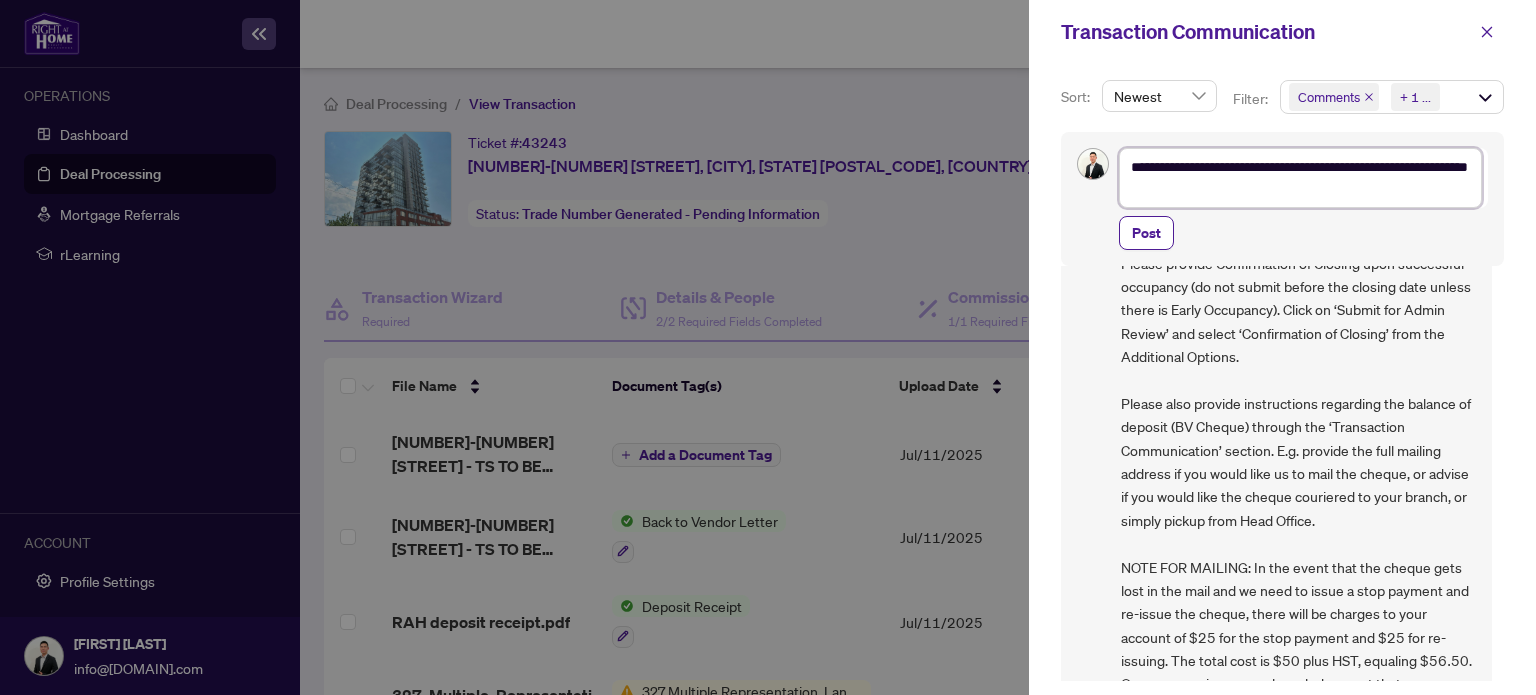 type on "**********" 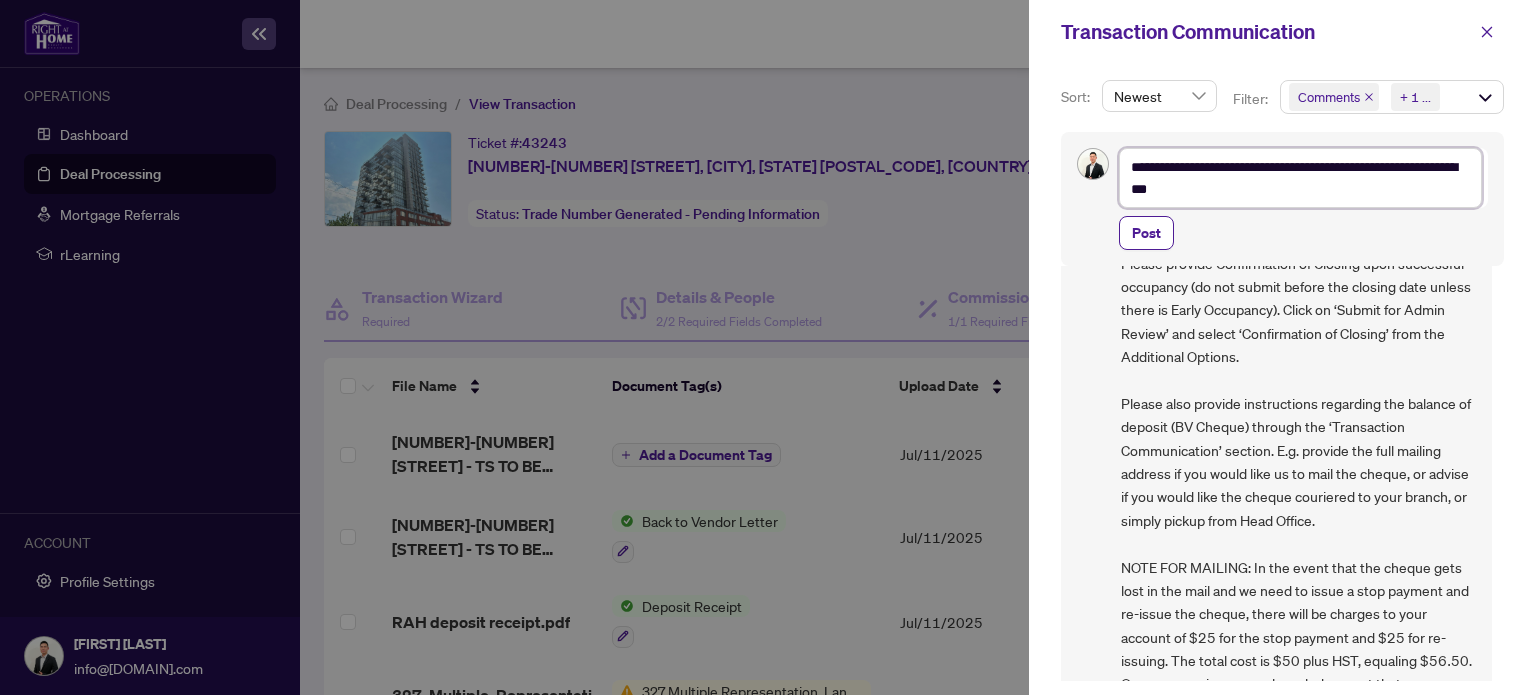 type on "**********" 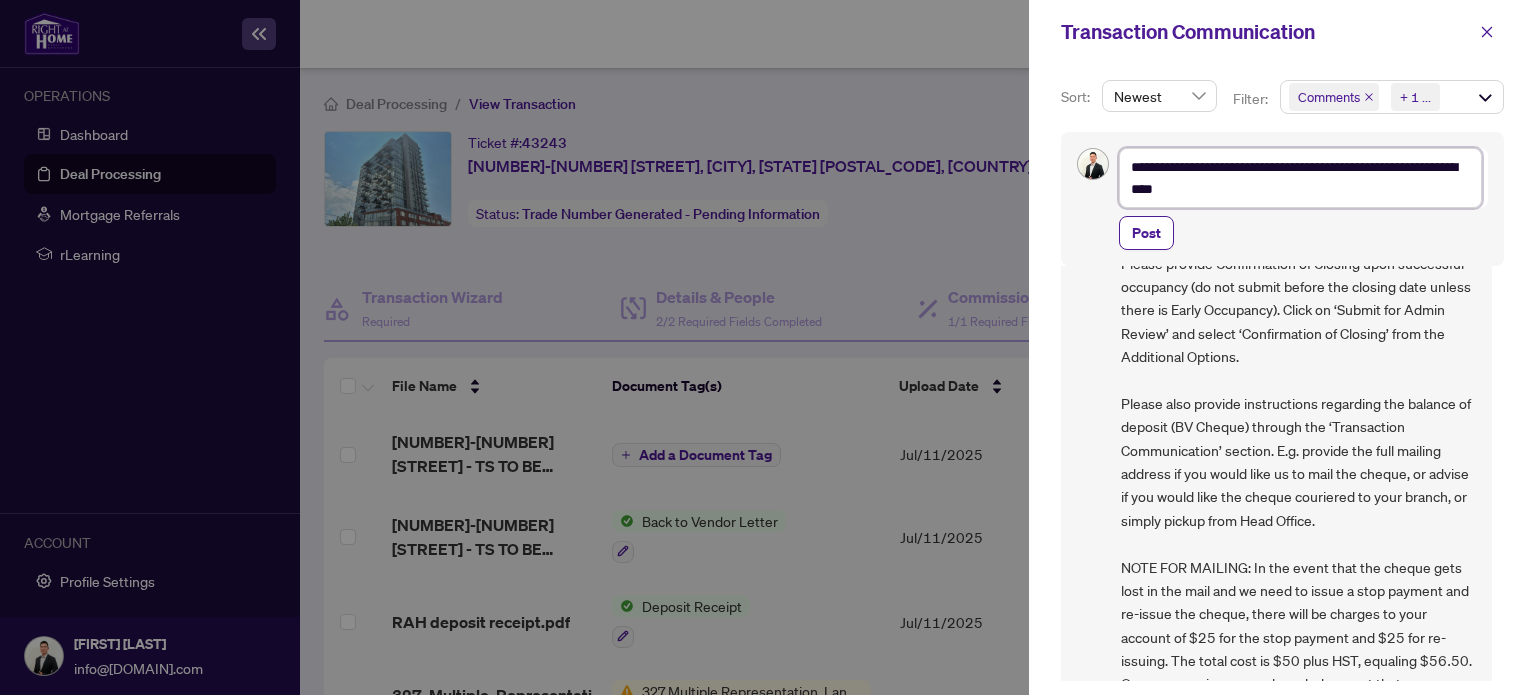 type on "**********" 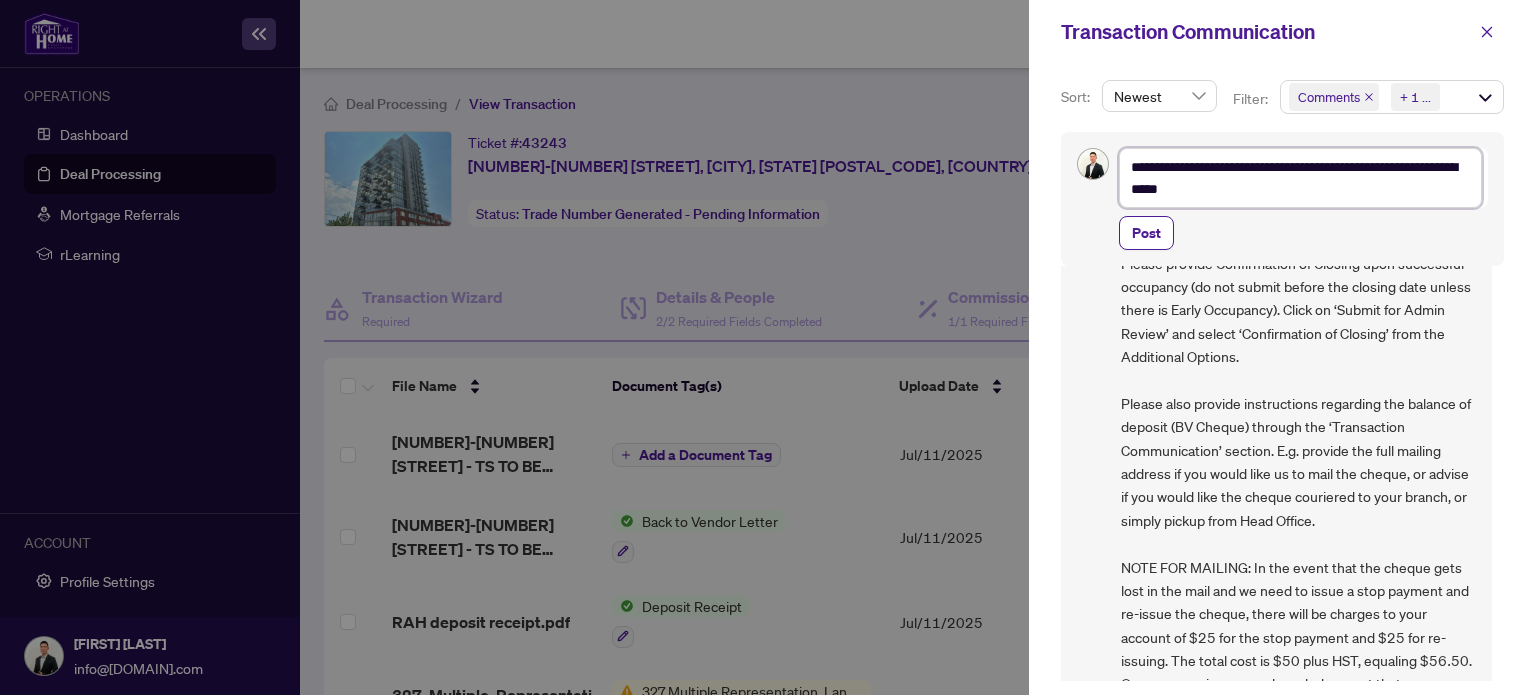 type on "**********" 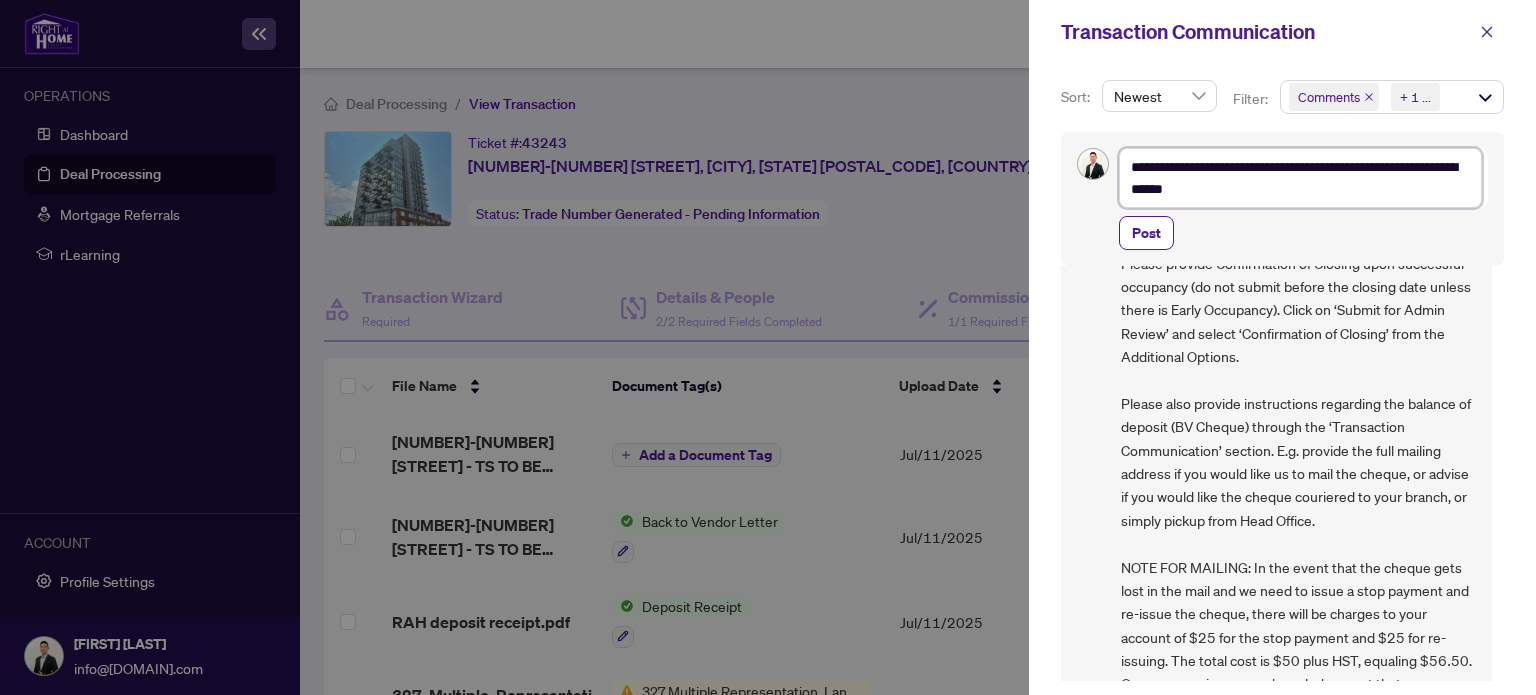 type on "**********" 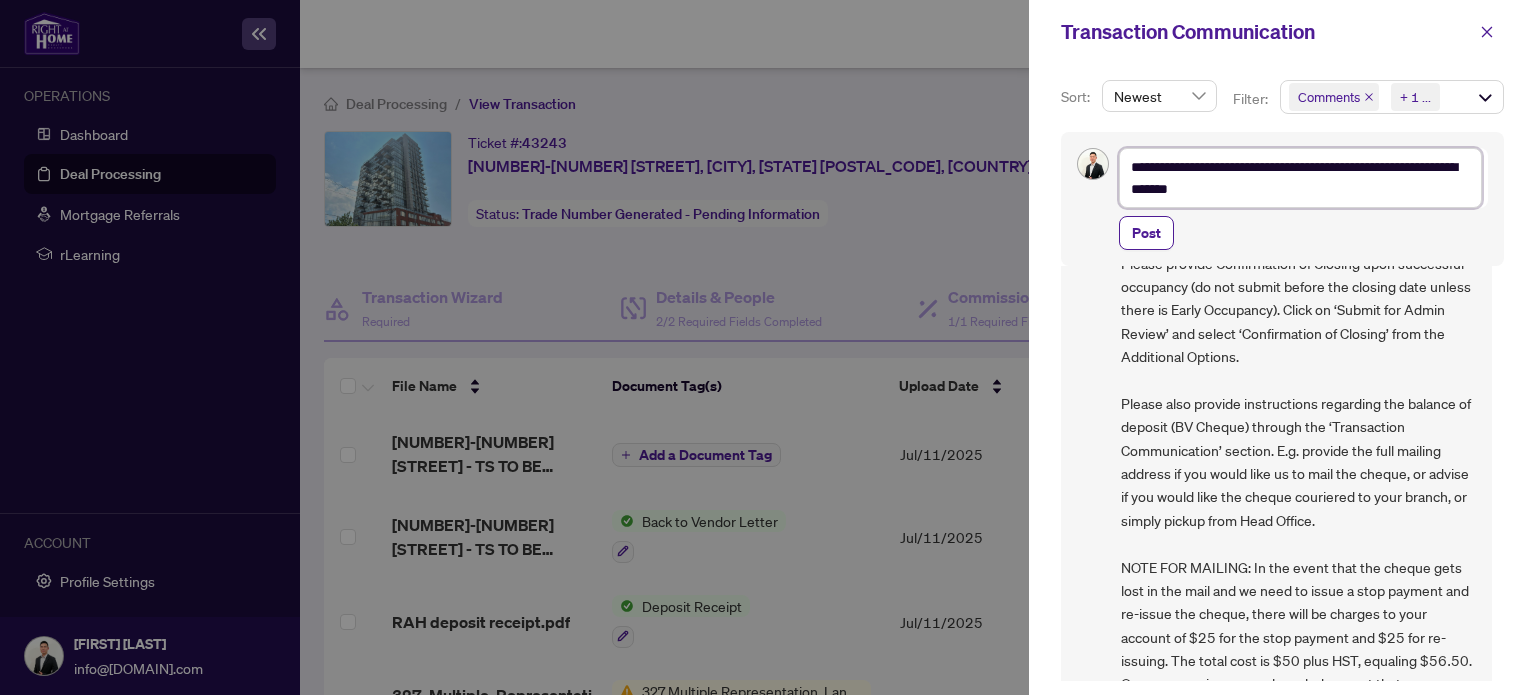 type on "**********" 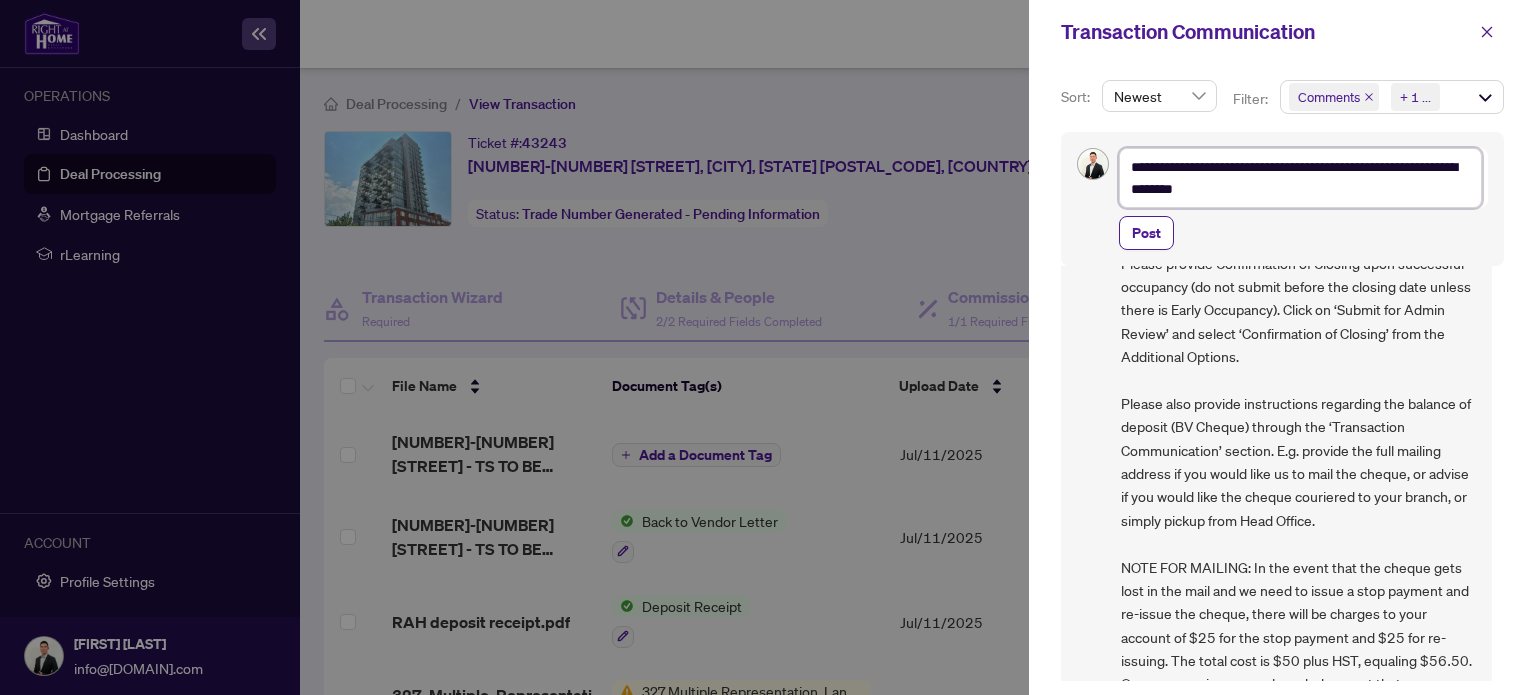 type on "**********" 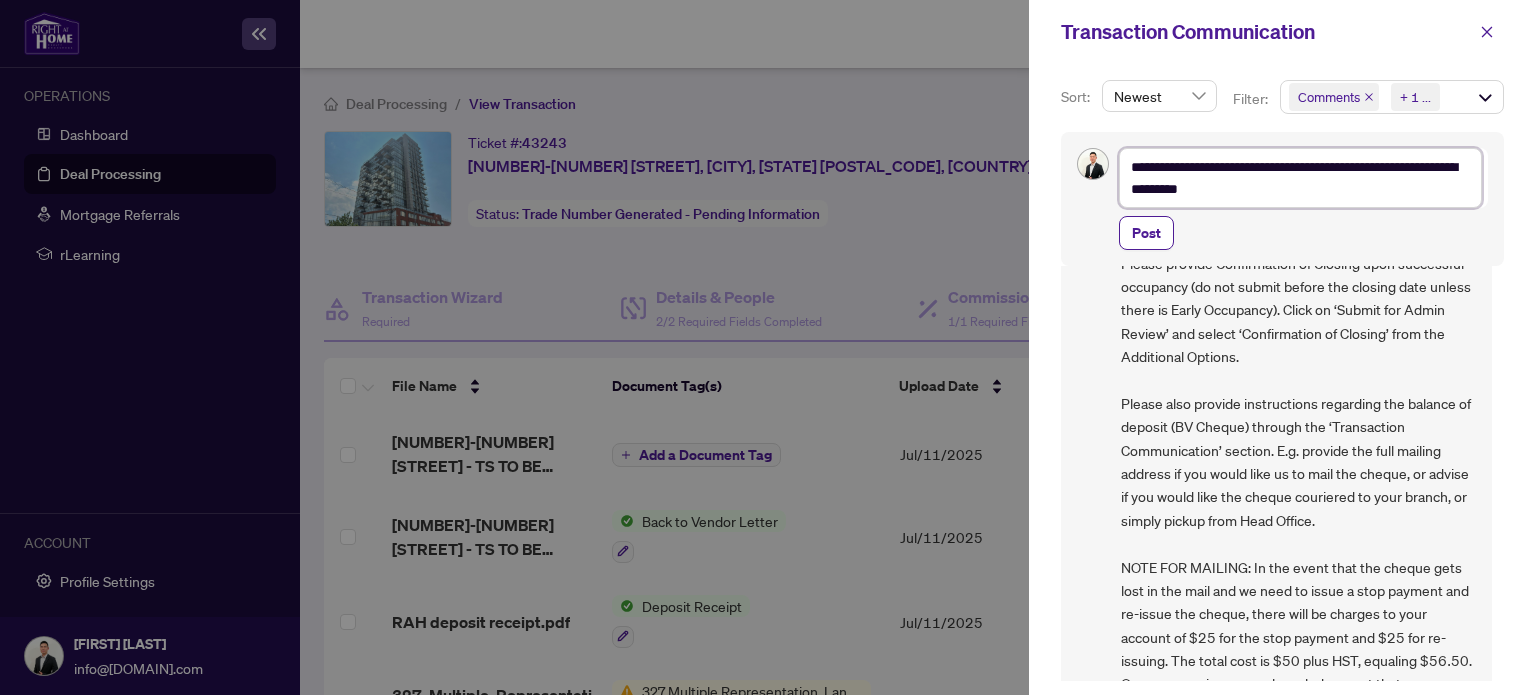 type on "**********" 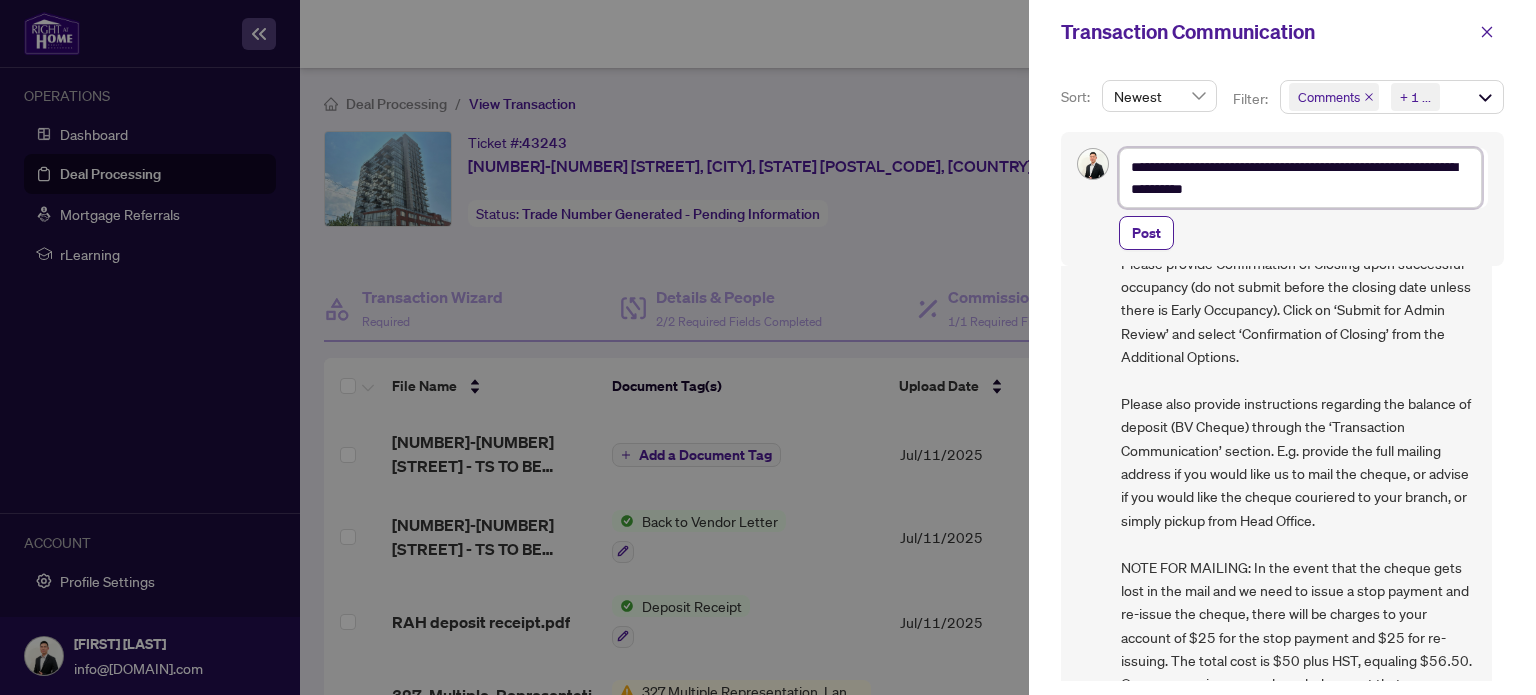 click on "**********" at bounding box center [1300, 178] 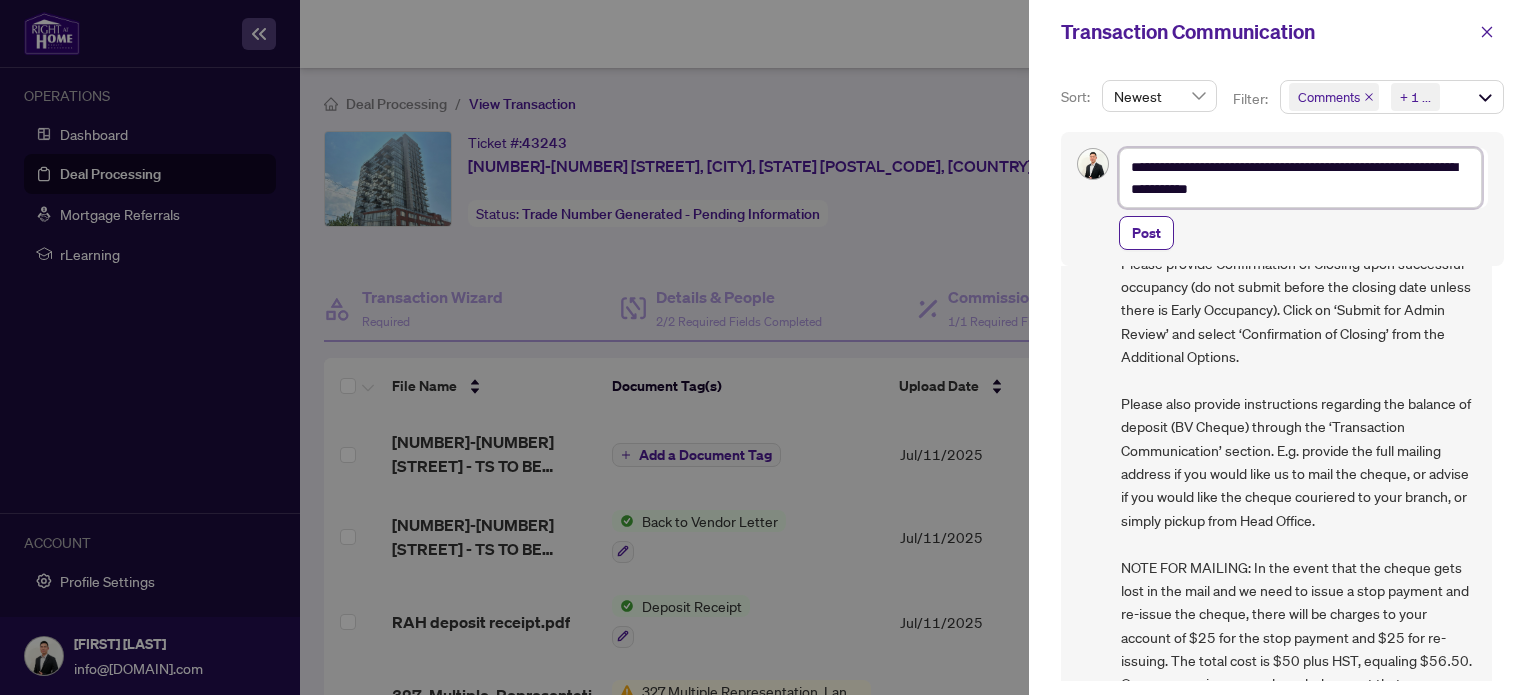 type on "**********" 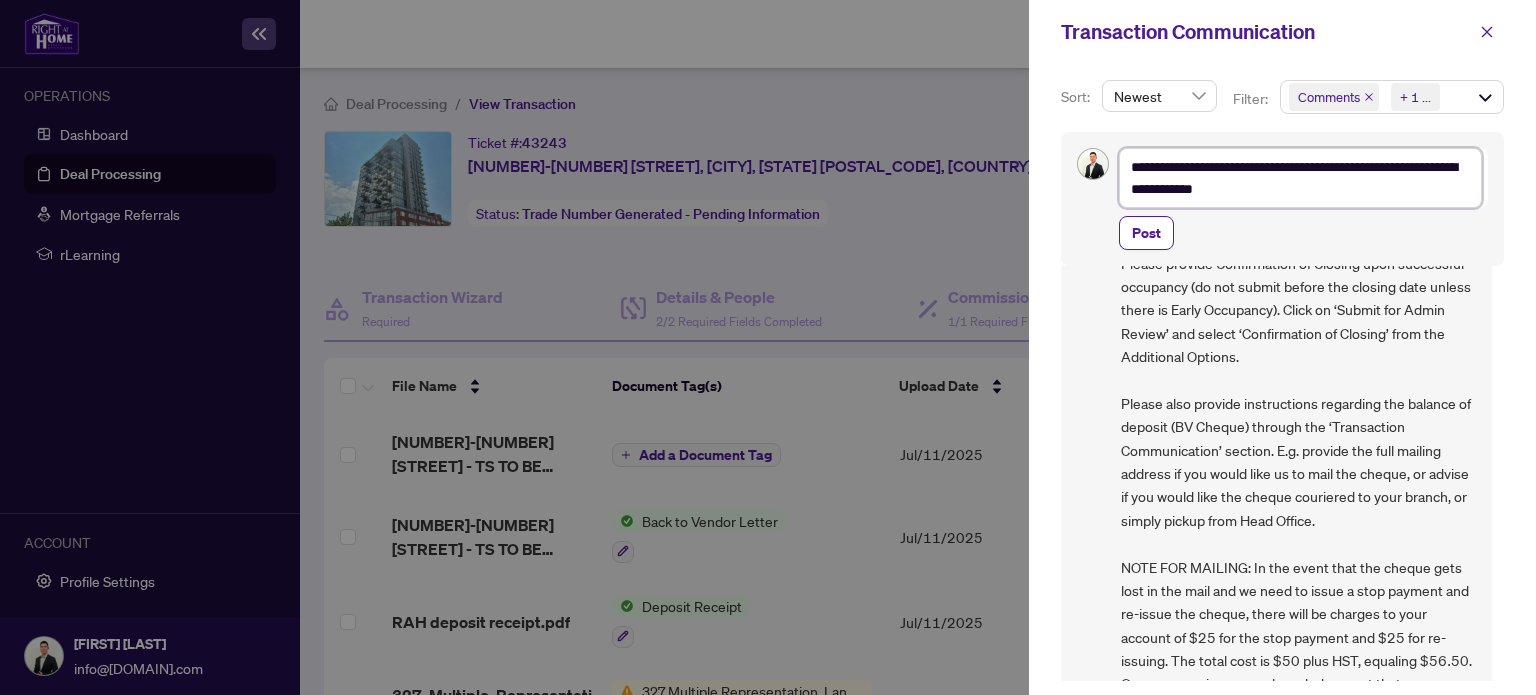 type on "**********" 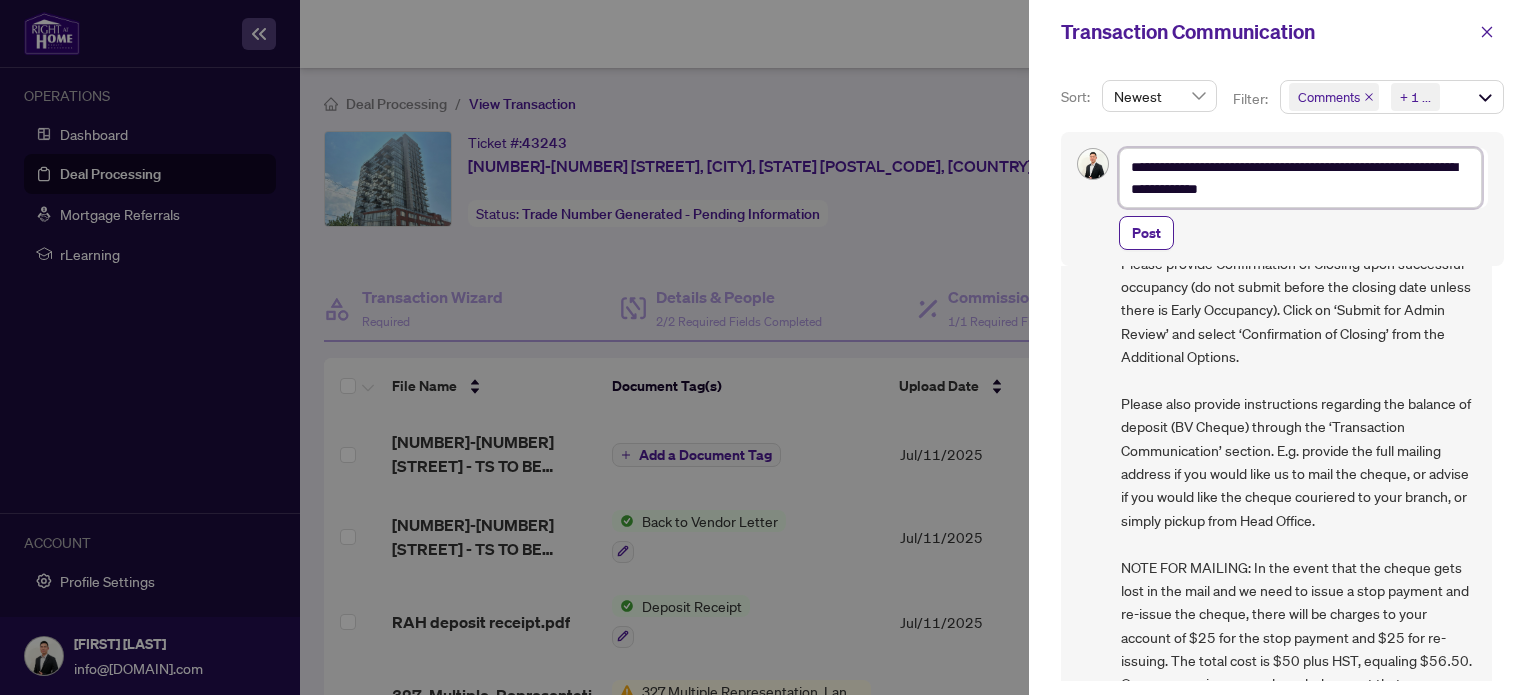 type on "**********" 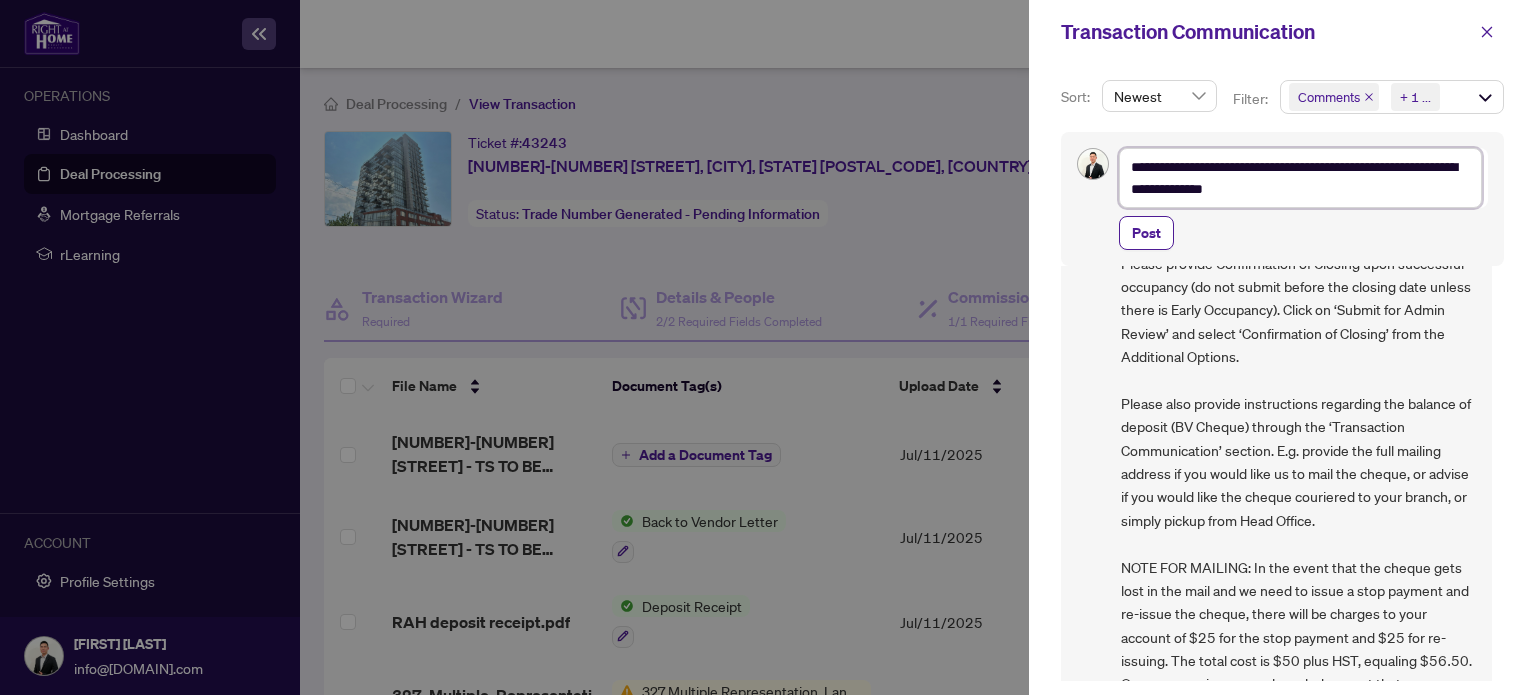 type on "**********" 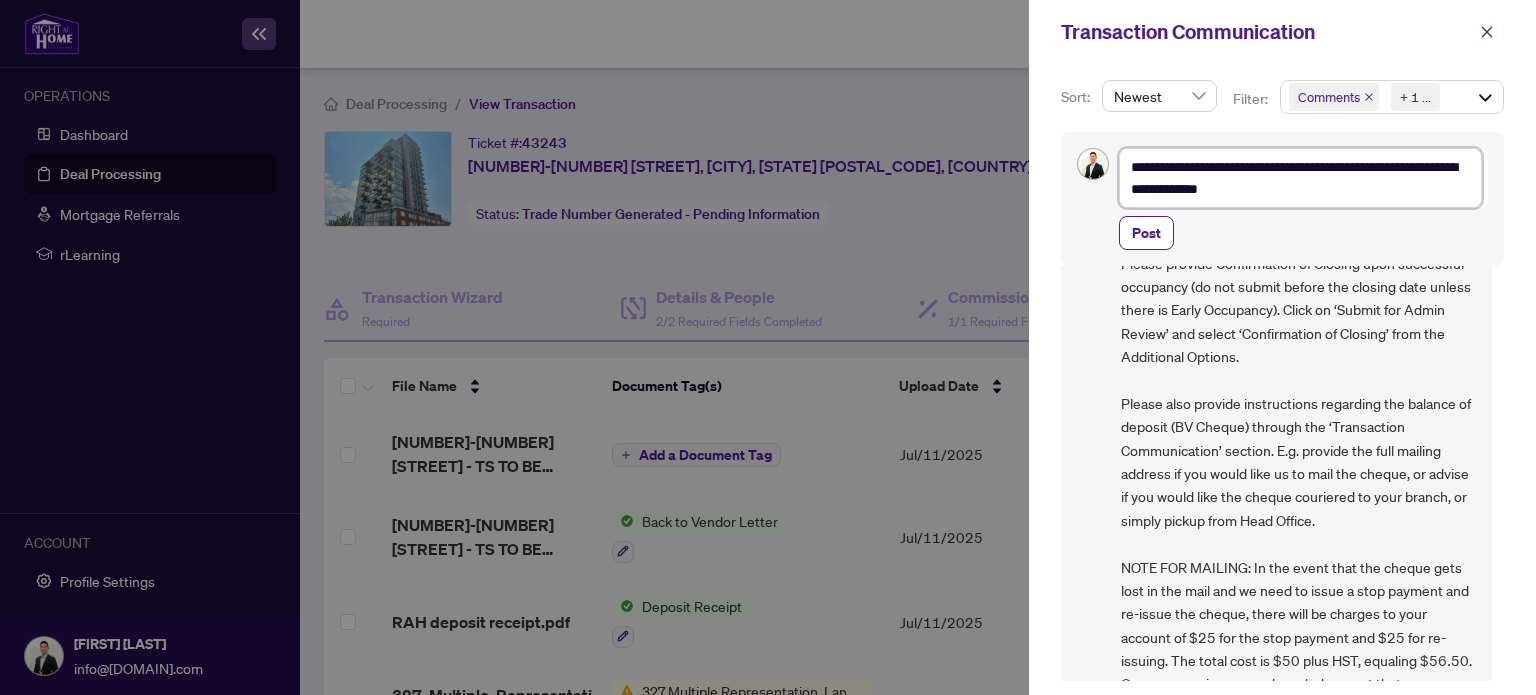 type on "**********" 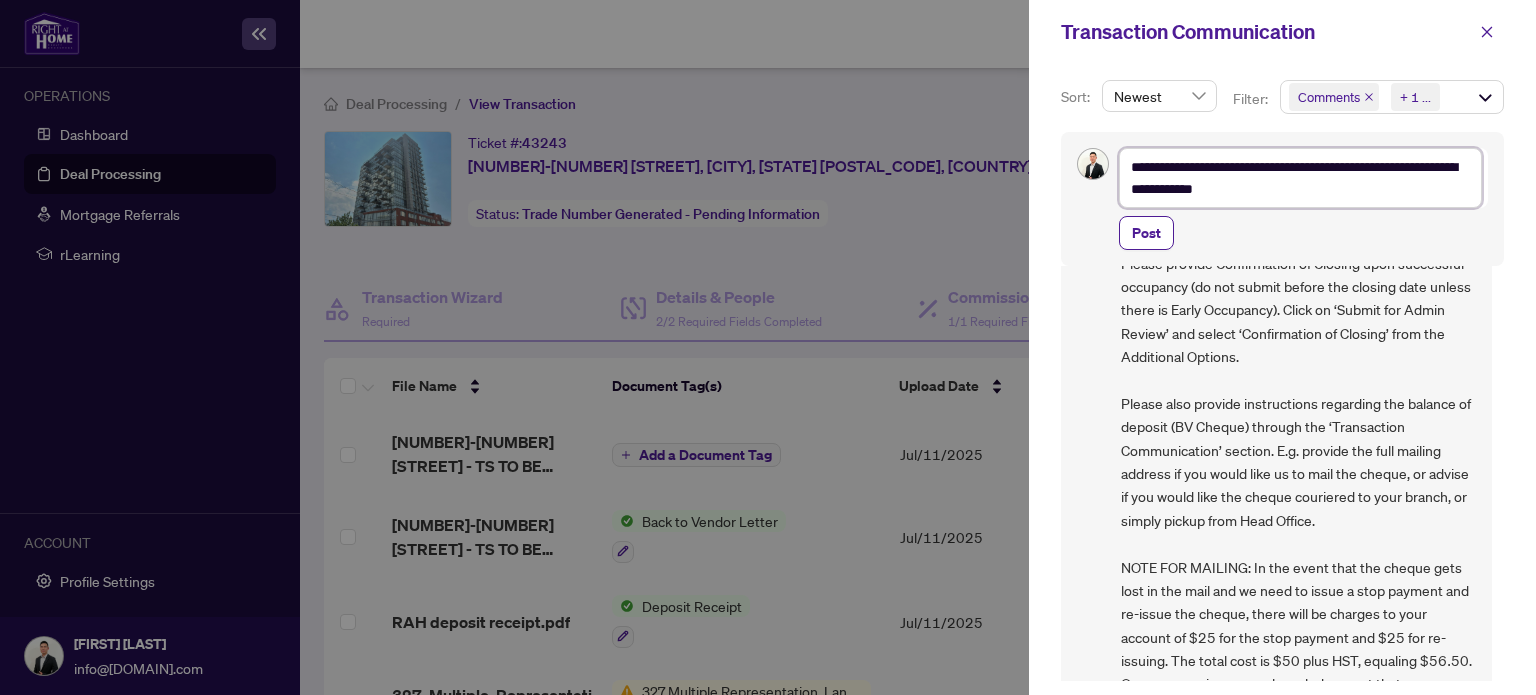 type on "**********" 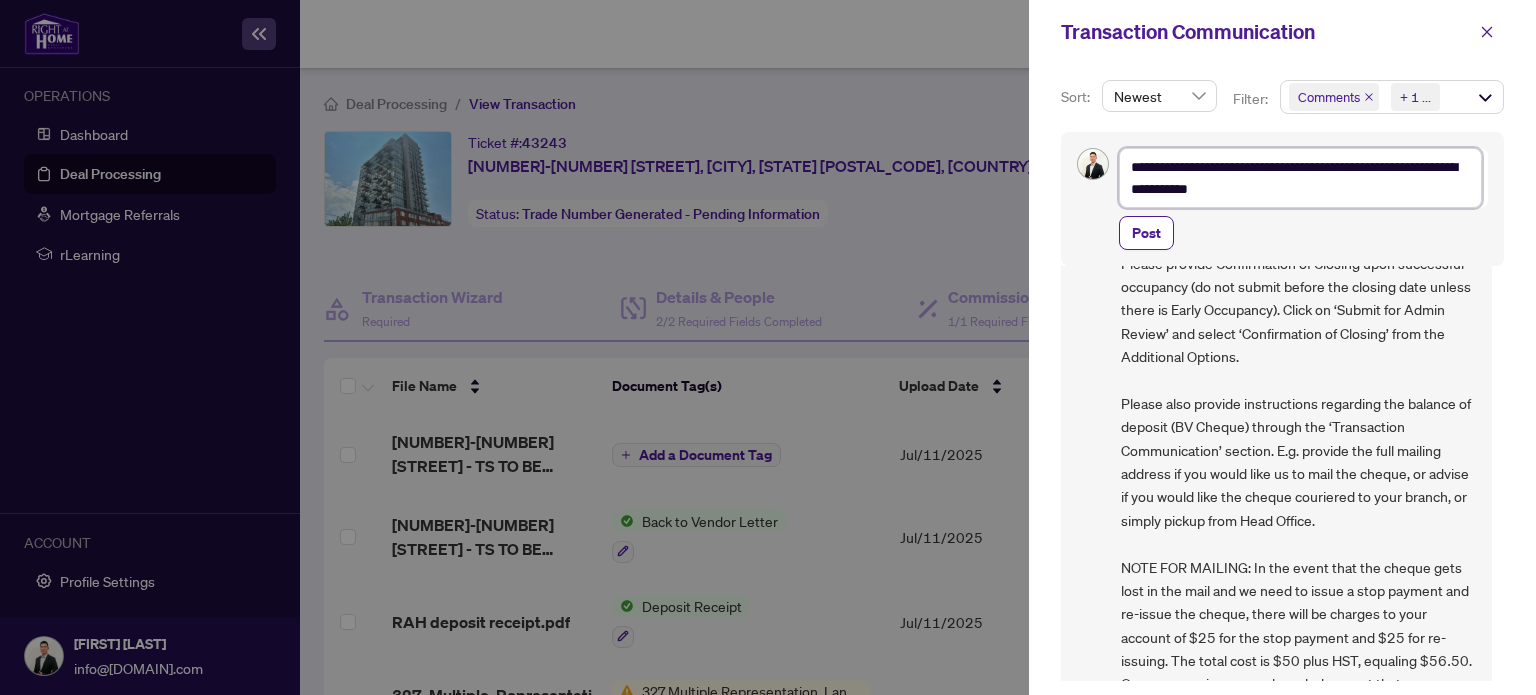 type on "**********" 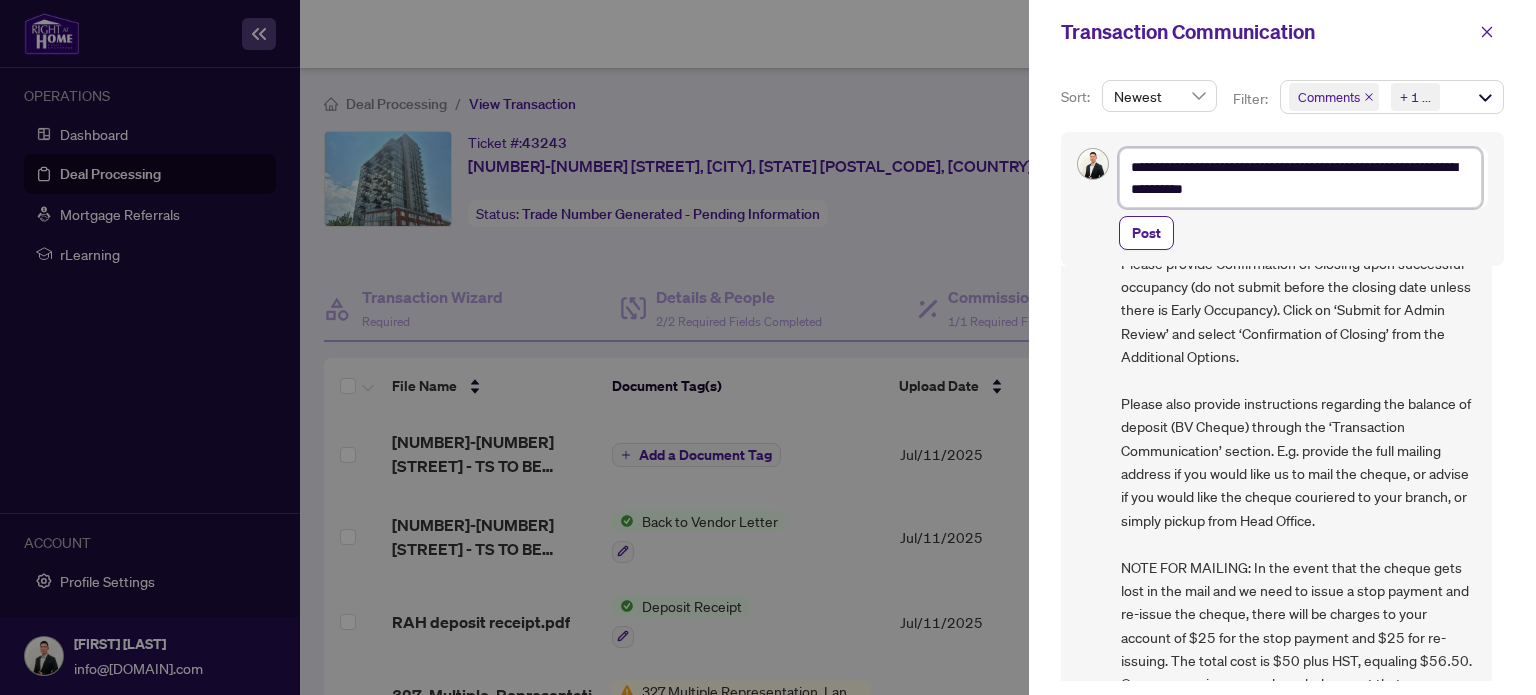 type on "**********" 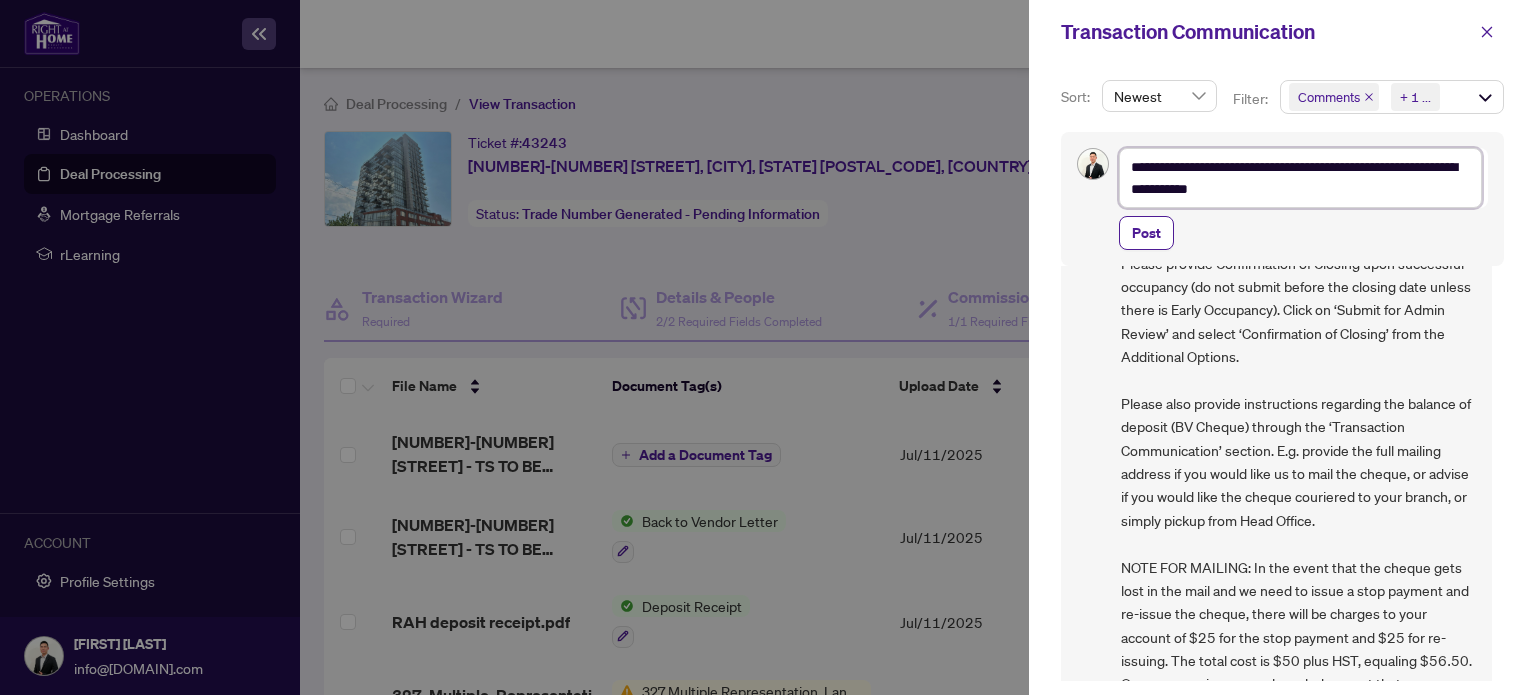 type on "**********" 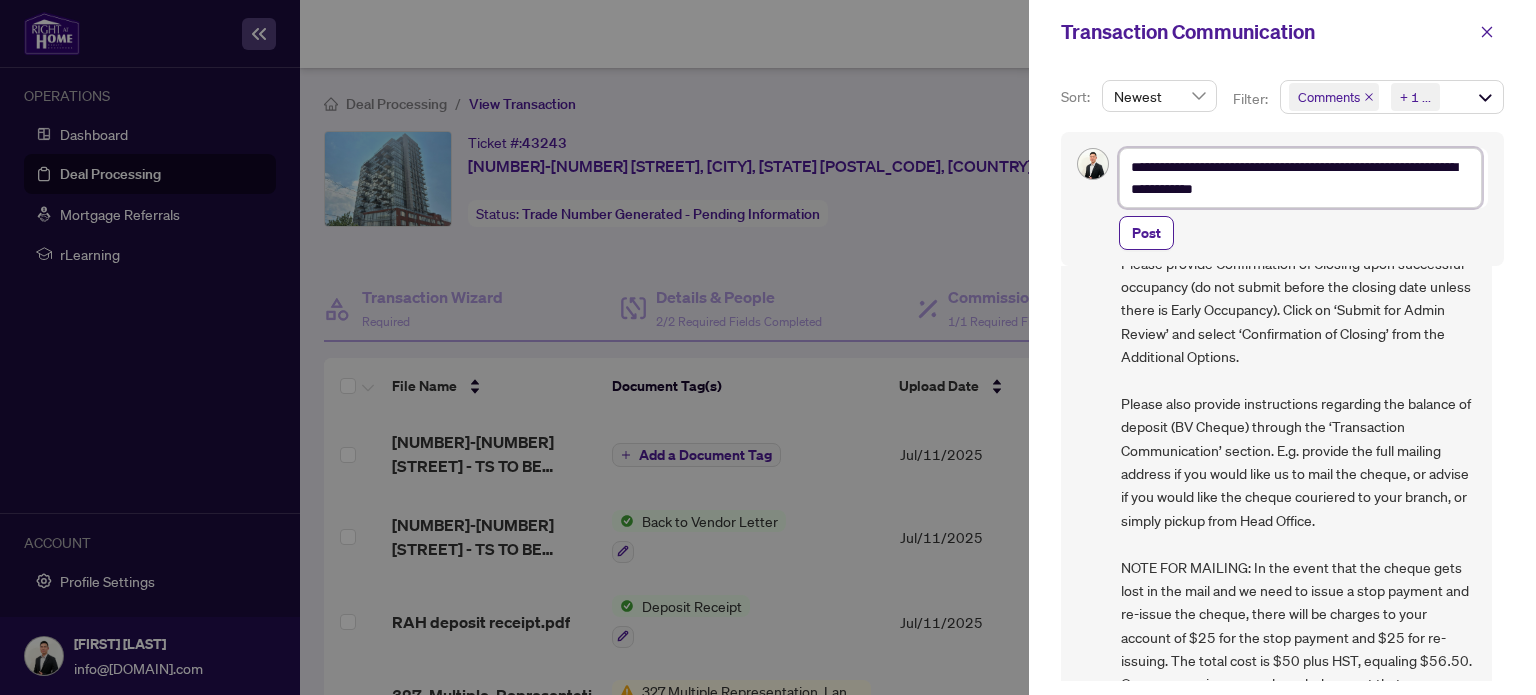 type on "**********" 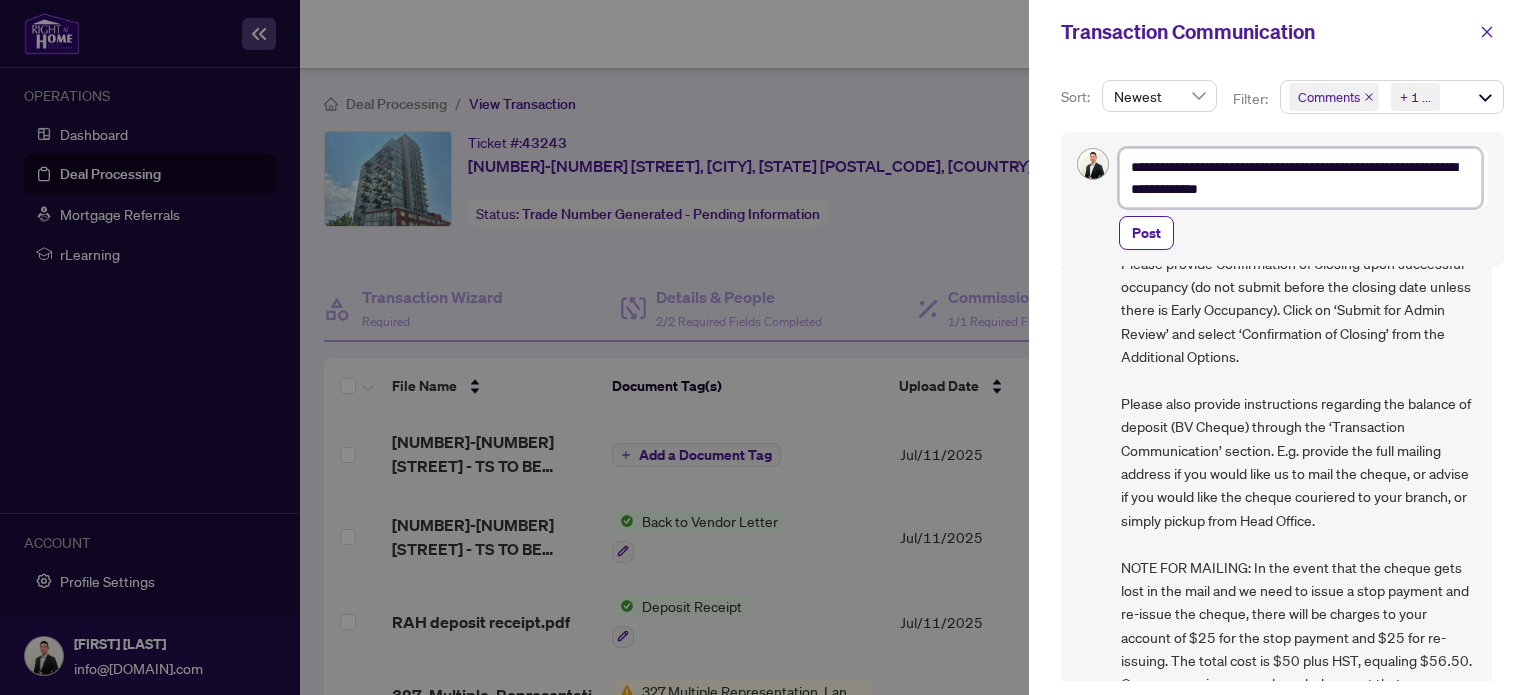 type on "**********" 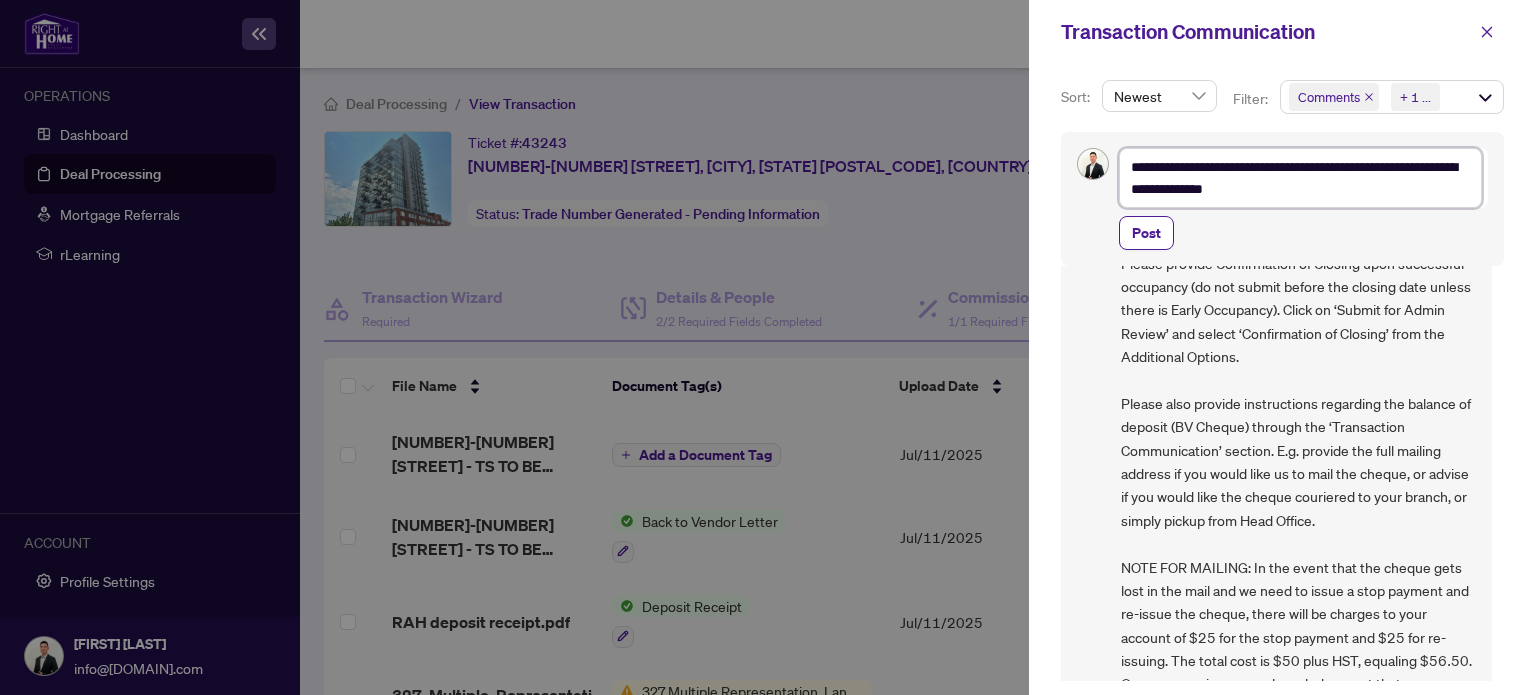 type on "**********" 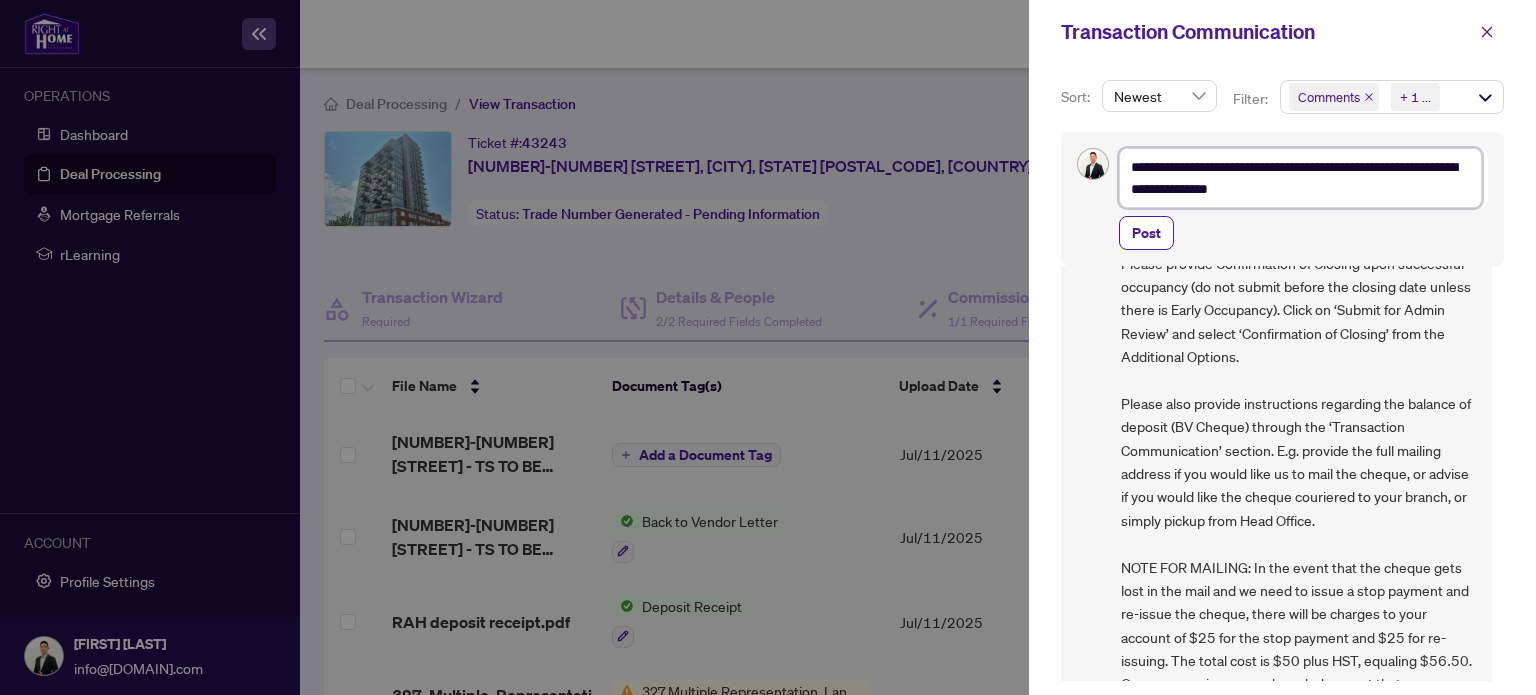 type on "**********" 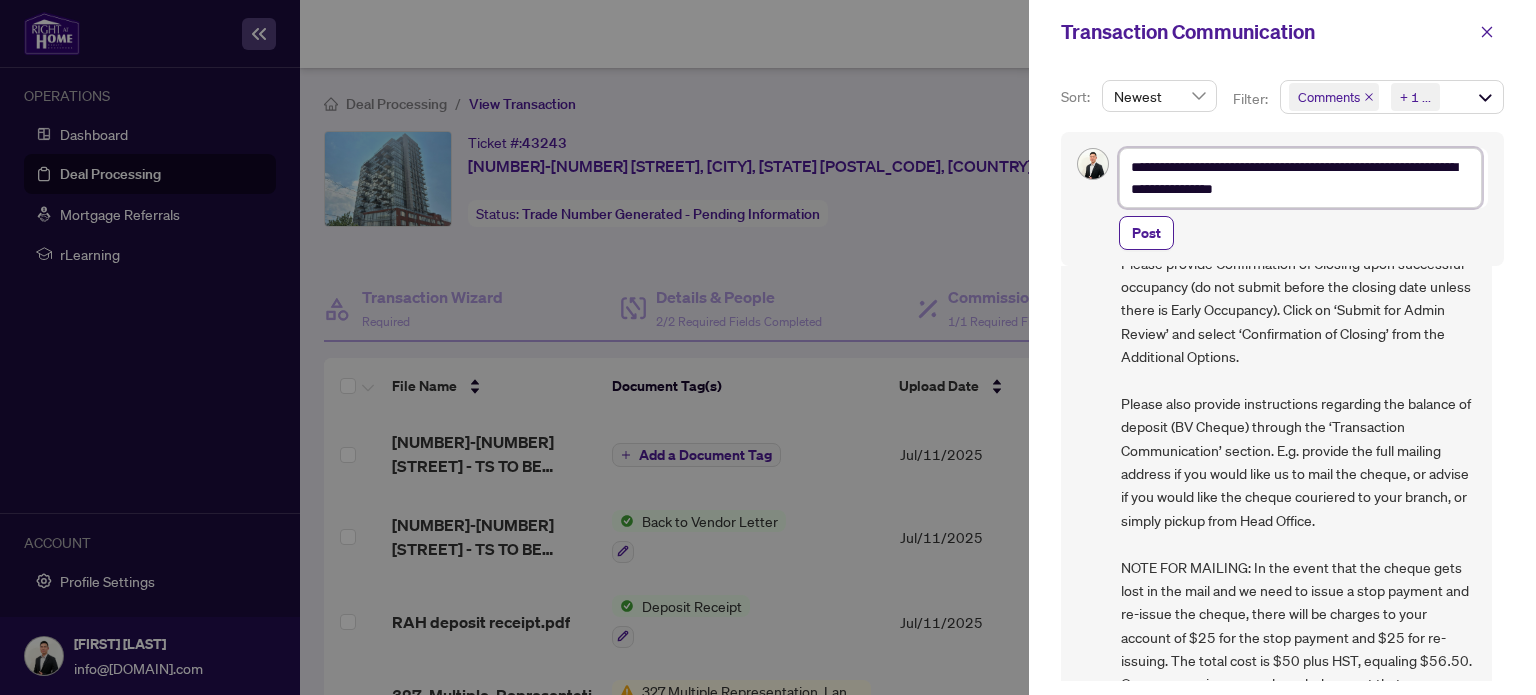 type on "**********" 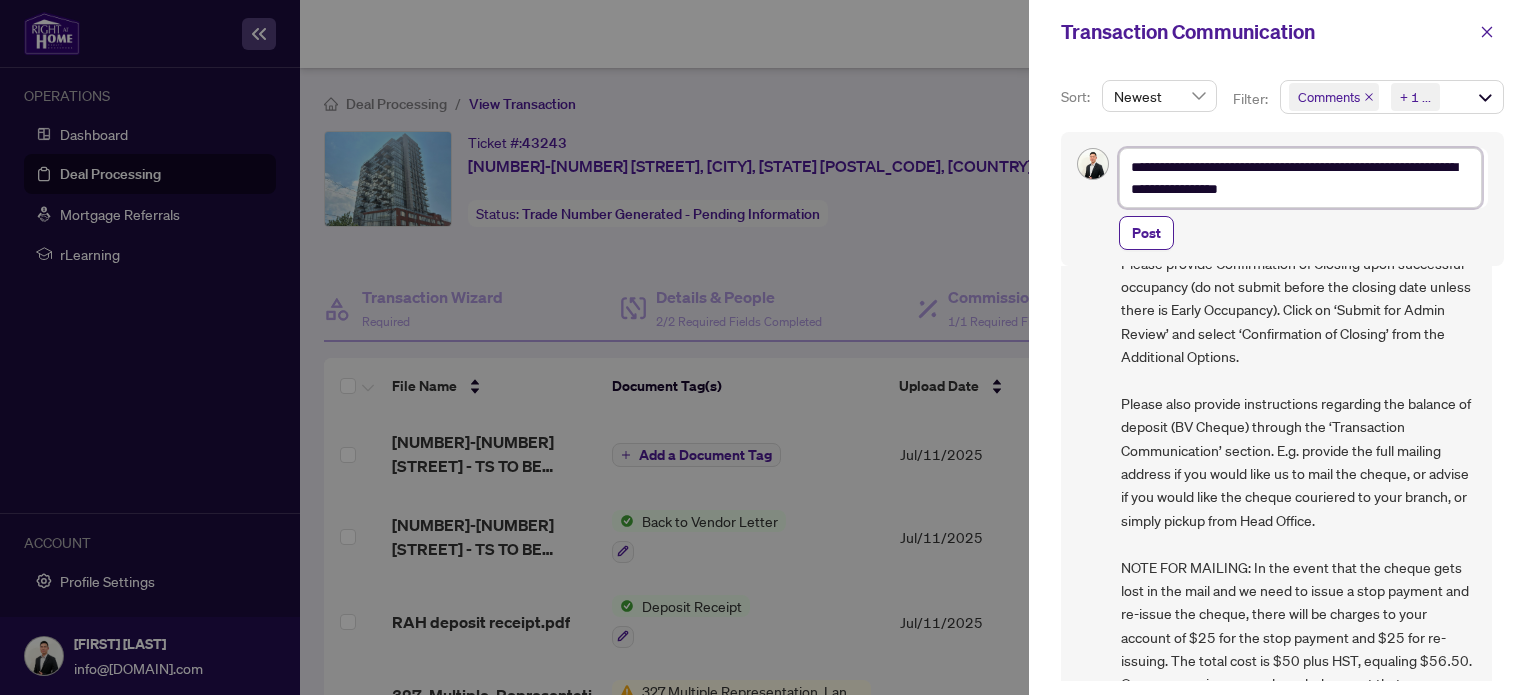 type on "**********" 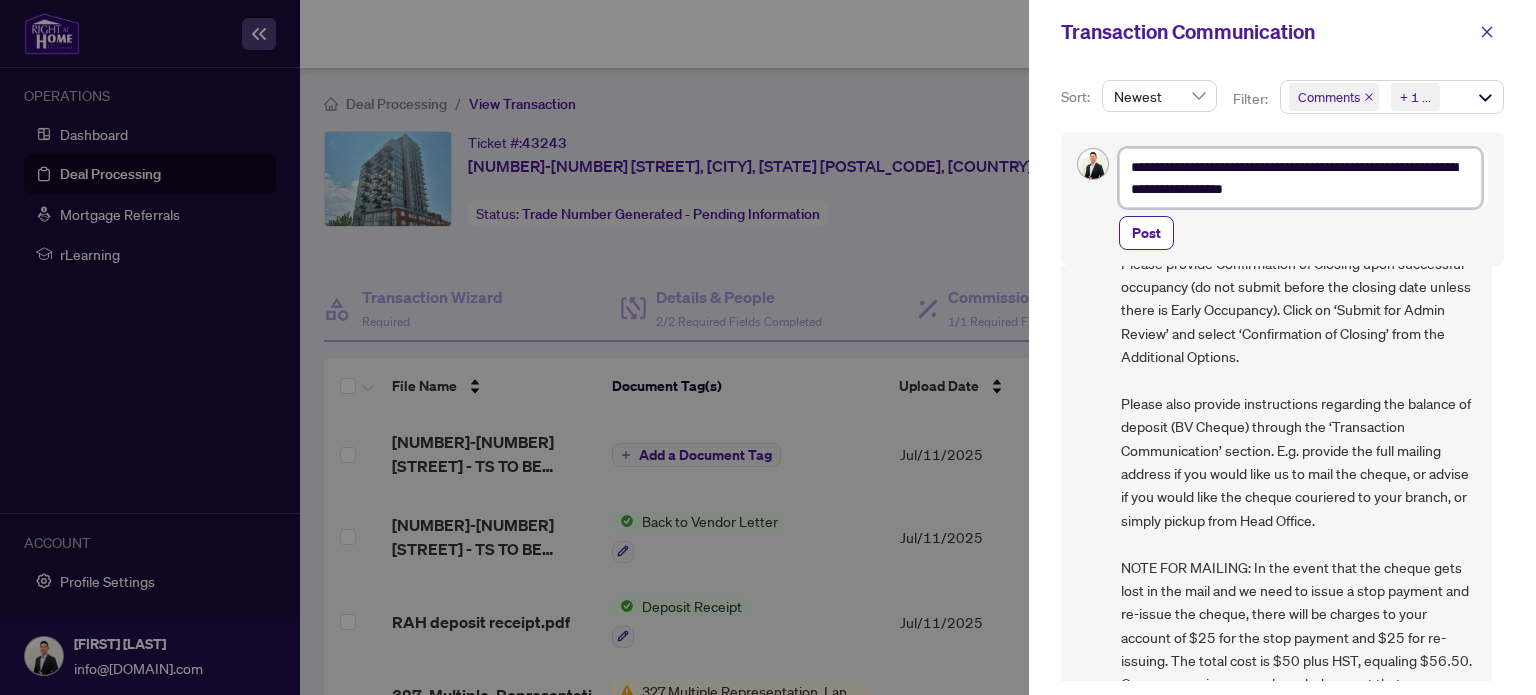 type on "**********" 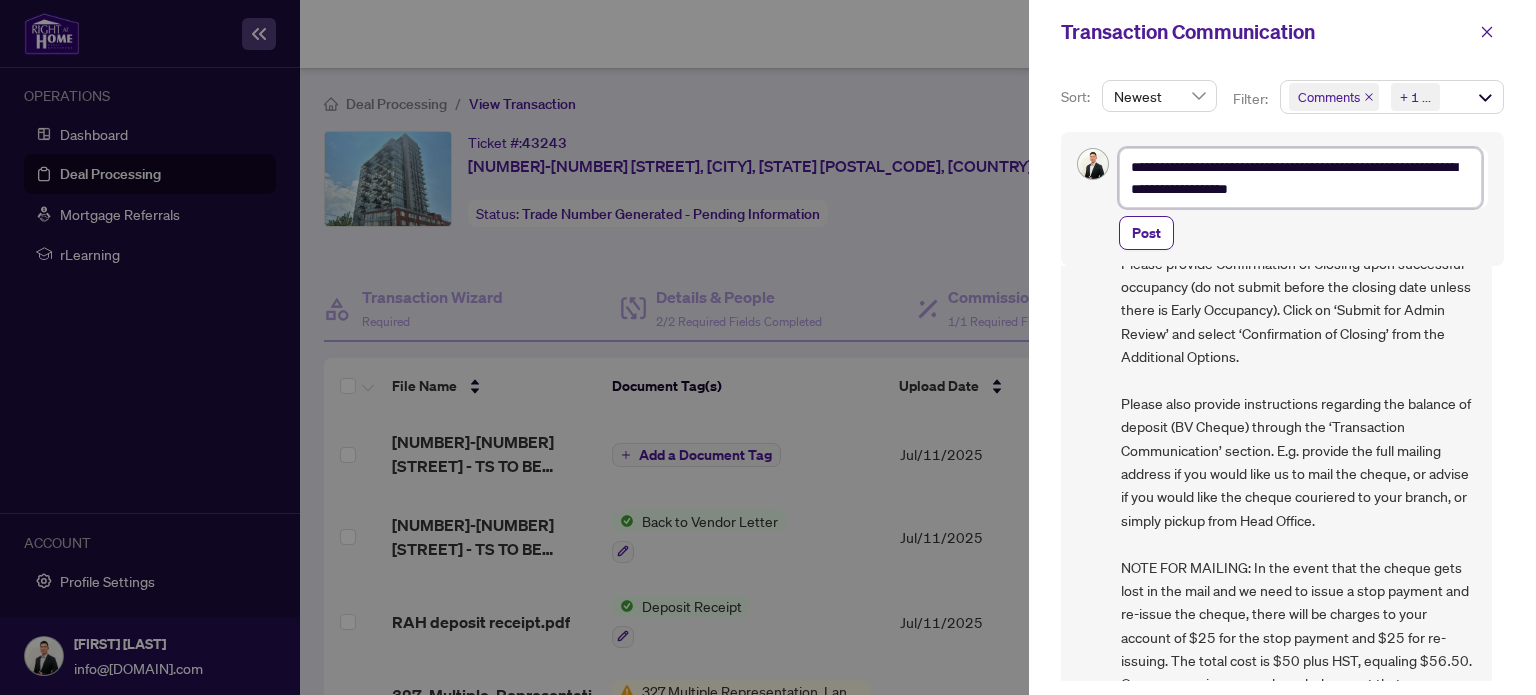 type on "**********" 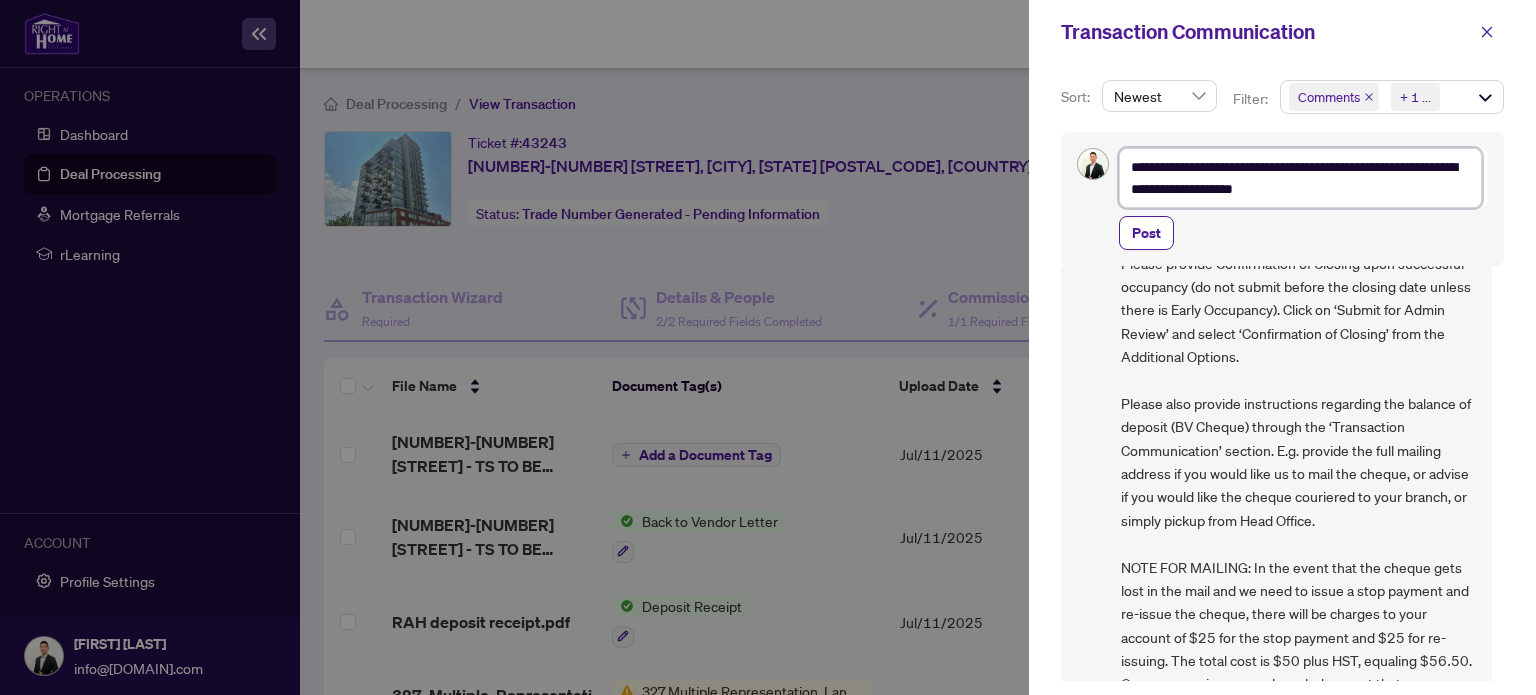 type on "**********" 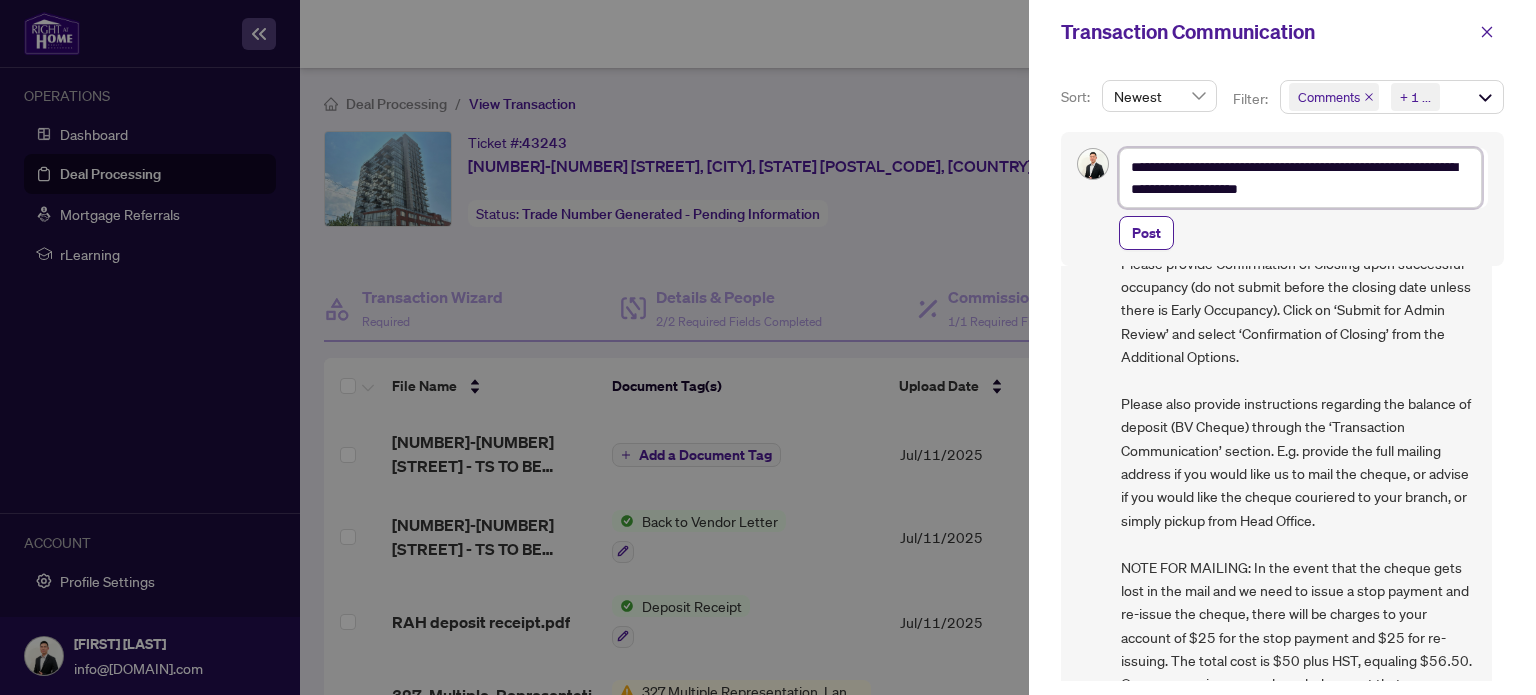 type on "**********" 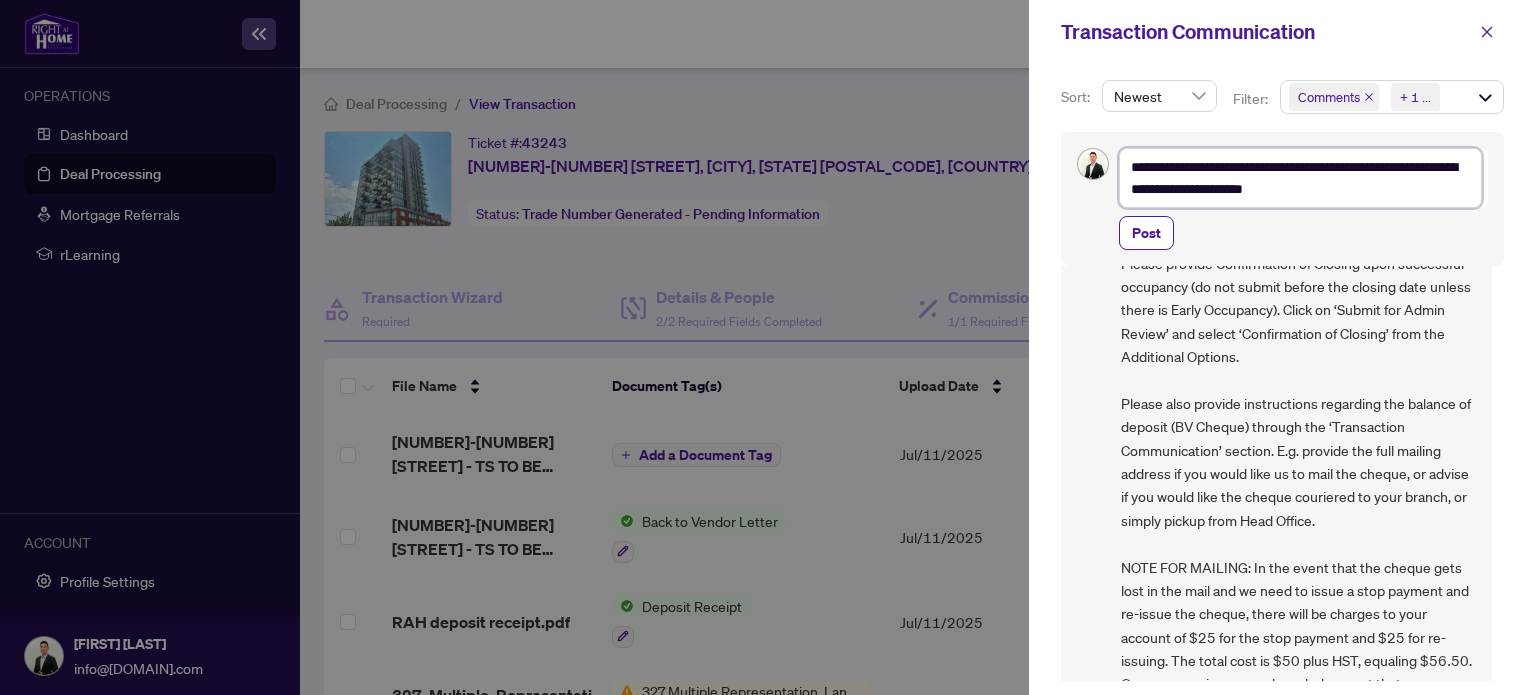 type on "**********" 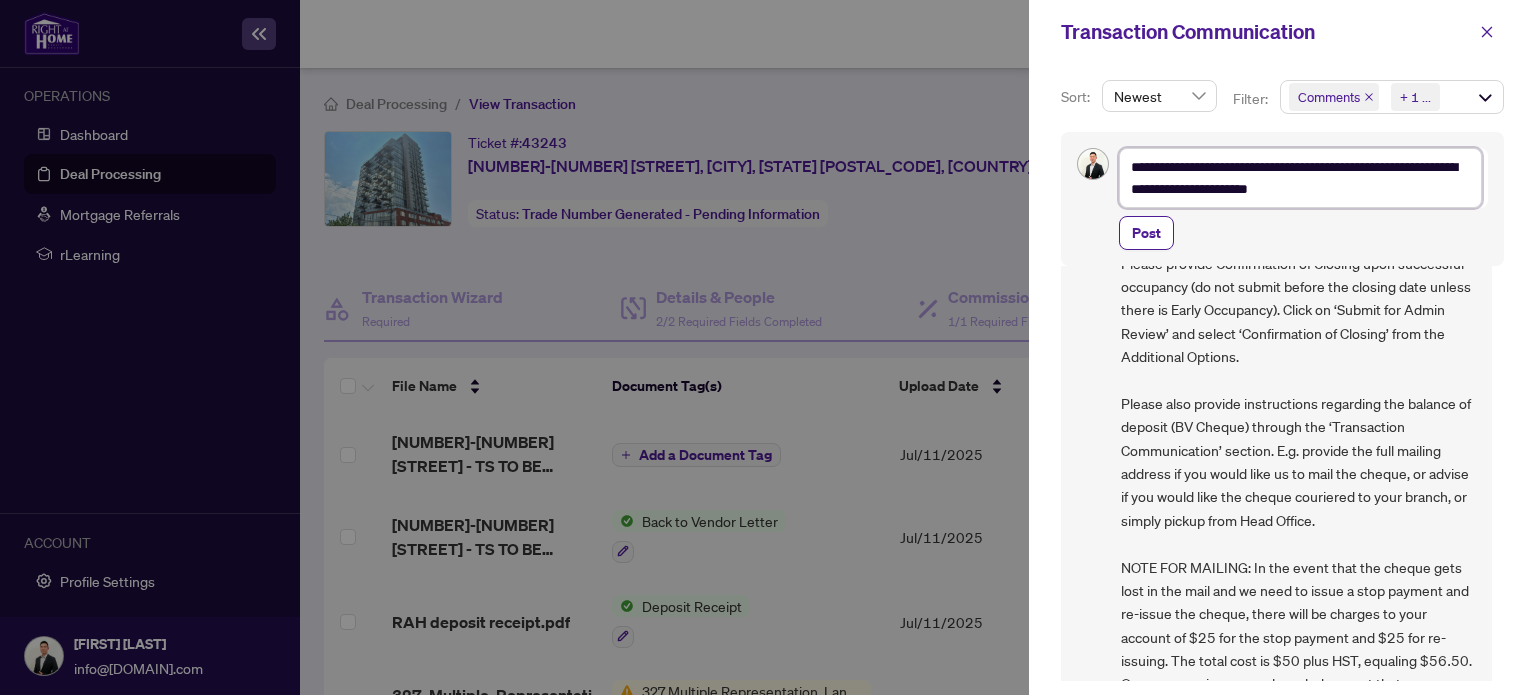 type on "**********" 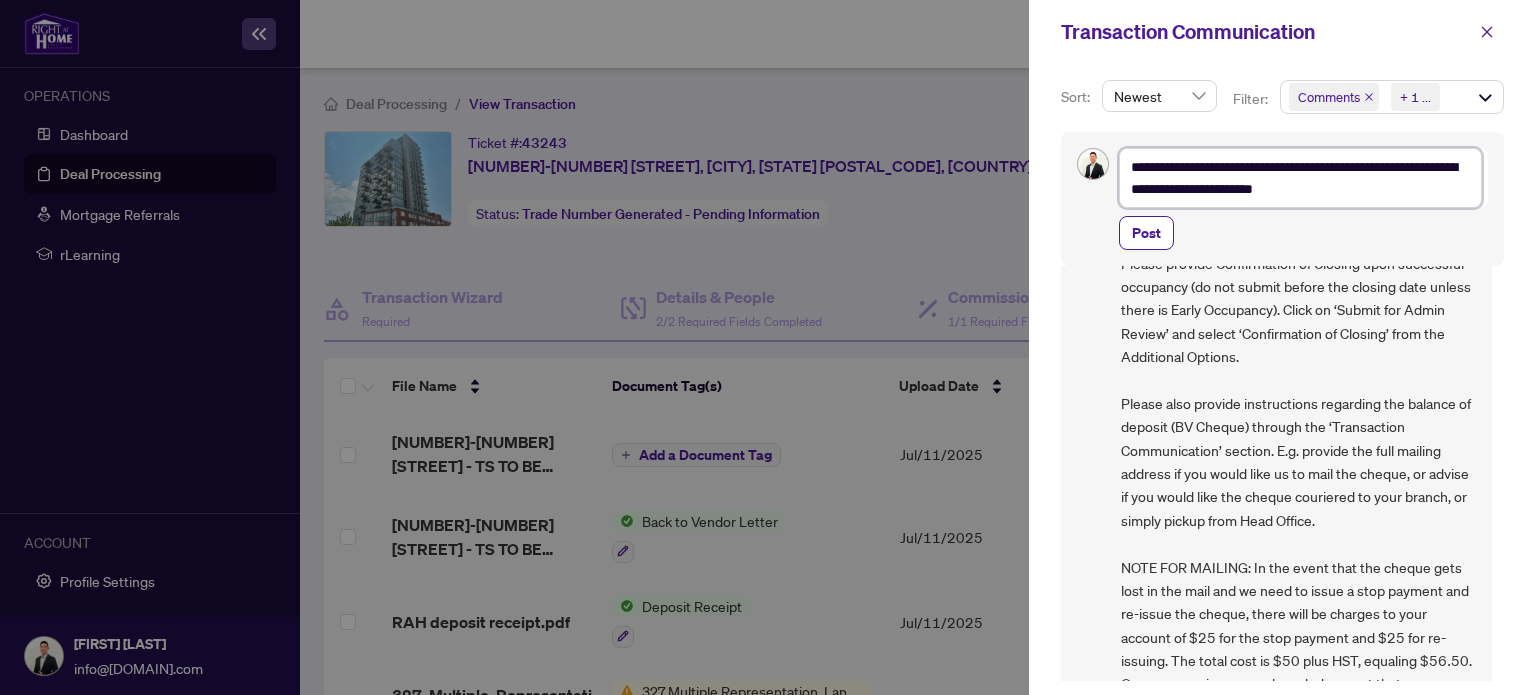 type on "**********" 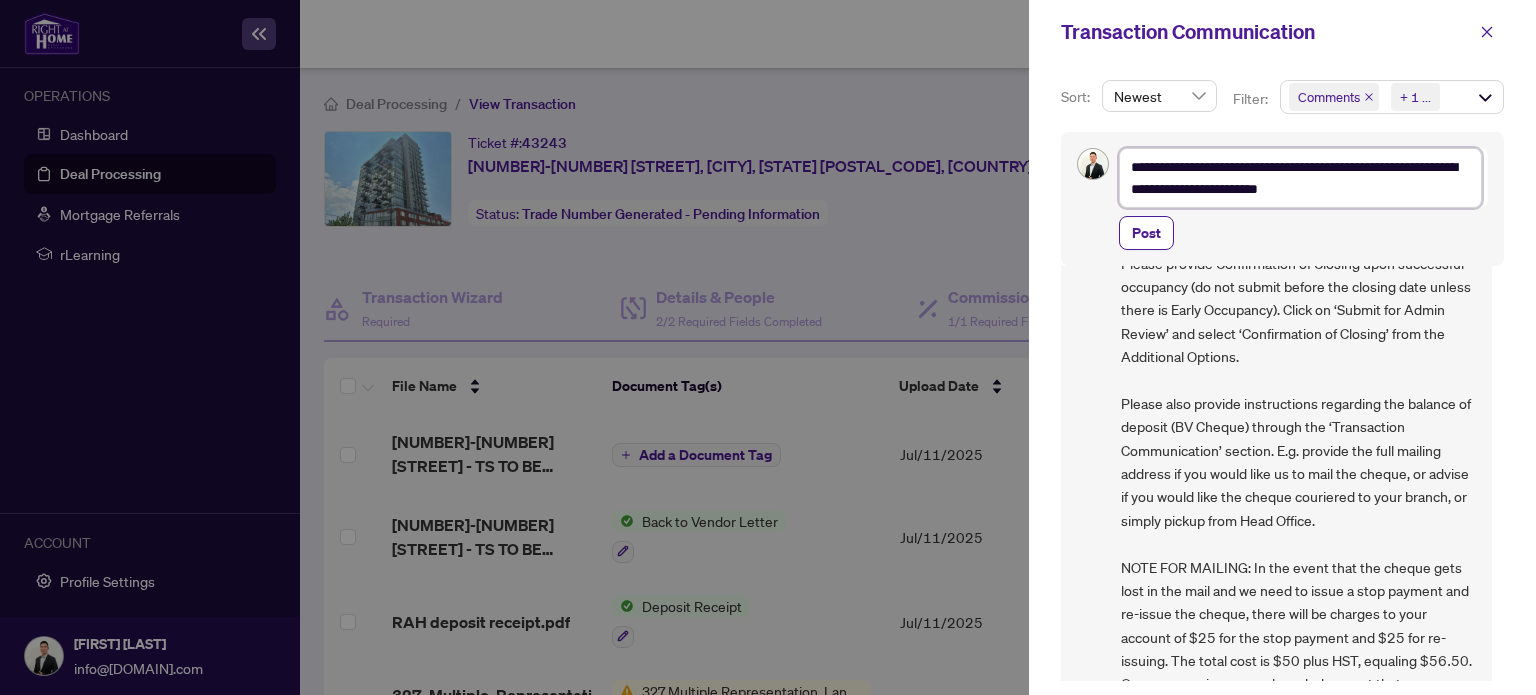 type on "**********" 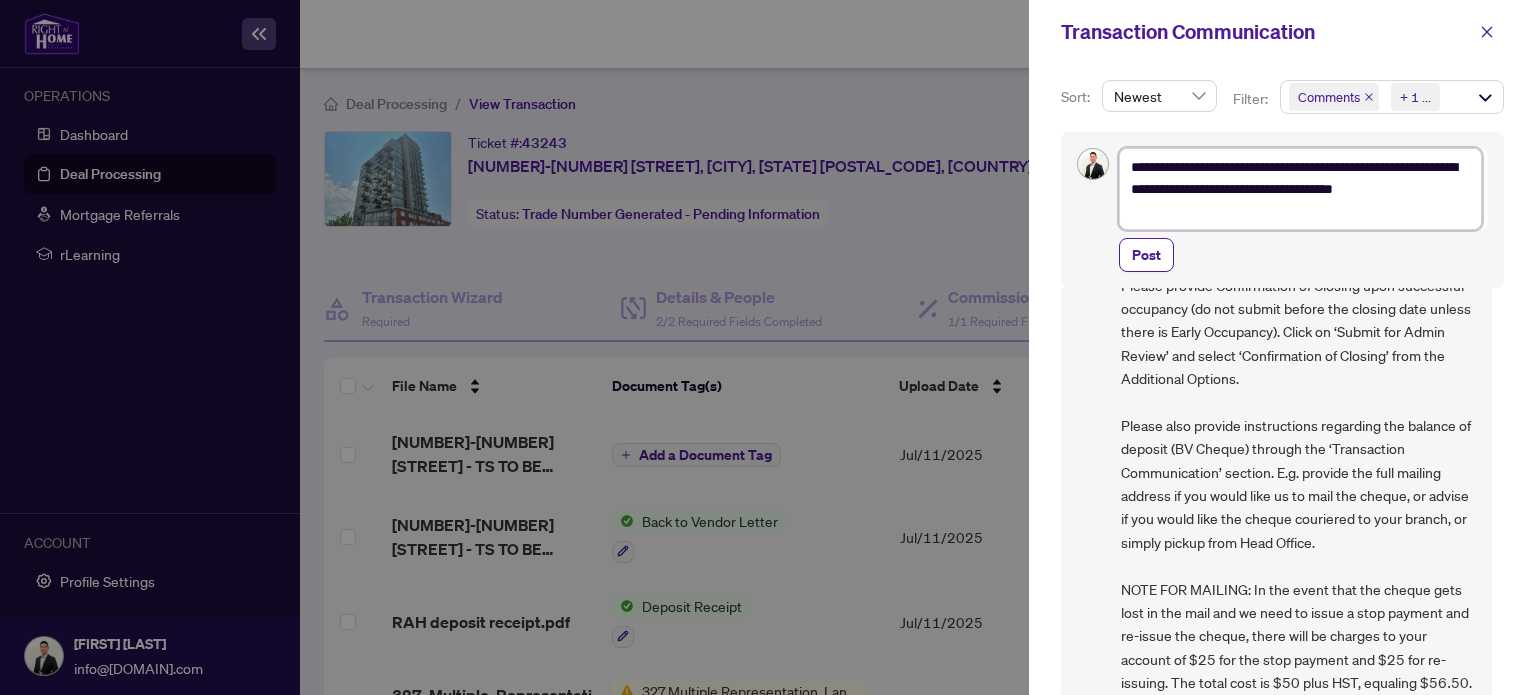 scroll, scrollTop: 47, scrollLeft: 0, axis: vertical 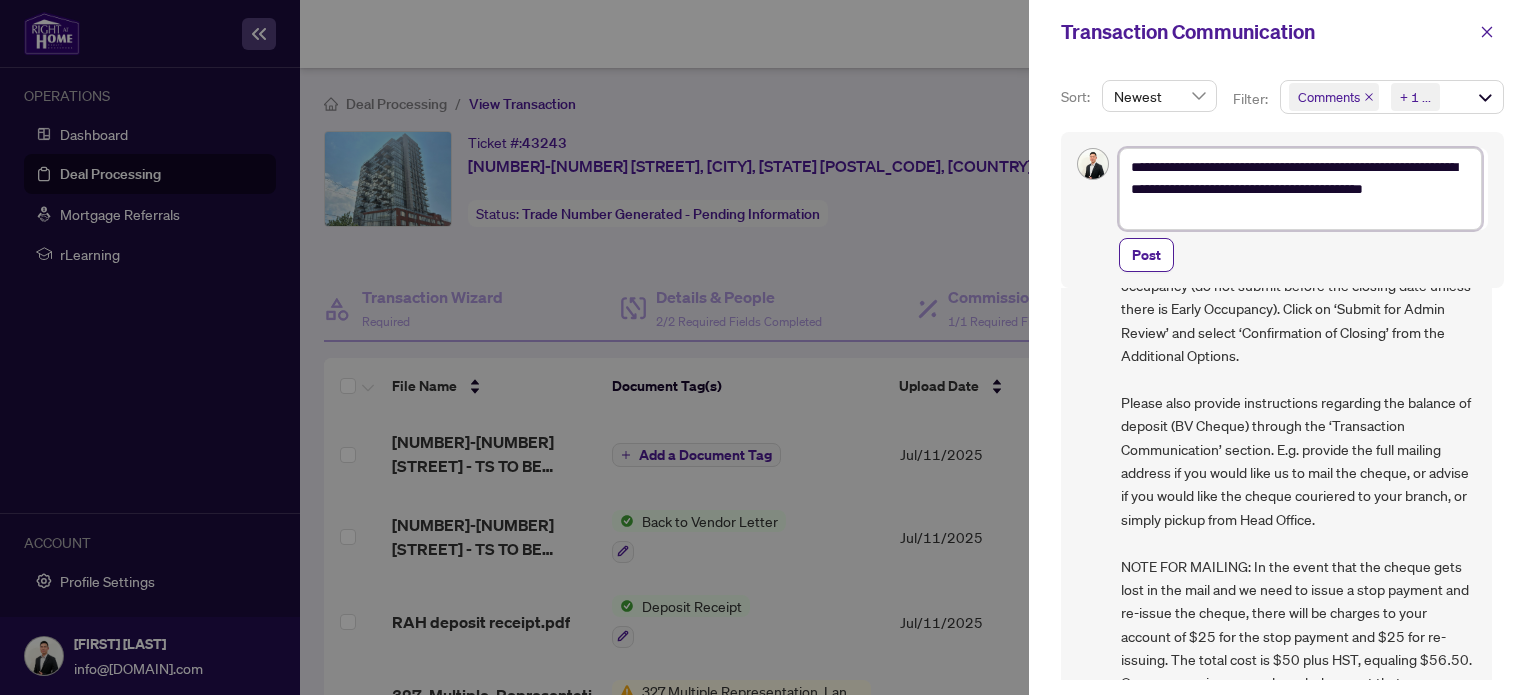 click on "**********" at bounding box center [1300, 189] 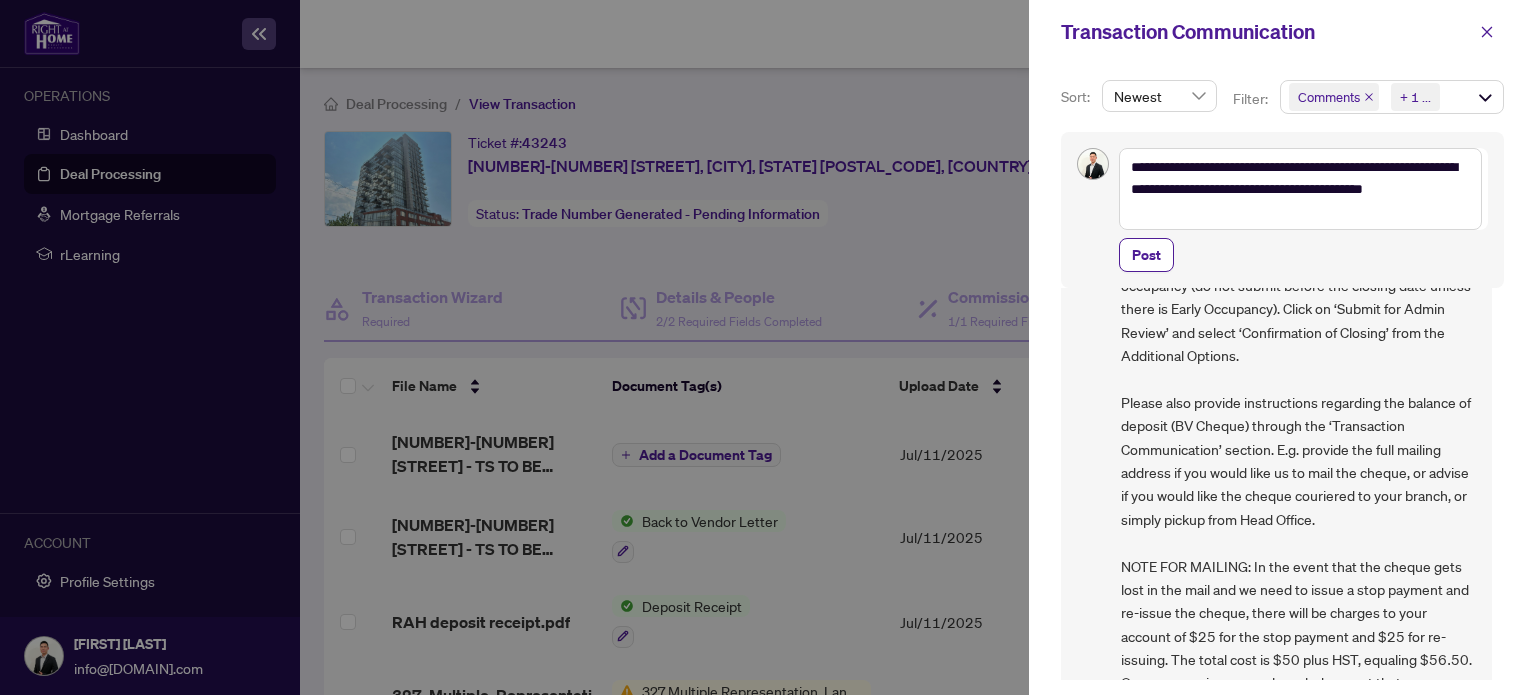 click at bounding box center [768, 347] 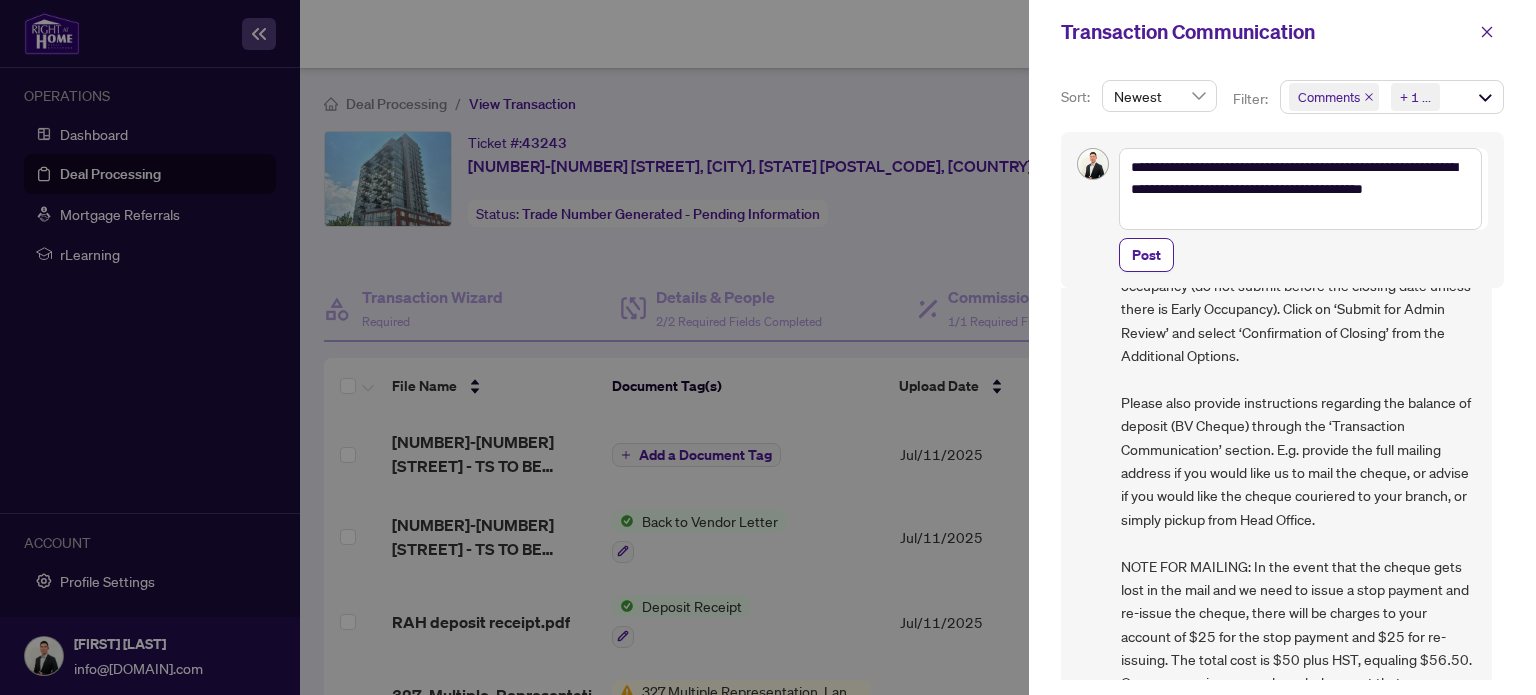 drag, startPoint x: 1297, startPoint y: 230, endPoint x: 1309, endPoint y: 221, distance: 15 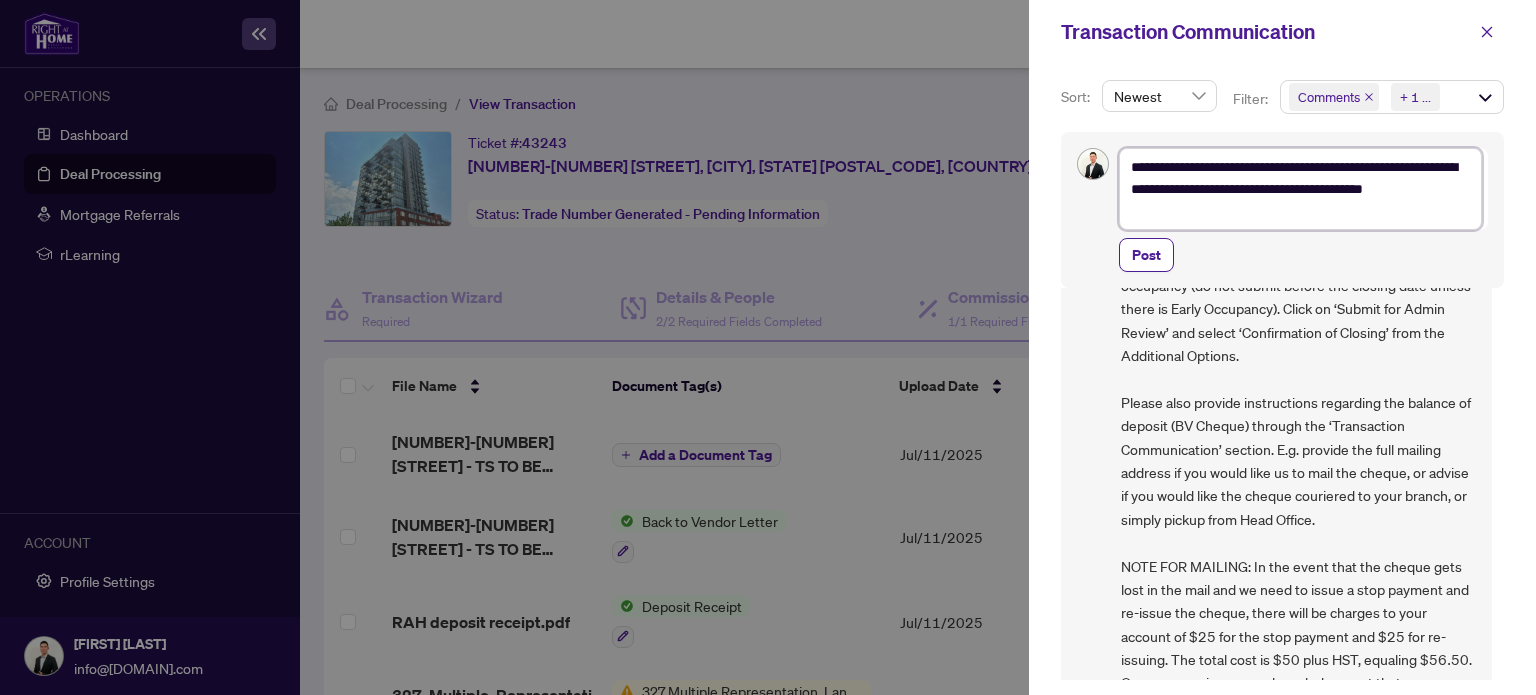 click on "**********" at bounding box center [1300, 189] 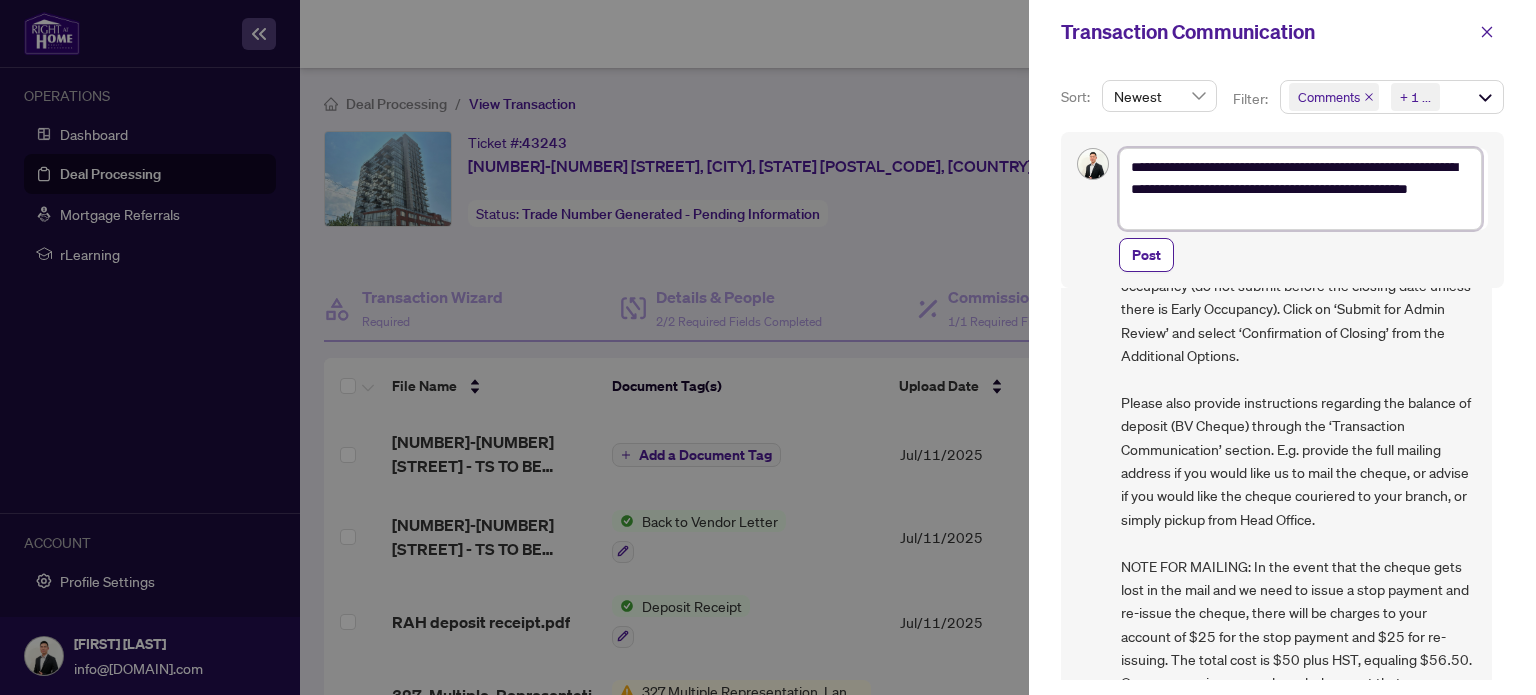 click on "**********" at bounding box center (1300, 189) 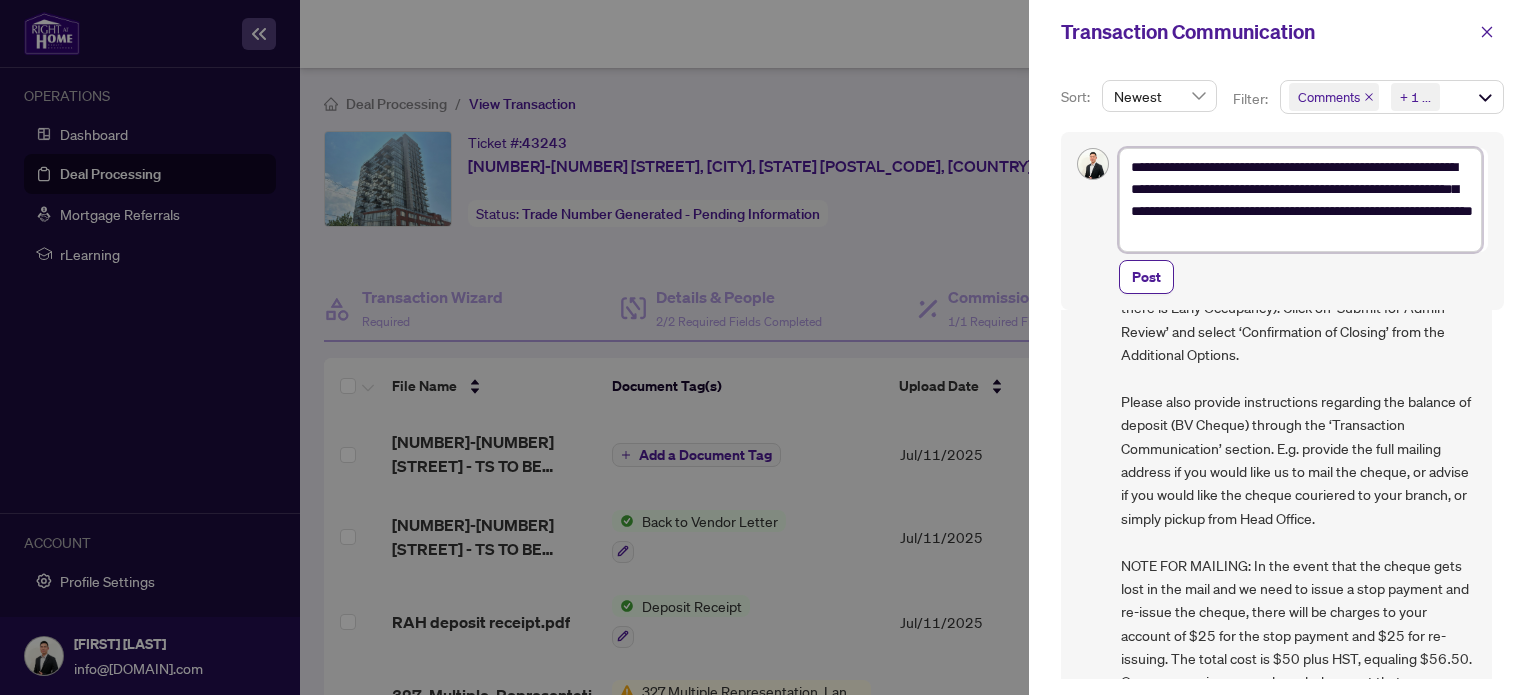 scroll, scrollTop: 68, scrollLeft: 0, axis: vertical 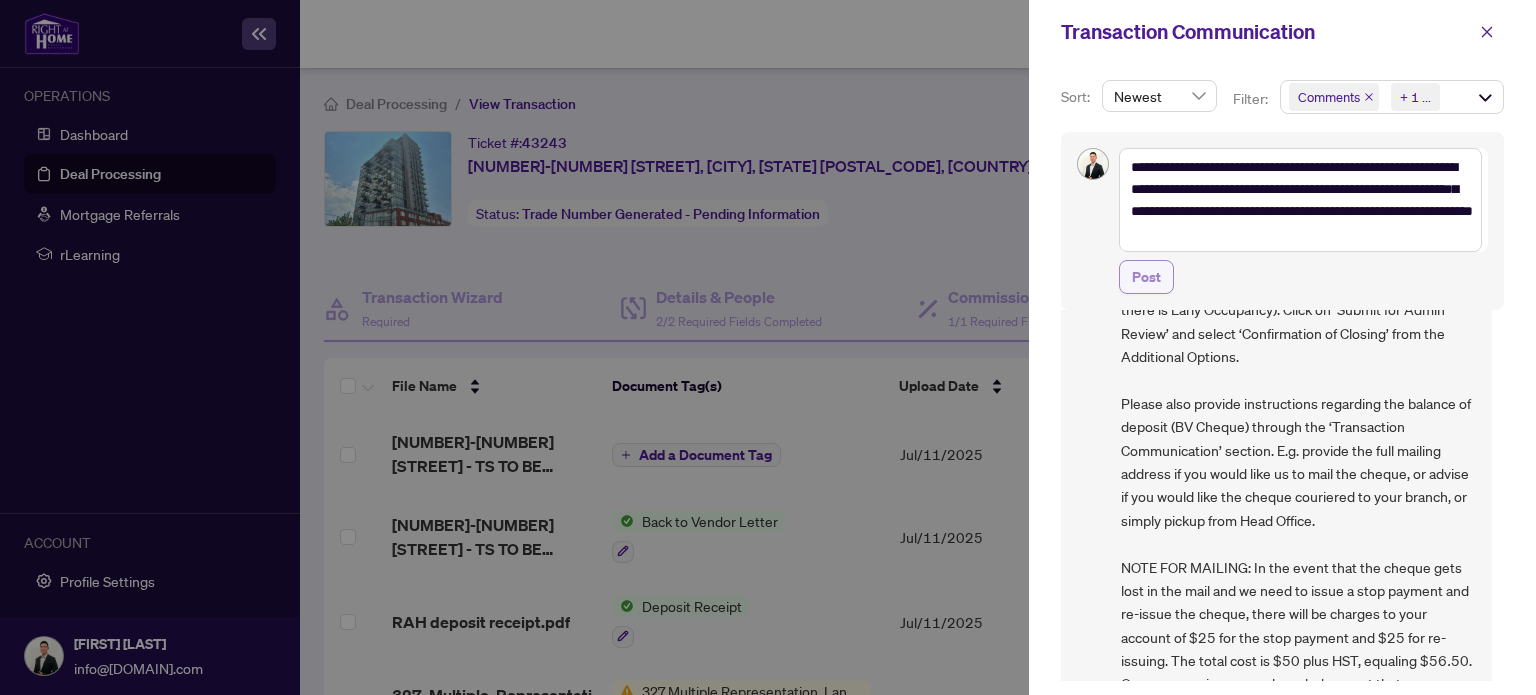click on "Post" at bounding box center (1146, 277) 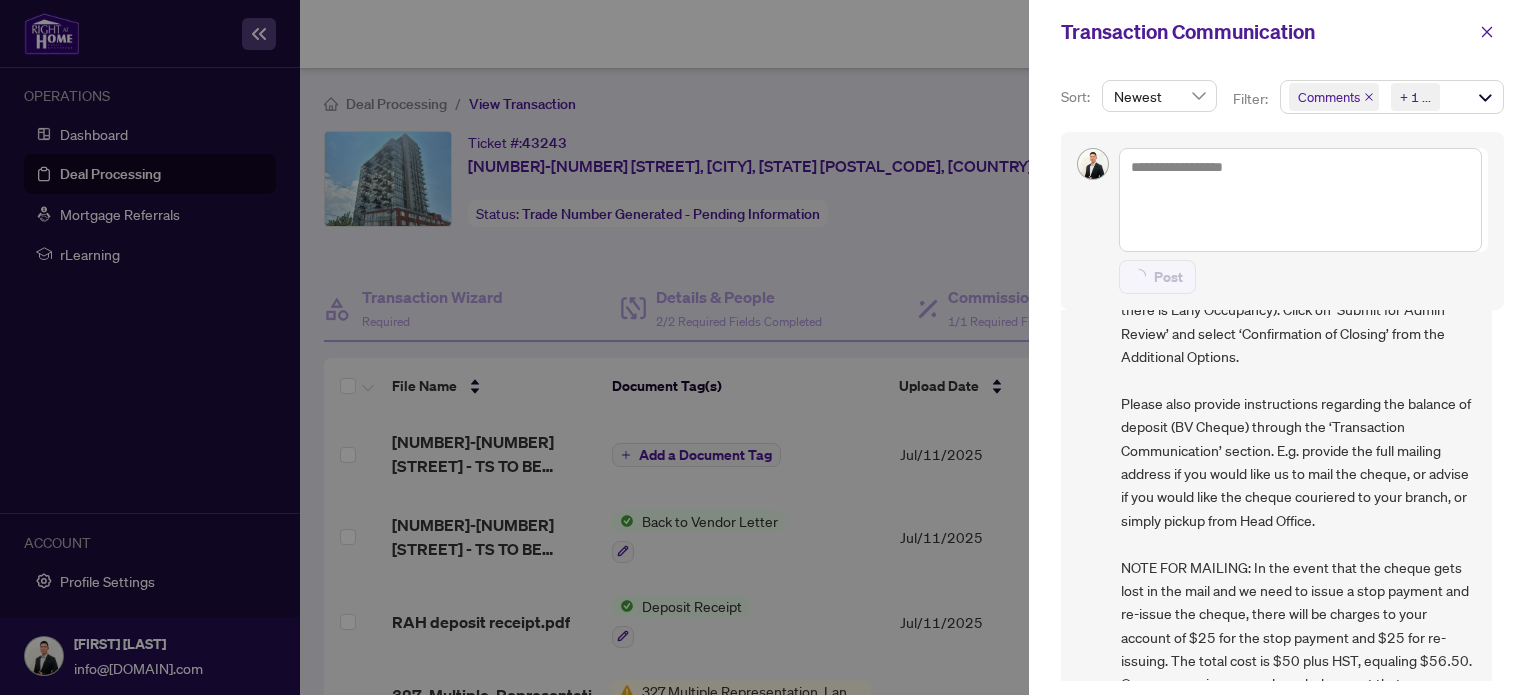 scroll, scrollTop: 0, scrollLeft: 0, axis: both 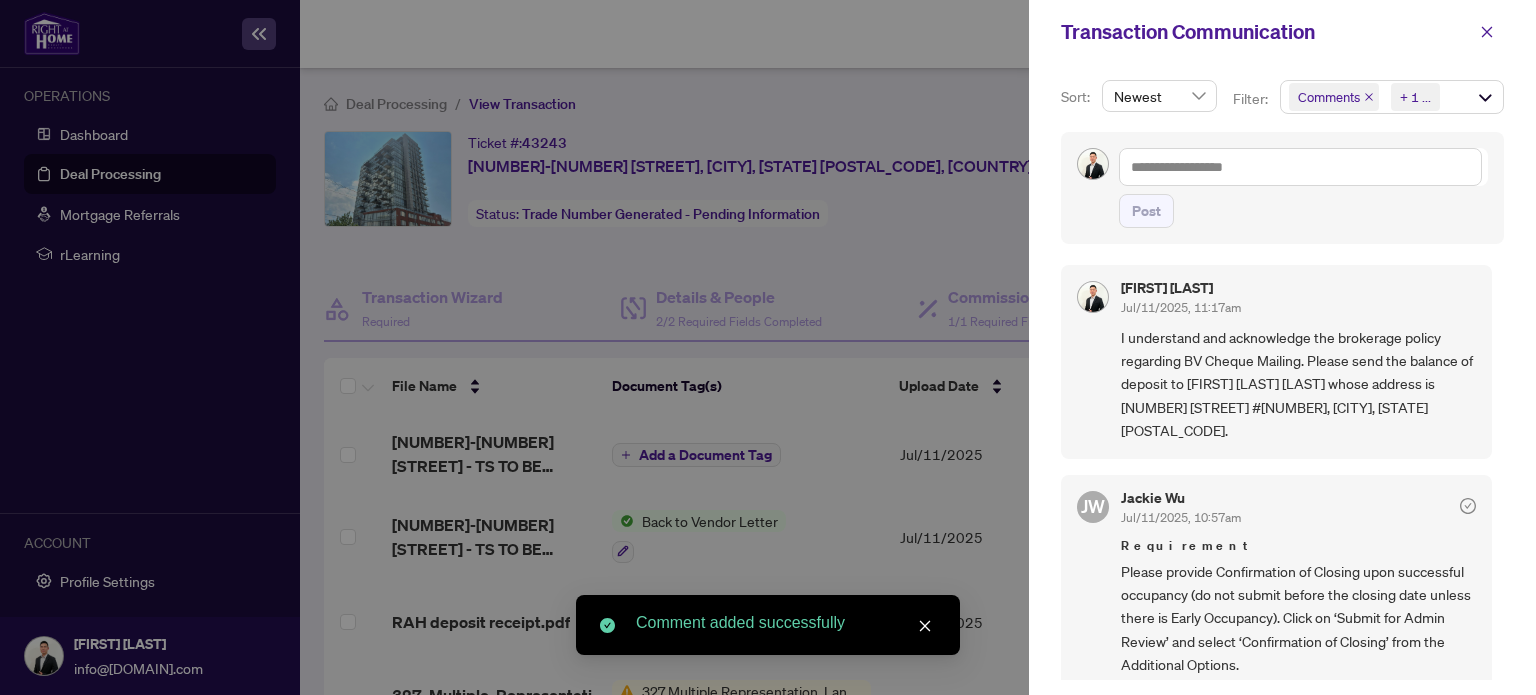 click at bounding box center (768, 347) 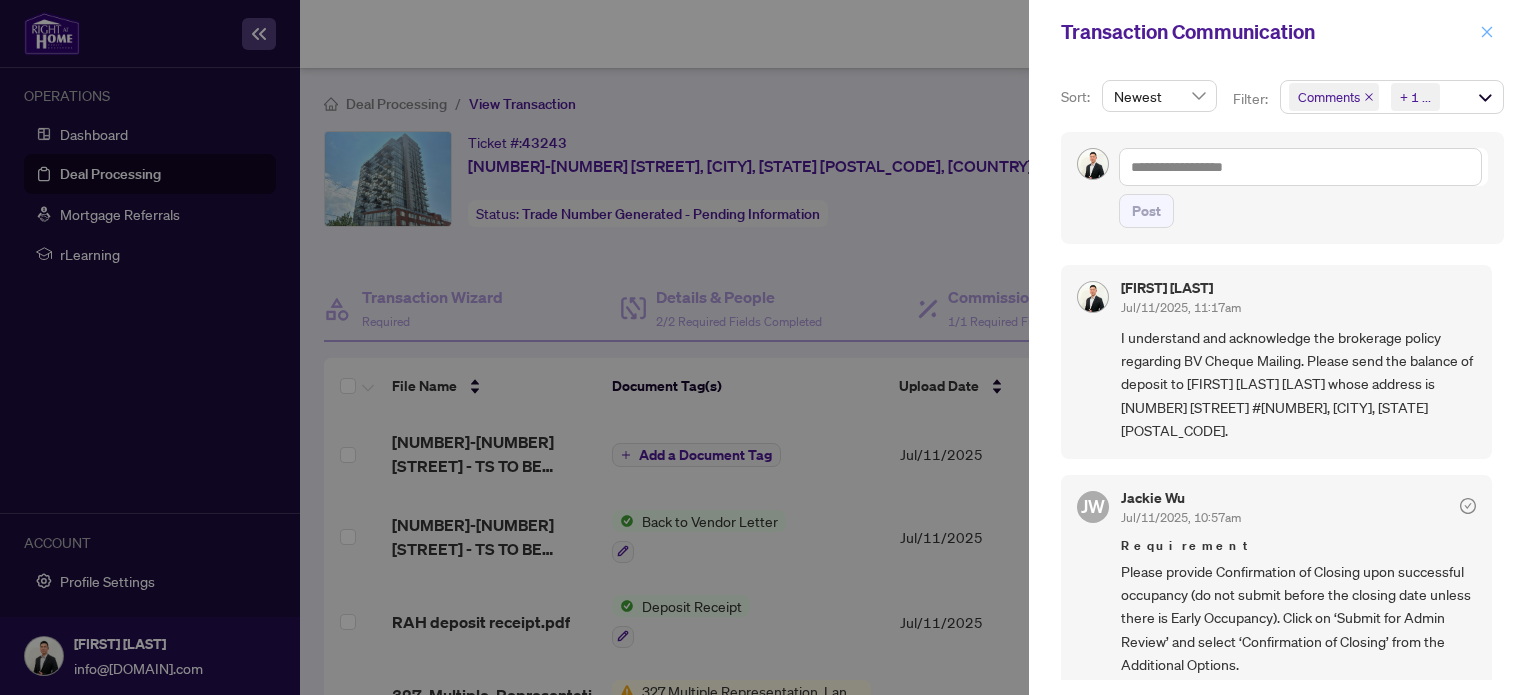 click 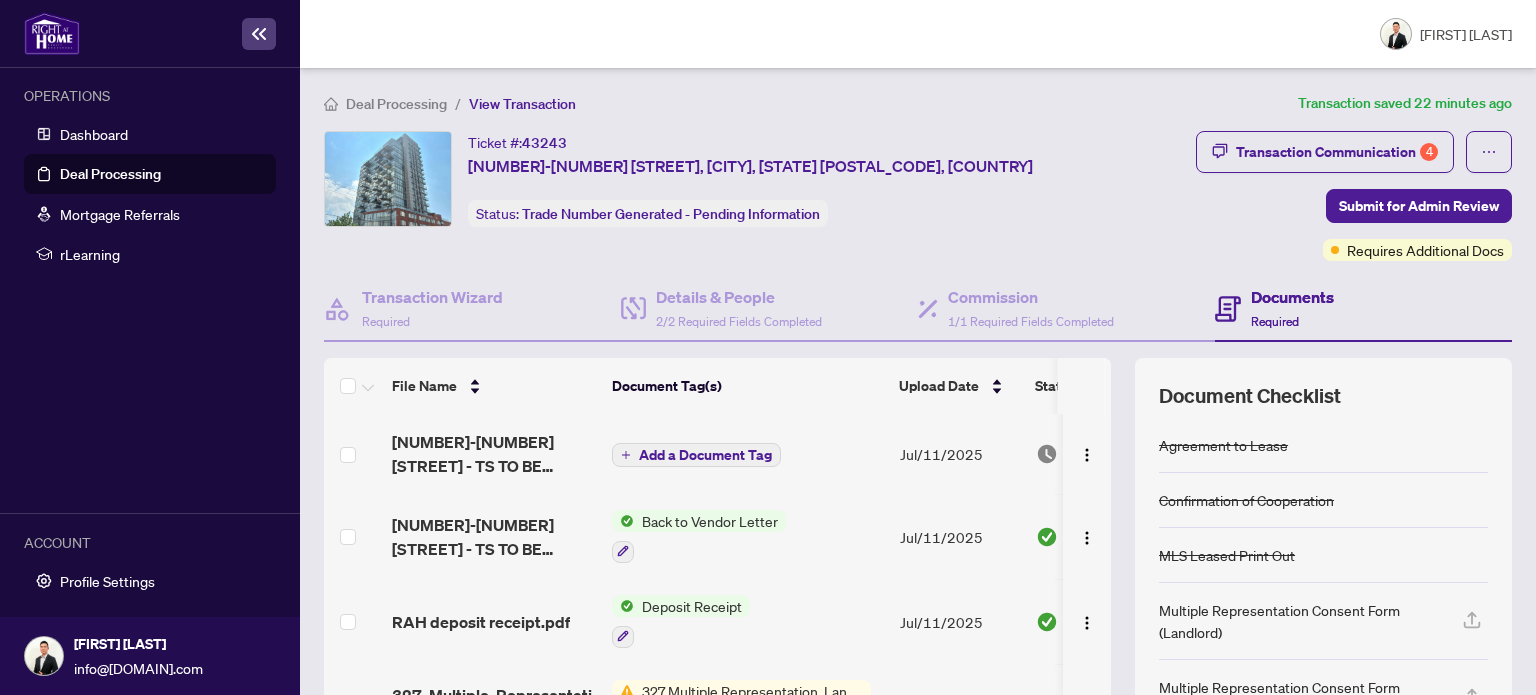 click on "Ticket #:  [NUMBER] [NUMBER]-[NUMBER] [STREET], [CITY], [STATE] [POSTAL_CODE], [COUNTRY] Status:   Trade Number Generated - Pending Information Submit for Admin Review" at bounding box center (756, 179) 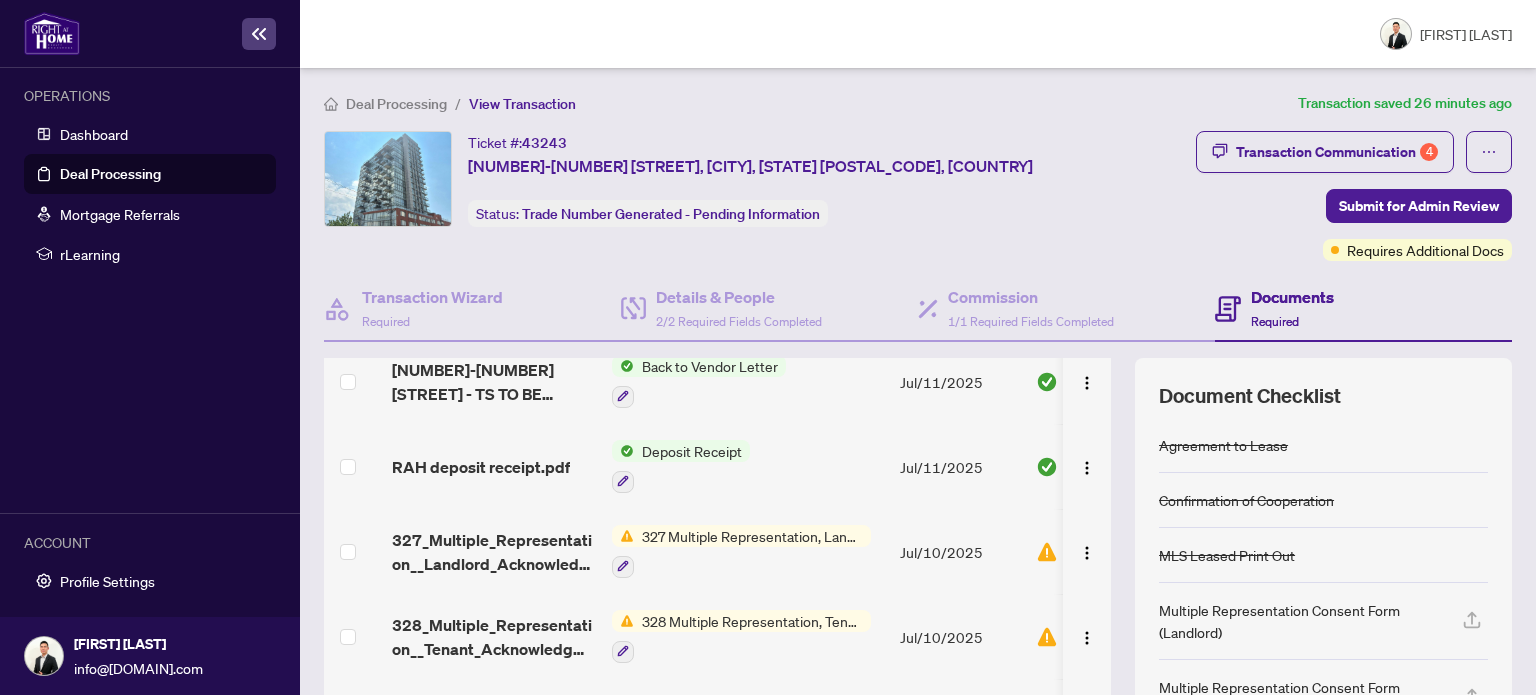 scroll, scrollTop: 160, scrollLeft: 0, axis: vertical 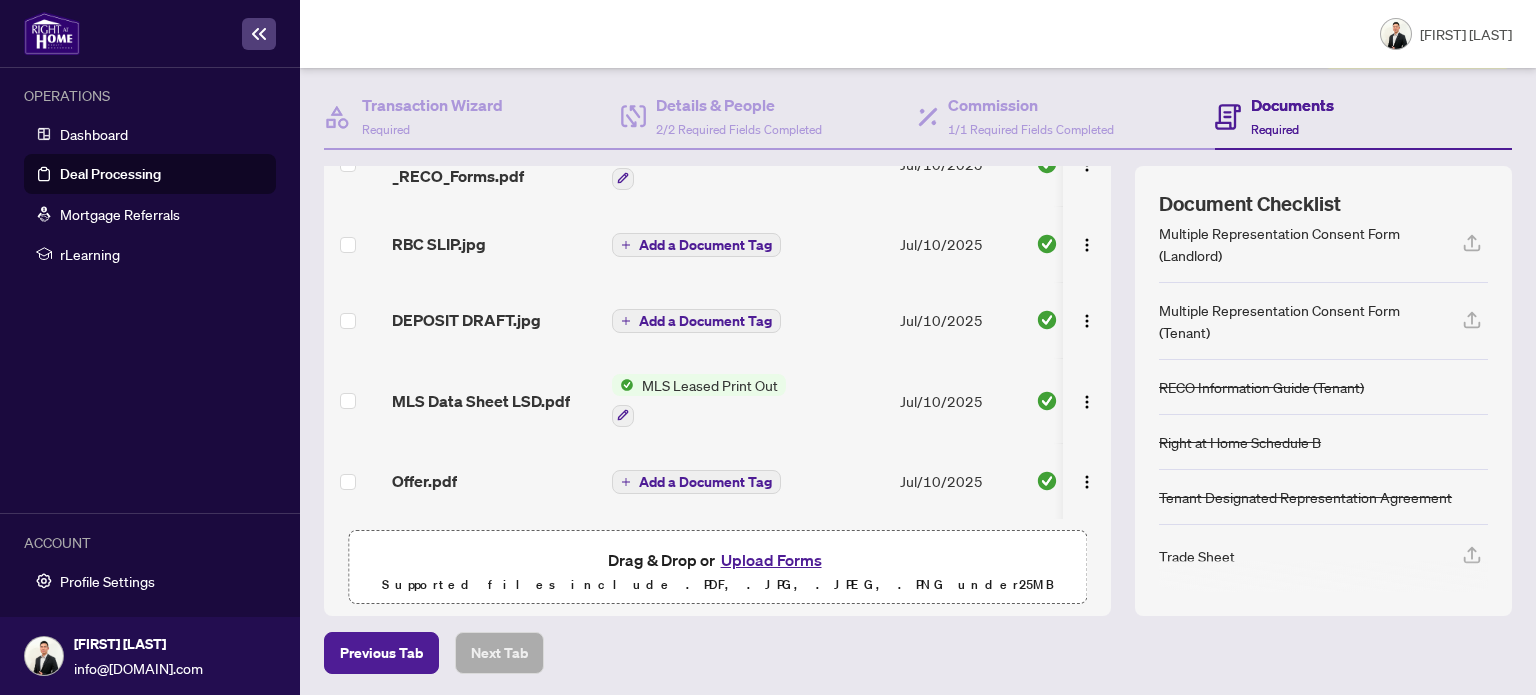 click on "Upload Forms" at bounding box center (771, 560) 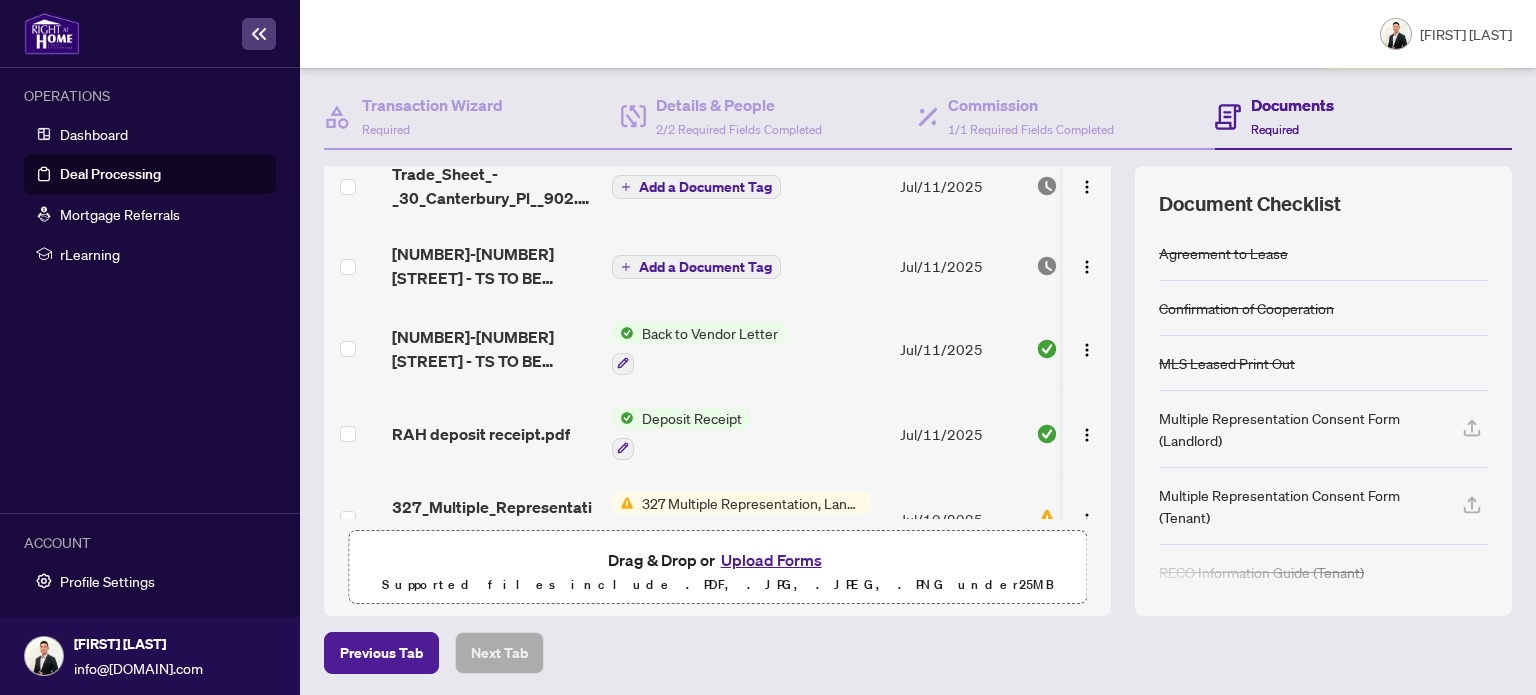 scroll, scrollTop: 0, scrollLeft: 0, axis: both 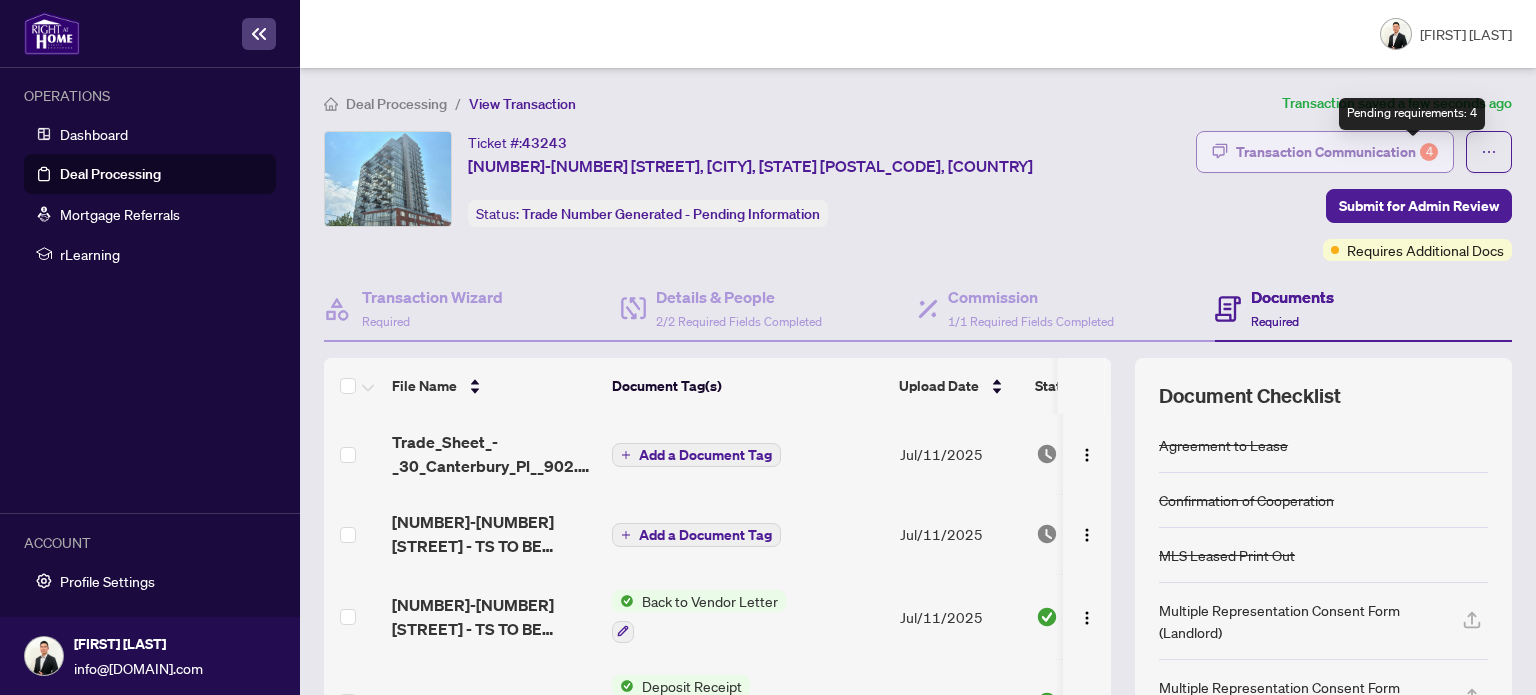 click on "4" at bounding box center [1429, 152] 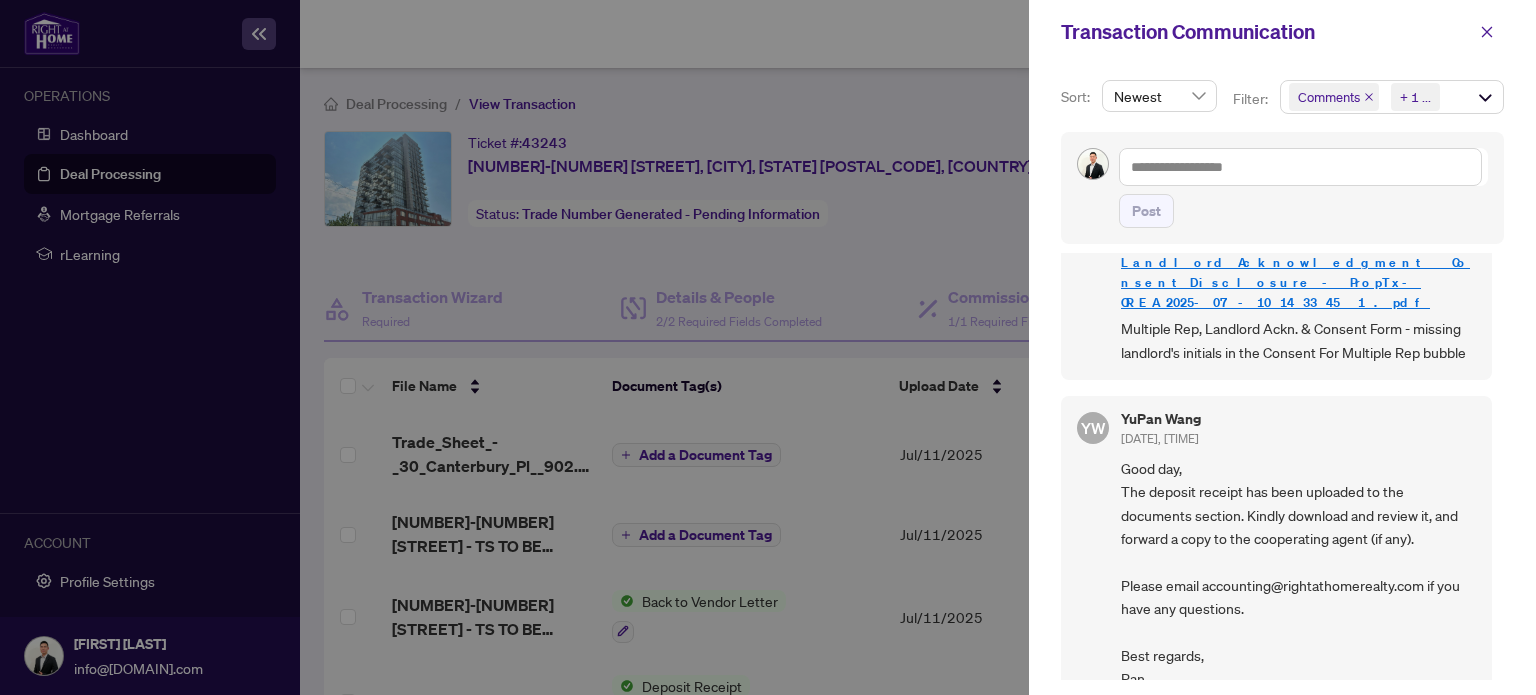 scroll, scrollTop: 1551, scrollLeft: 0, axis: vertical 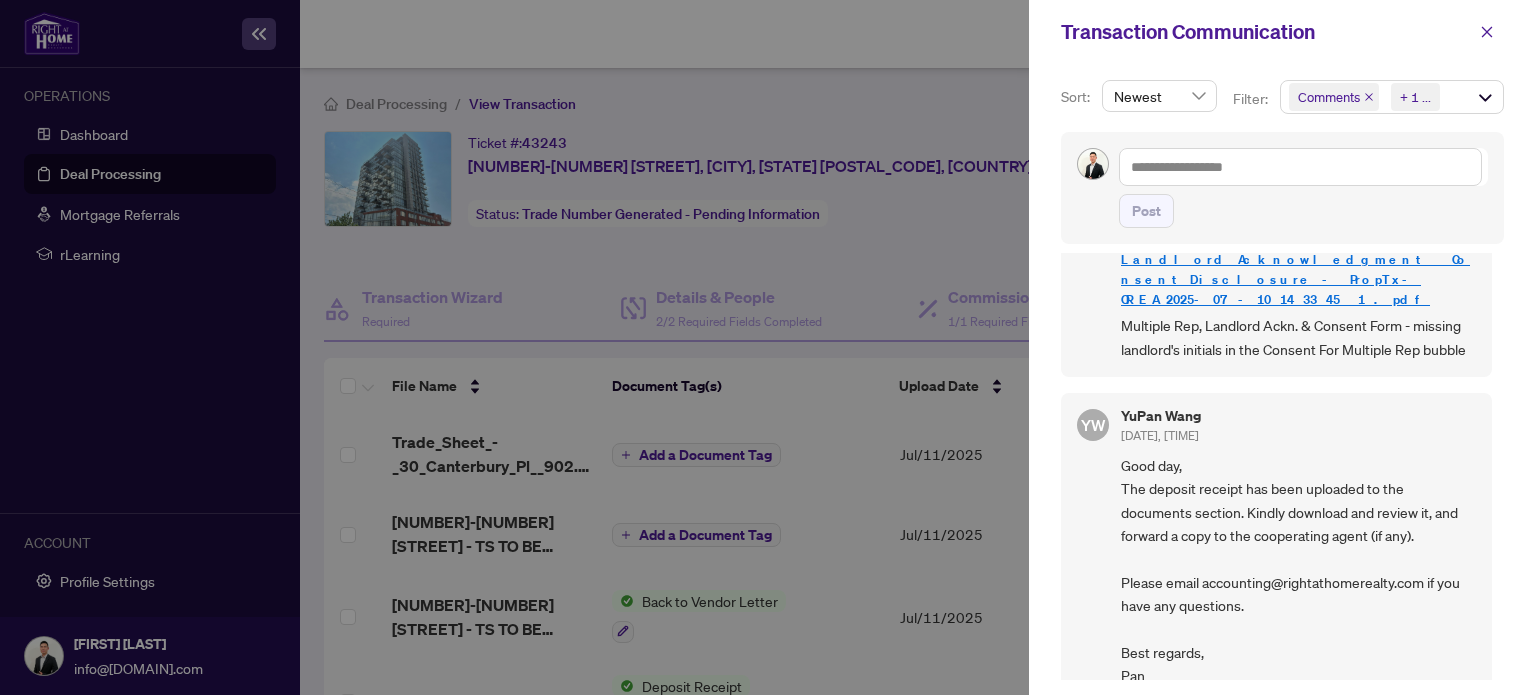 click at bounding box center (768, 347) 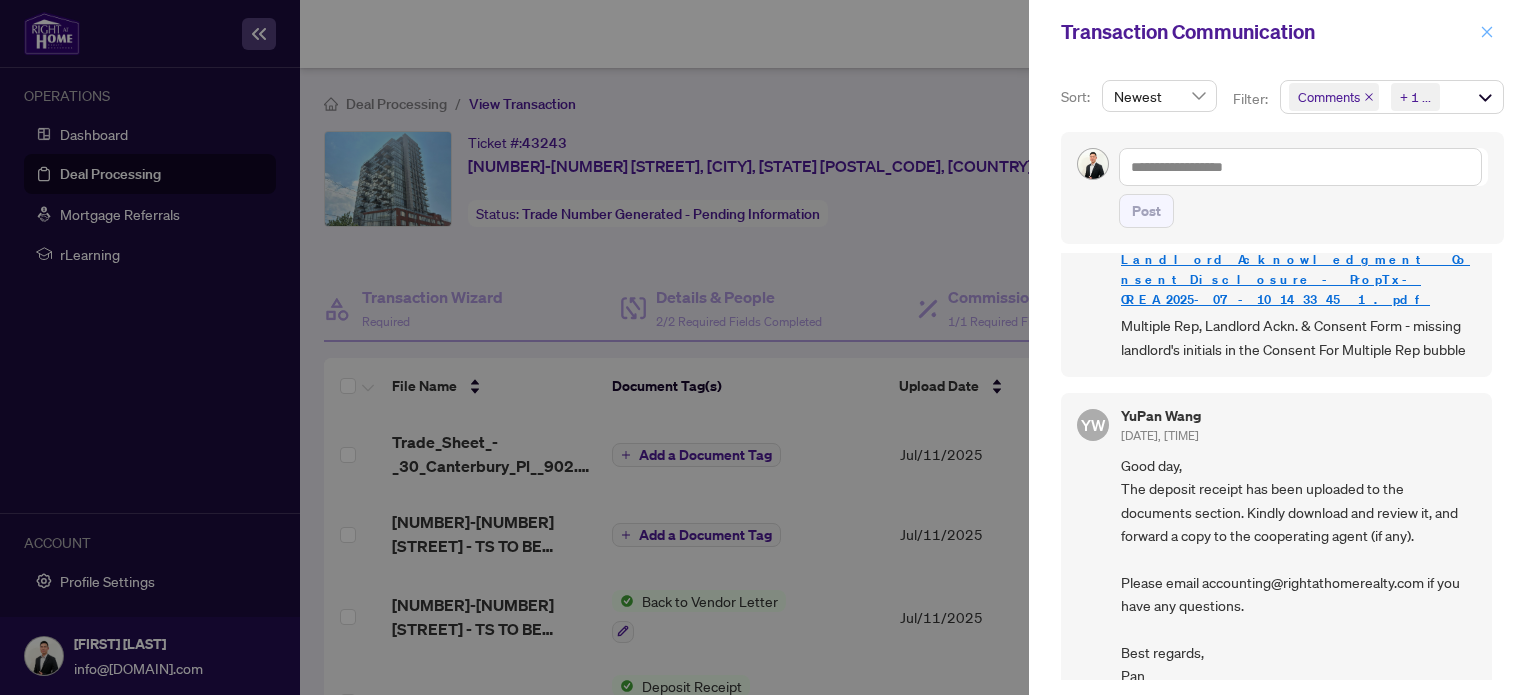 click 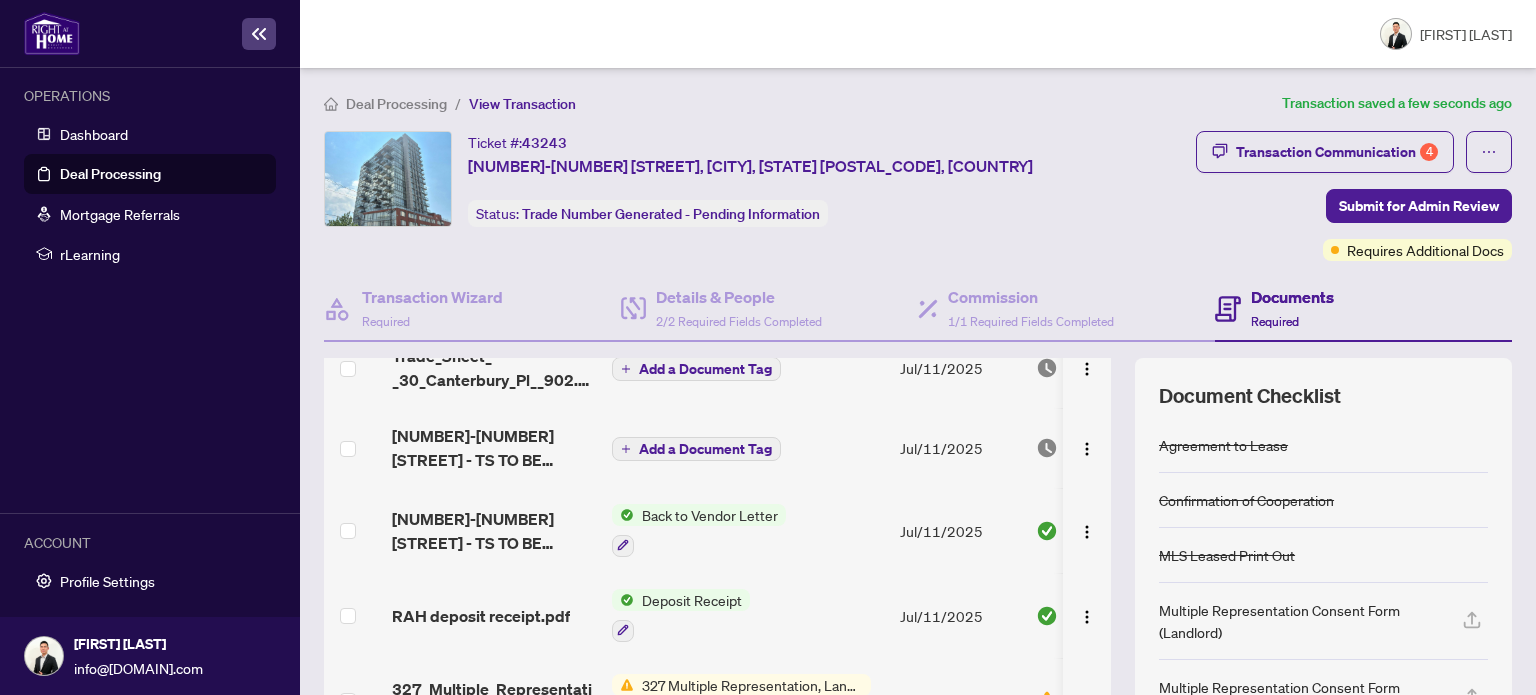 scroll, scrollTop: 88, scrollLeft: 0, axis: vertical 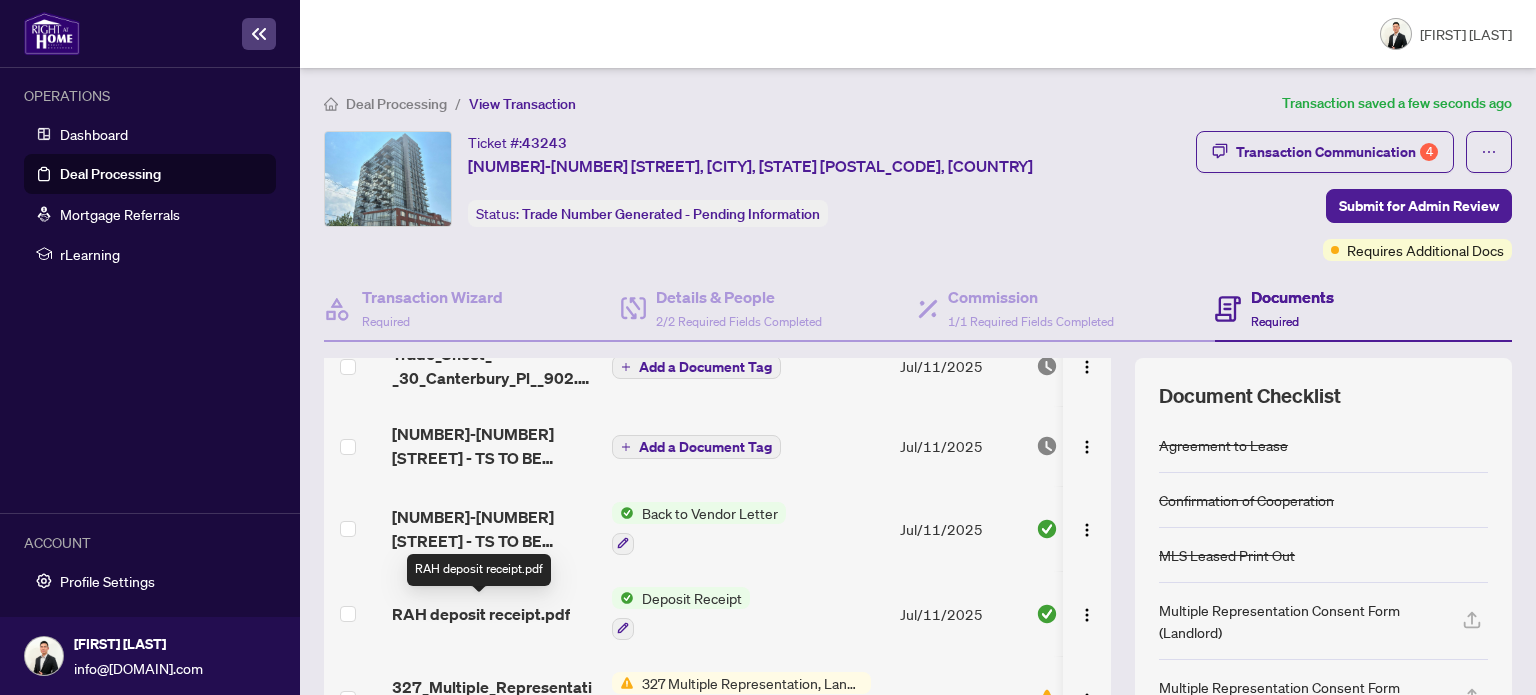 click on "RAH deposit receipt.pdf" at bounding box center (481, 614) 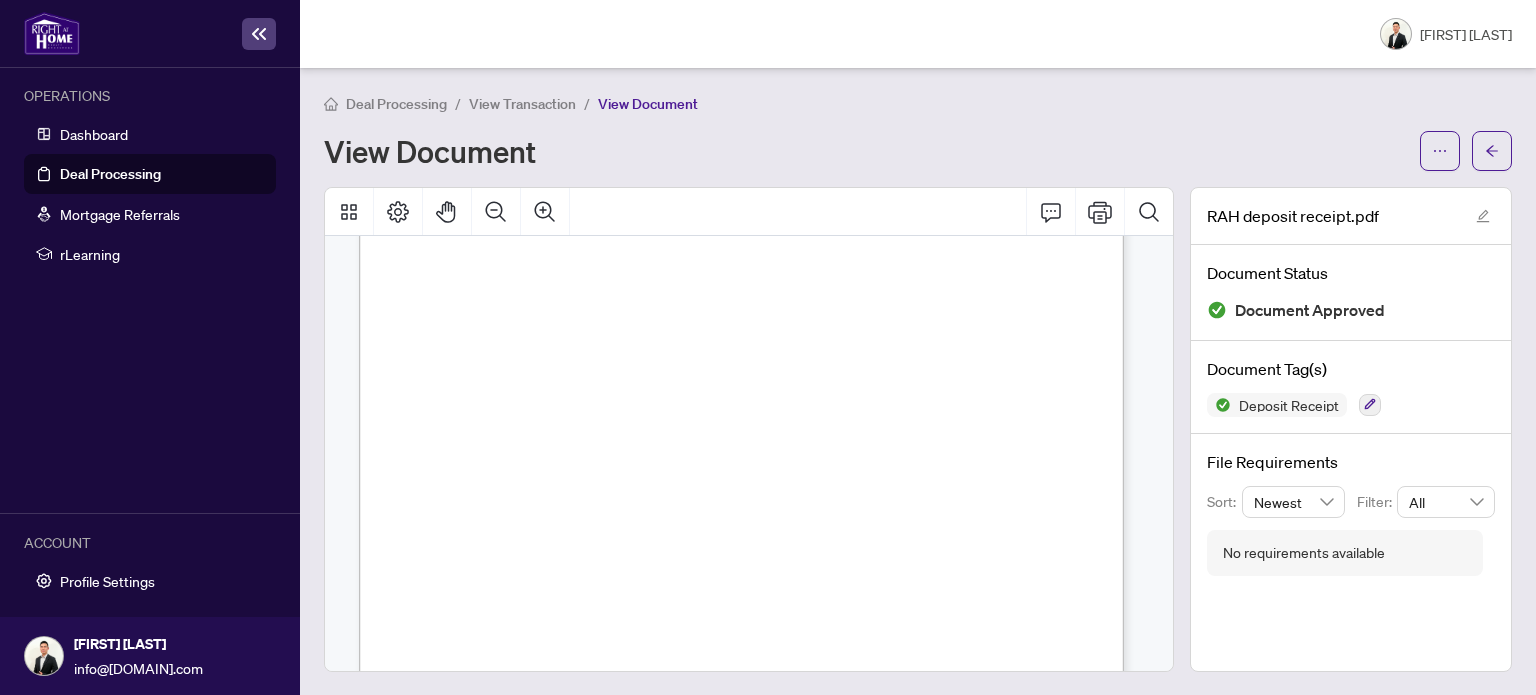 scroll, scrollTop: 594, scrollLeft: 0, axis: vertical 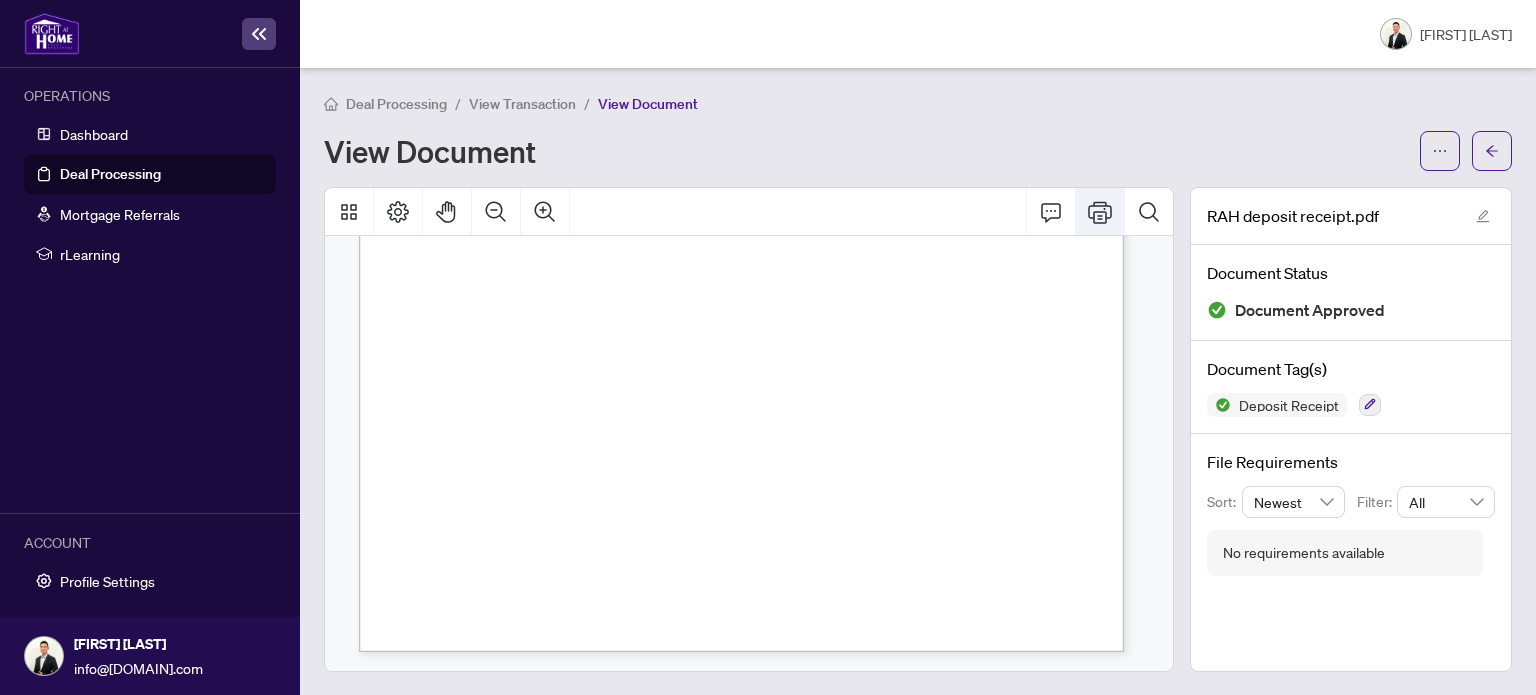click 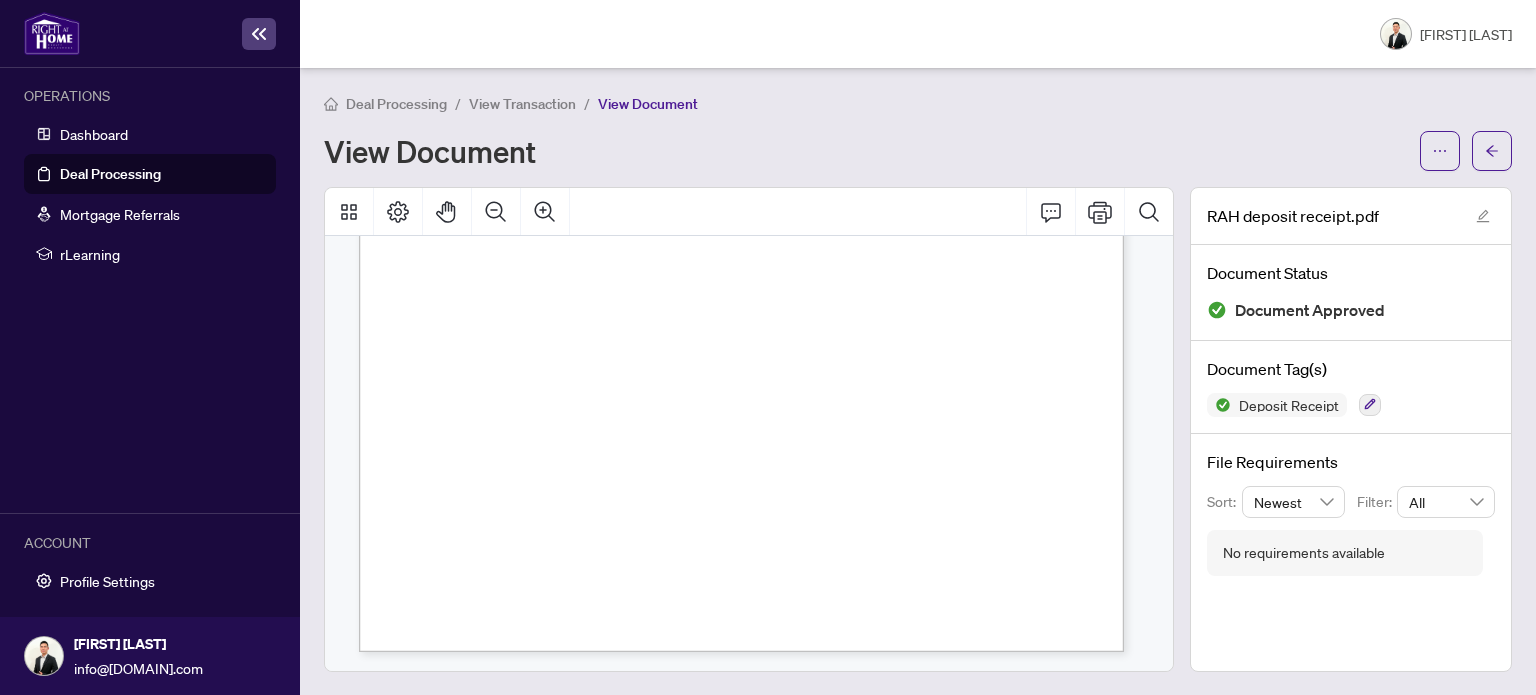 click on "Deal Processing" at bounding box center (110, 174) 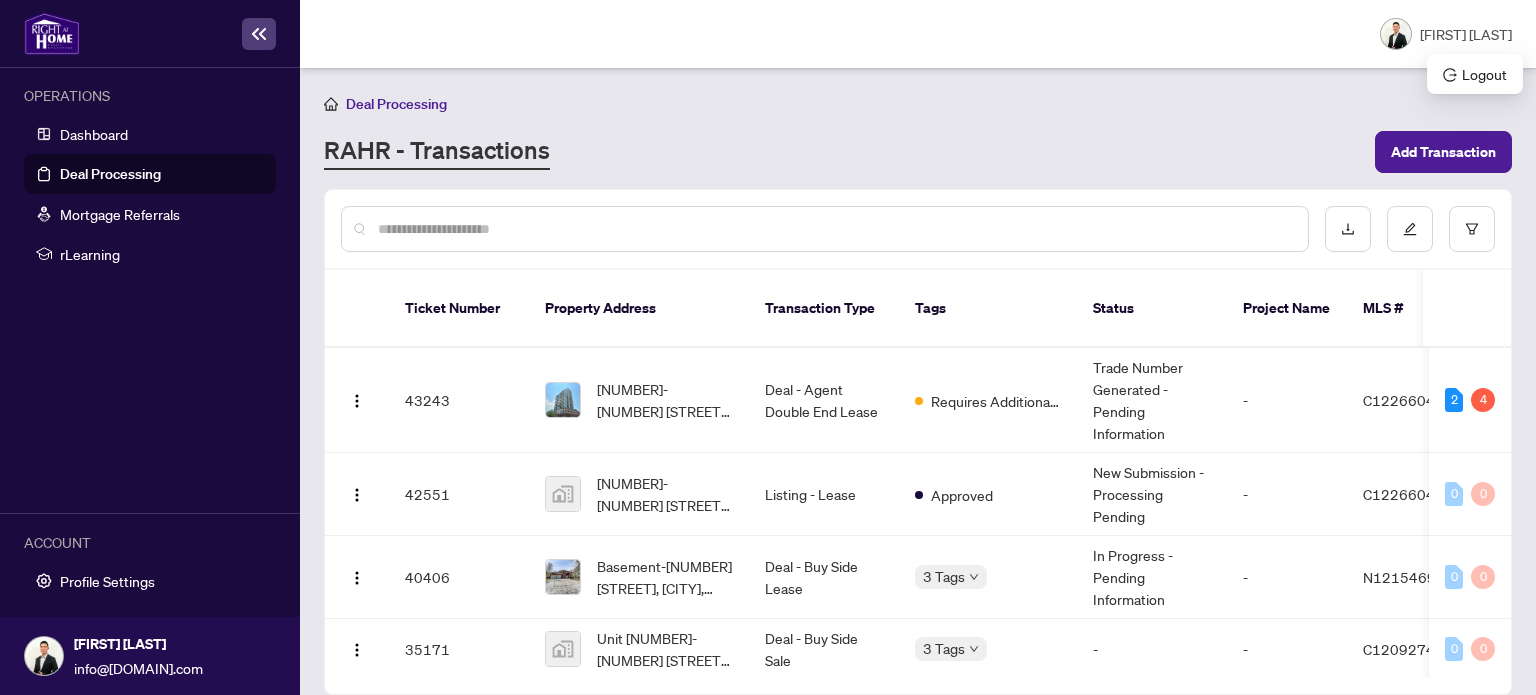 click on "[FIRST] [LAST]" at bounding box center (1466, 34) 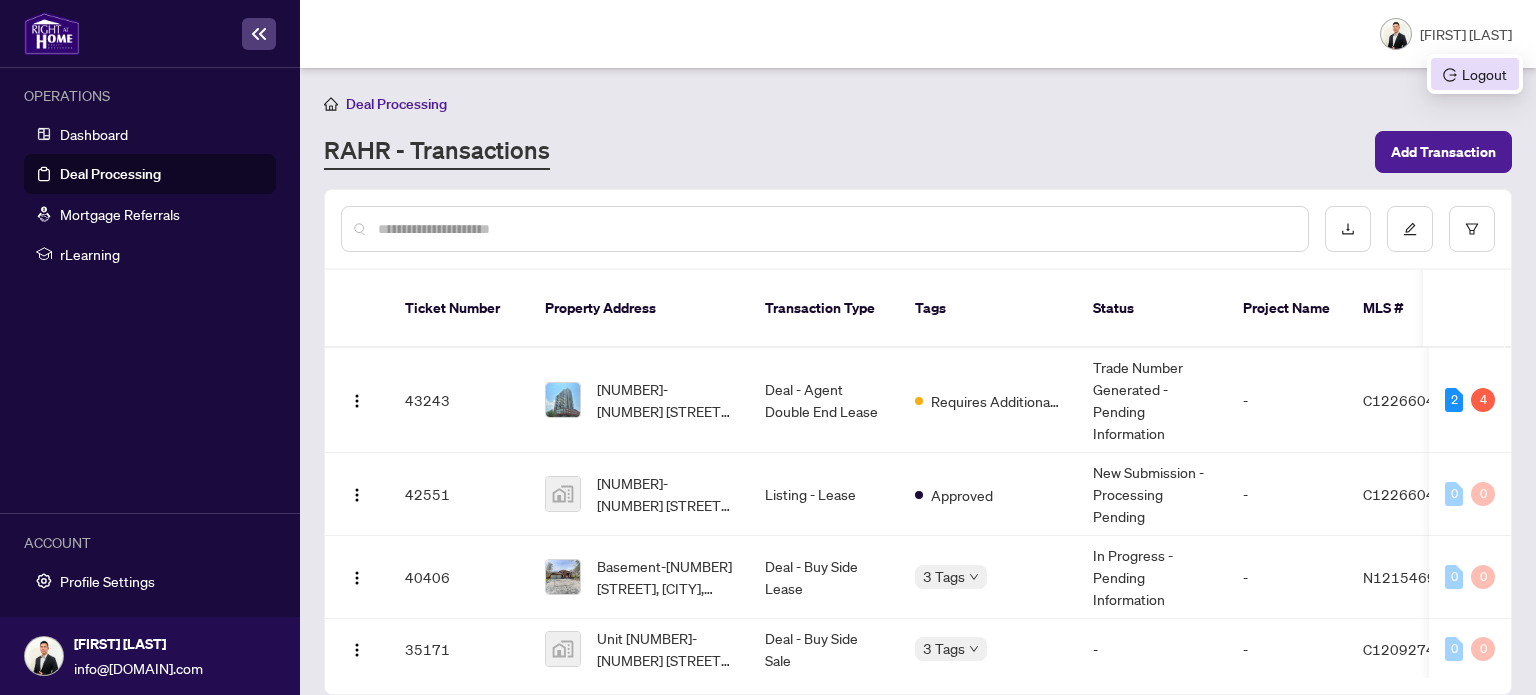 click on "Logout" at bounding box center [1475, 74] 